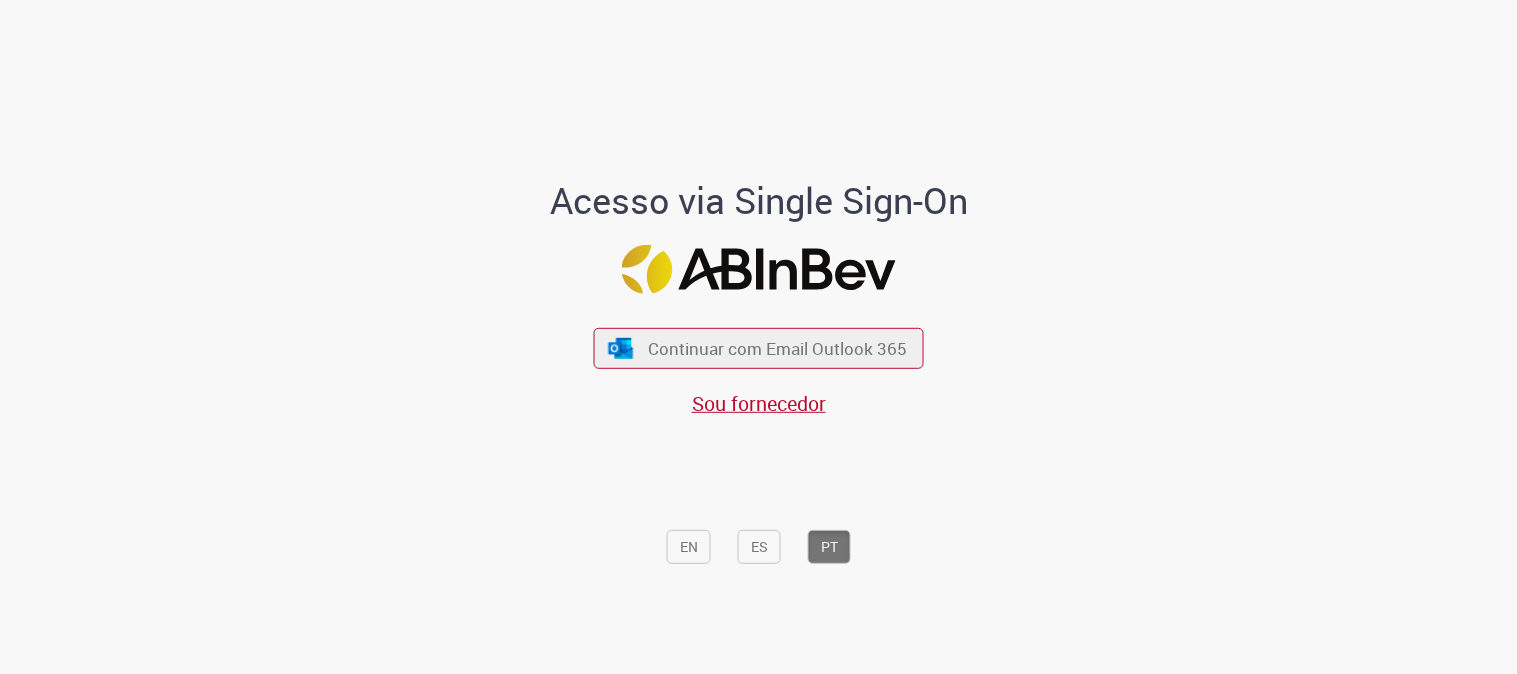 scroll, scrollTop: 0, scrollLeft: 0, axis: both 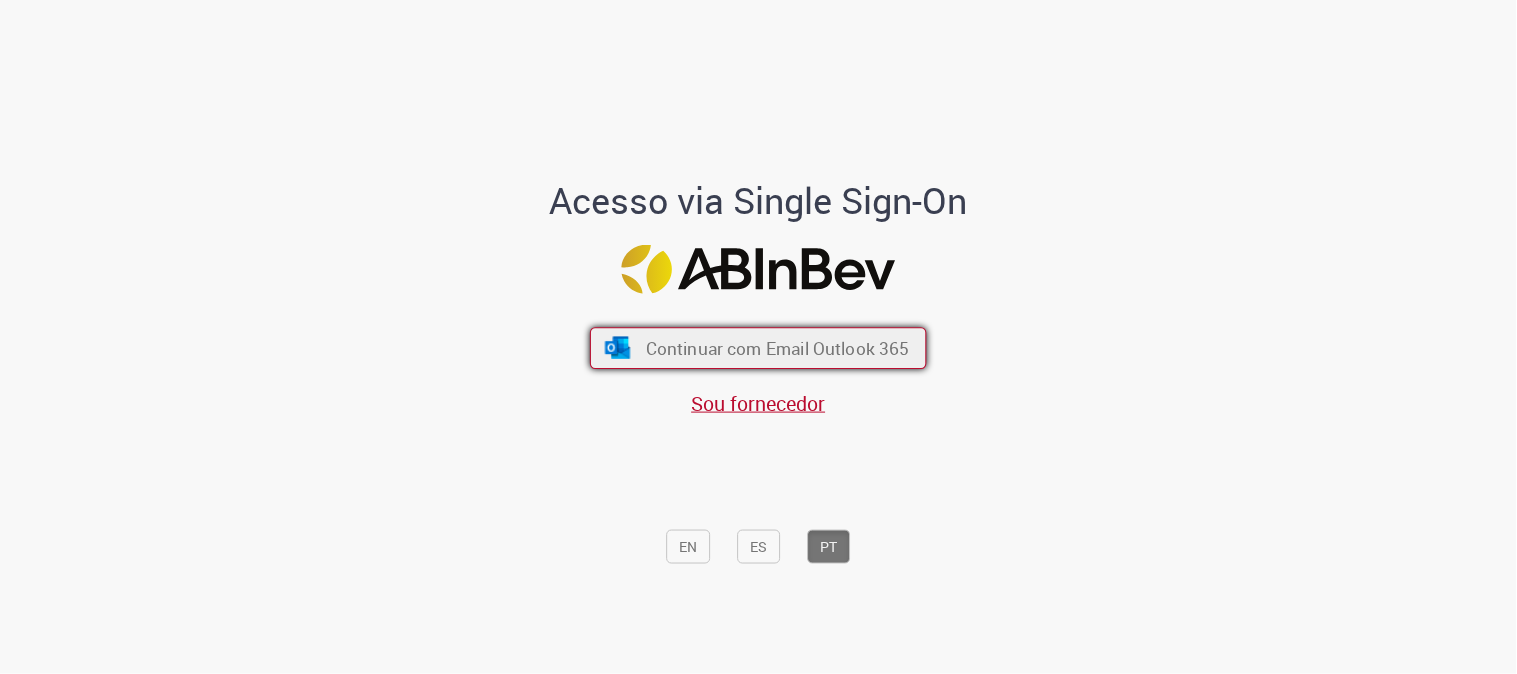 click on "Continuar com Email Outlook 365" at bounding box center [758, 348] 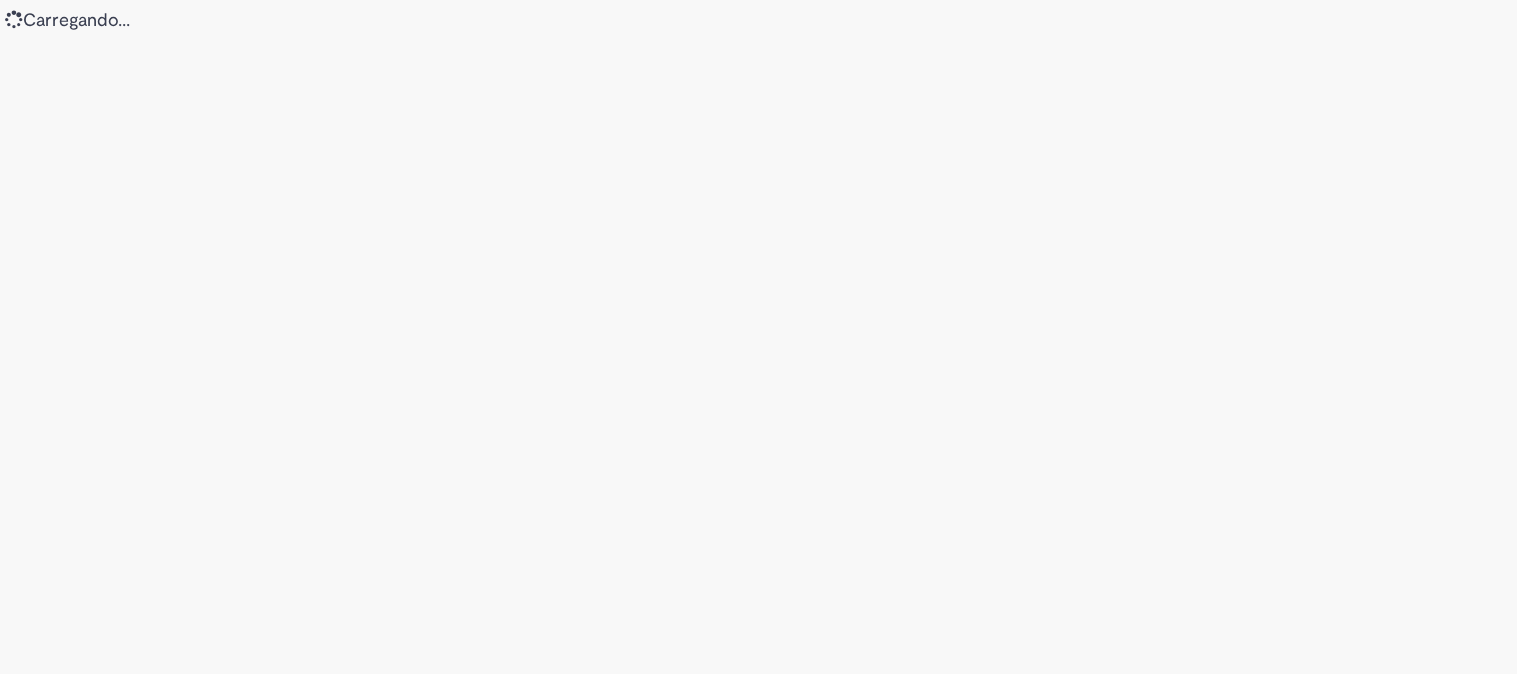 scroll, scrollTop: 0, scrollLeft: 0, axis: both 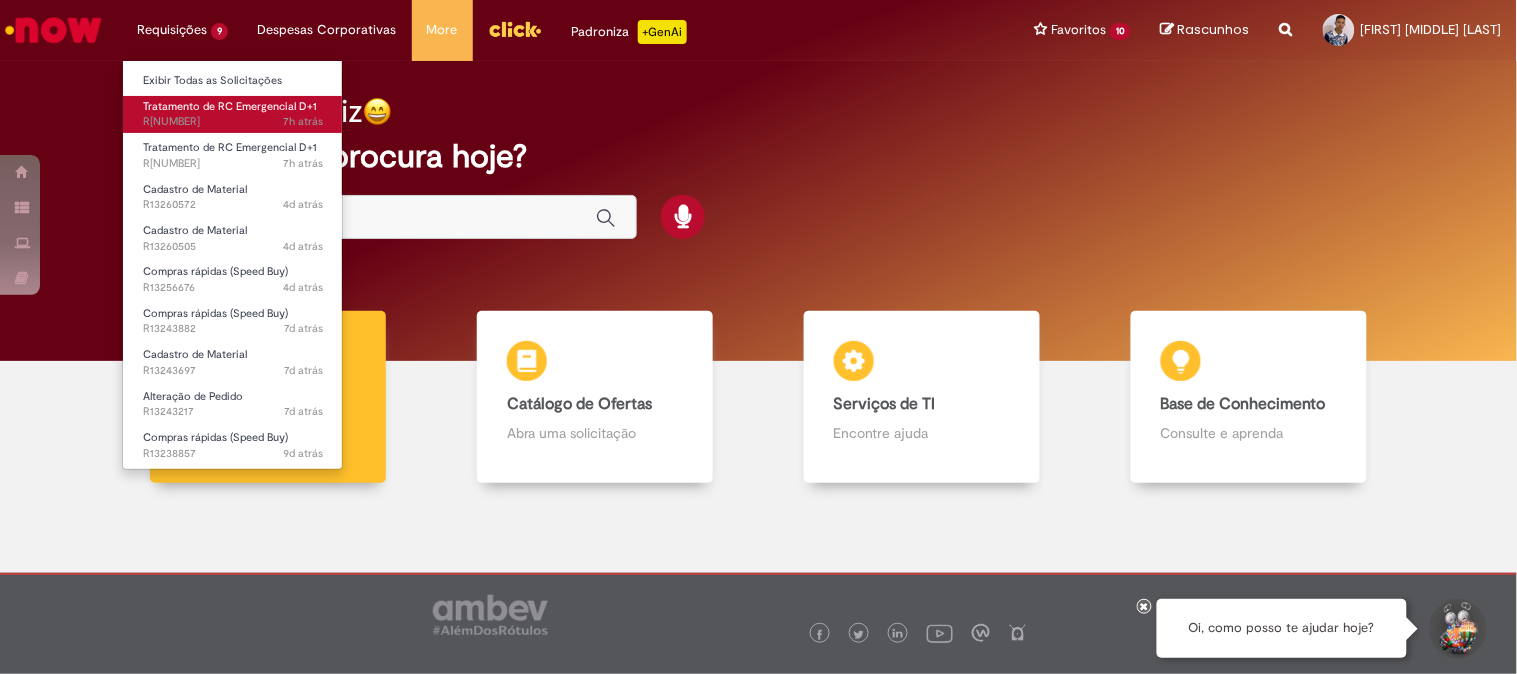 click on "Tratamento de RC Emergencial D+1
7h atrás 7 horas atrás  R13277577" at bounding box center (233, 114) 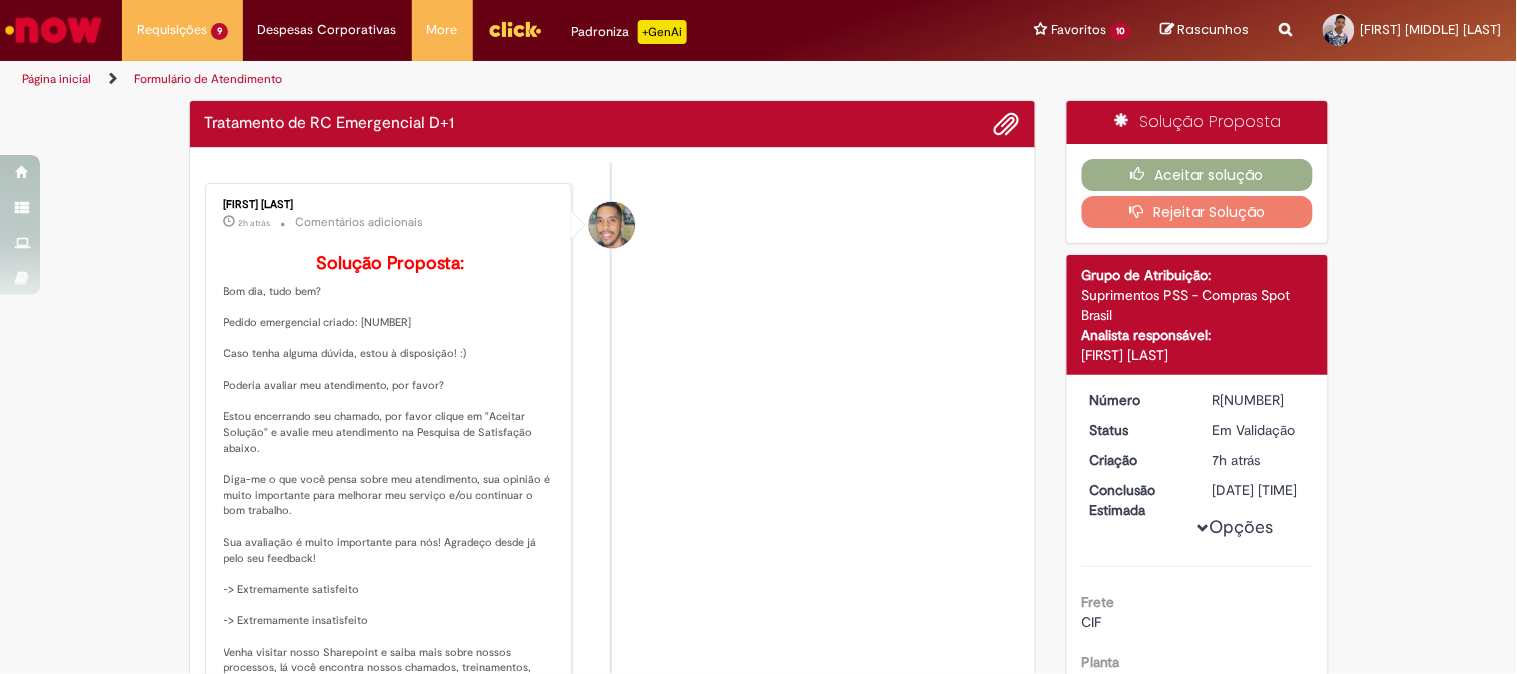 click on "Solução Proposta:
Bom dia, tudo bem?
Pedido emergencial criado: 4501237446
Caso tenha alguma dúvida, estou à disposição! :)
Poderia avaliar meu atendimento, por favor?
Estou encerrando seu chamado, por favor clique em "Aceitar Solução" e avalie meu atendimento na Pesquisa de Satisfação abaixo.
Diga-me o que você pensa sobre meu atendimento, sua opinião é muito importante para melhorar meu serviço e/ou continuar o bom trabalho.
Sua avaliação é muito importante para nós! Agradeço desde já pelo seu feedback!
-> Extremamente satisfeito
-> Extremamente insatisfeito
Venha visitar nosso Sharepoint e saiba mais sobre nossos processos, lá você encontra nossos chamados, treinamentos, pílulas do conhecimento, contatos, comunicações, fluxos e muito mais.
Vem com a gente!
https://anheuserbuschinbev.sharepoint.com/sites/ComprasaPagamentos" at bounding box center (390, 515) 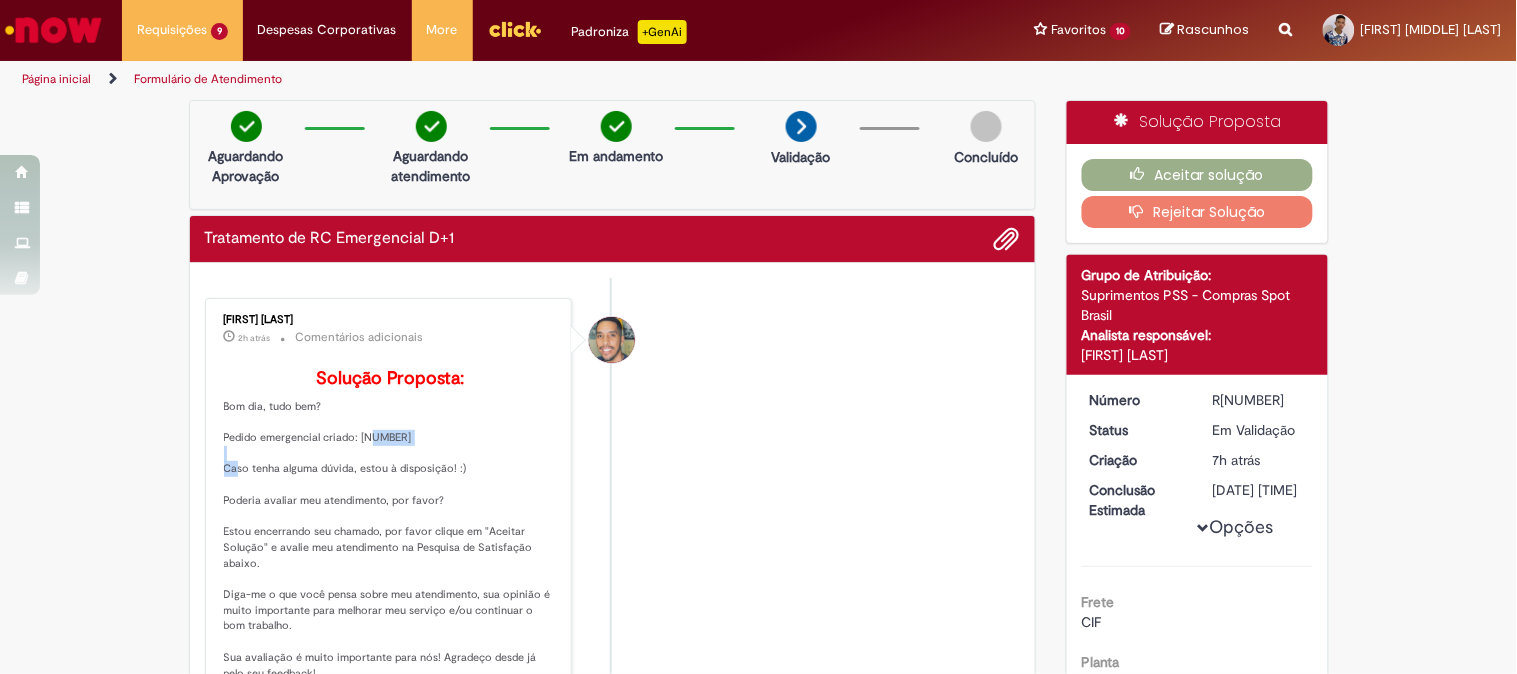 drag, startPoint x: 351, startPoint y: 464, endPoint x: 410, endPoint y: 470, distance: 59.3043 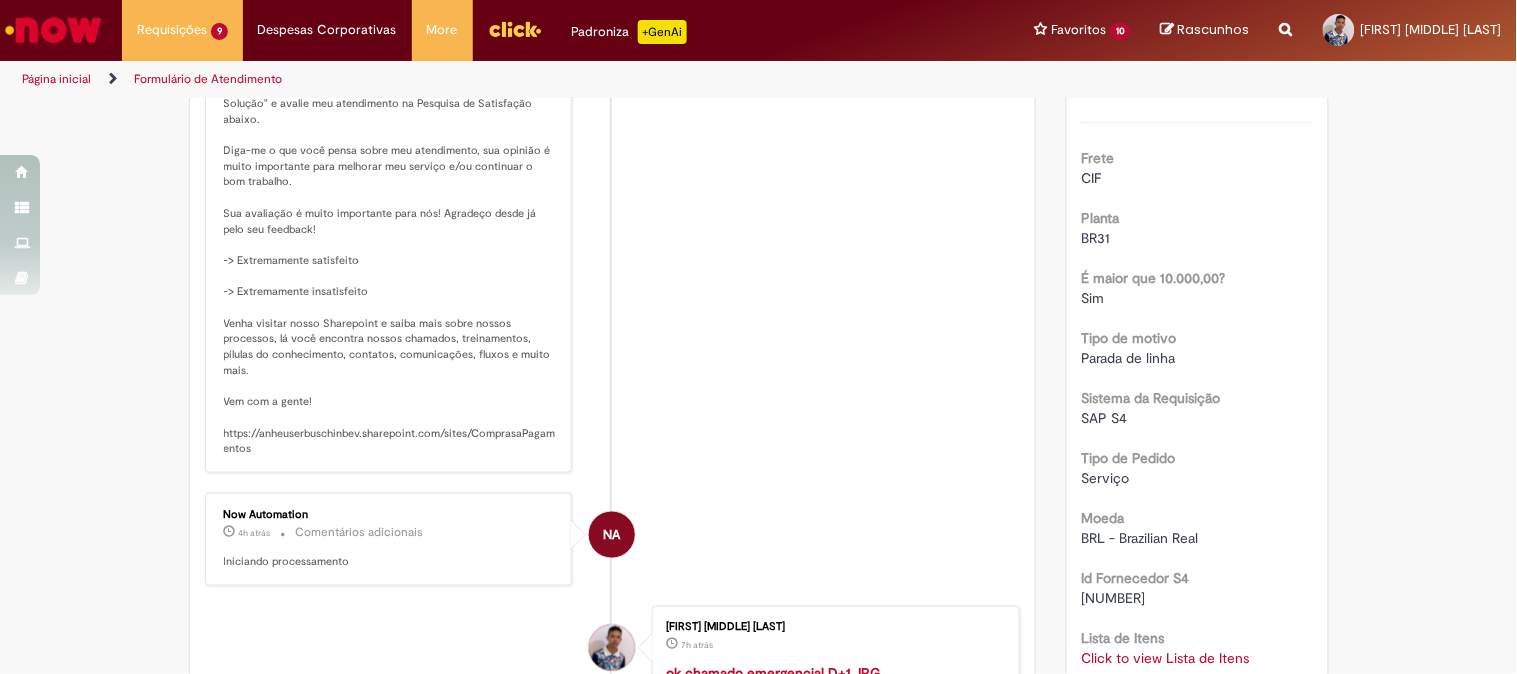 scroll, scrollTop: 0, scrollLeft: 0, axis: both 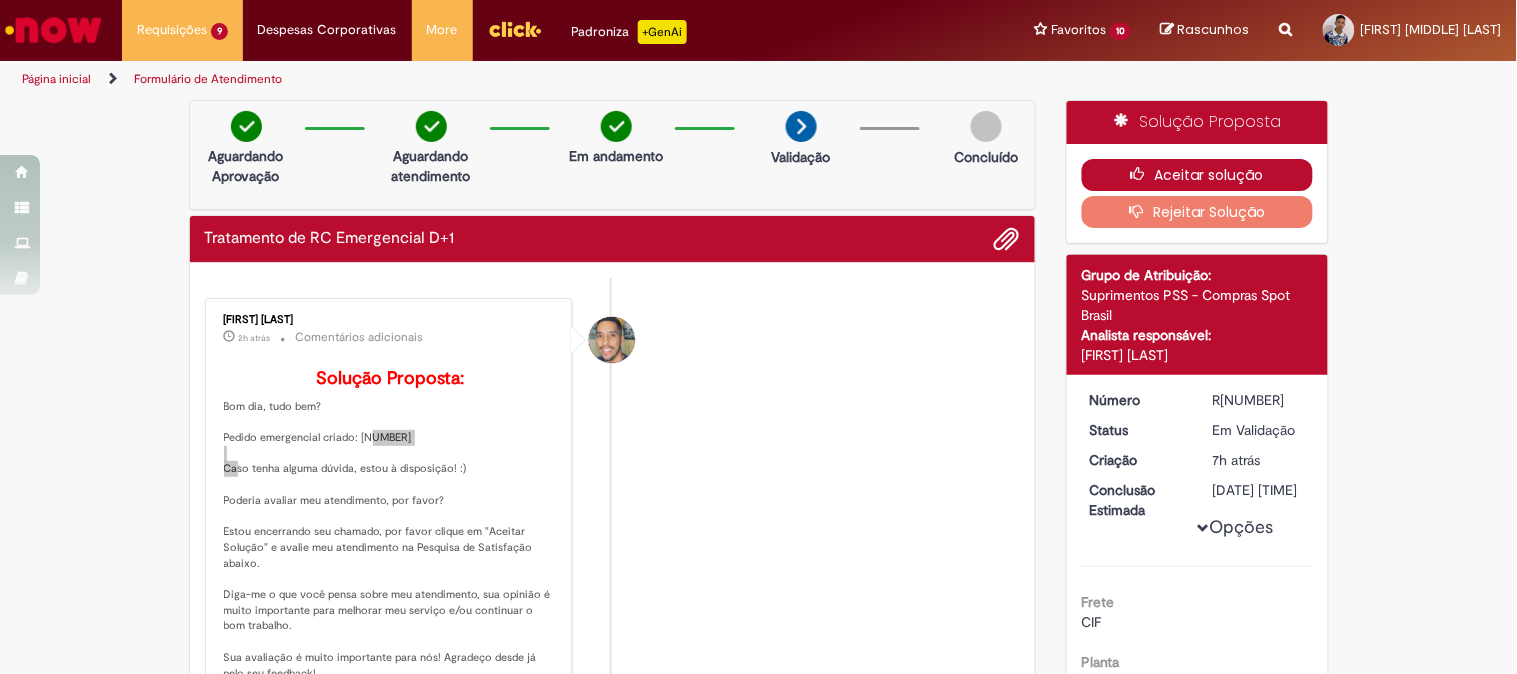 click on "Aceitar solução" at bounding box center [1197, 175] 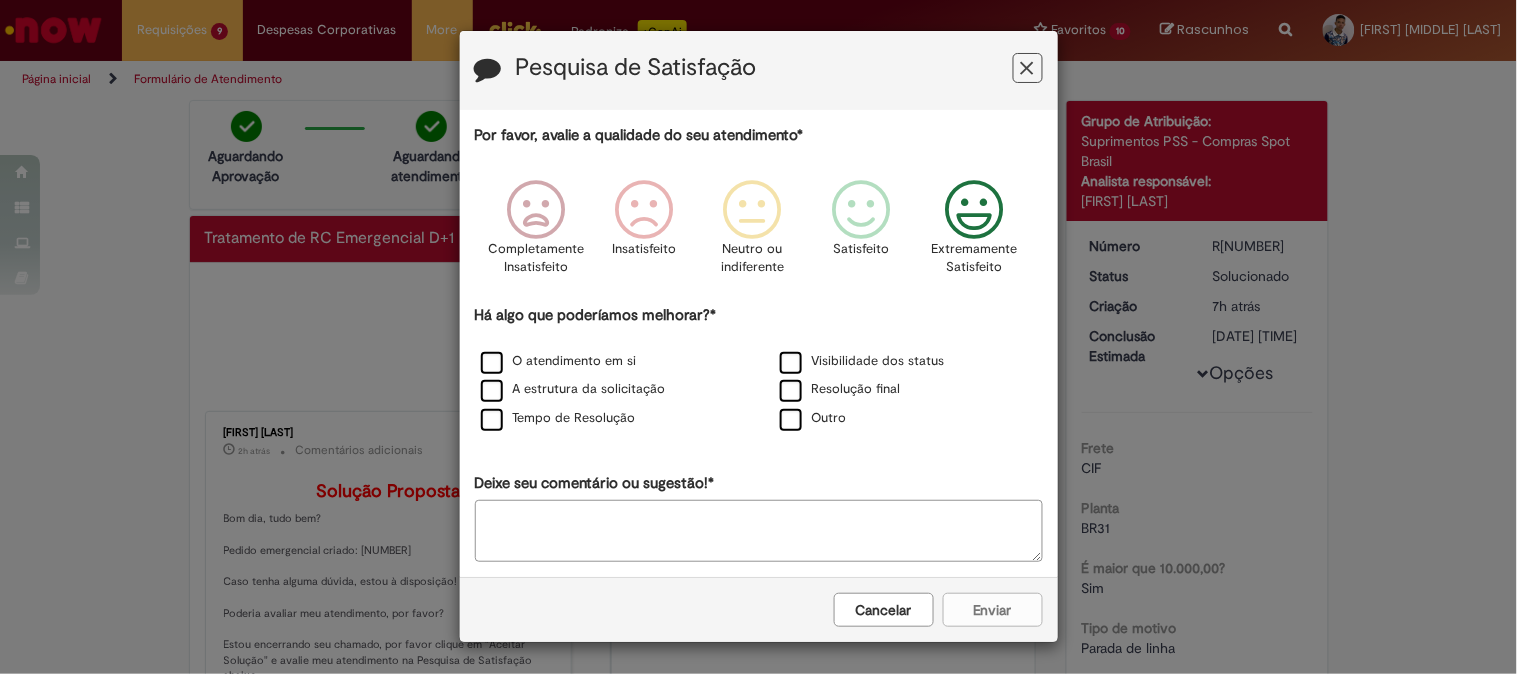click at bounding box center [974, 210] 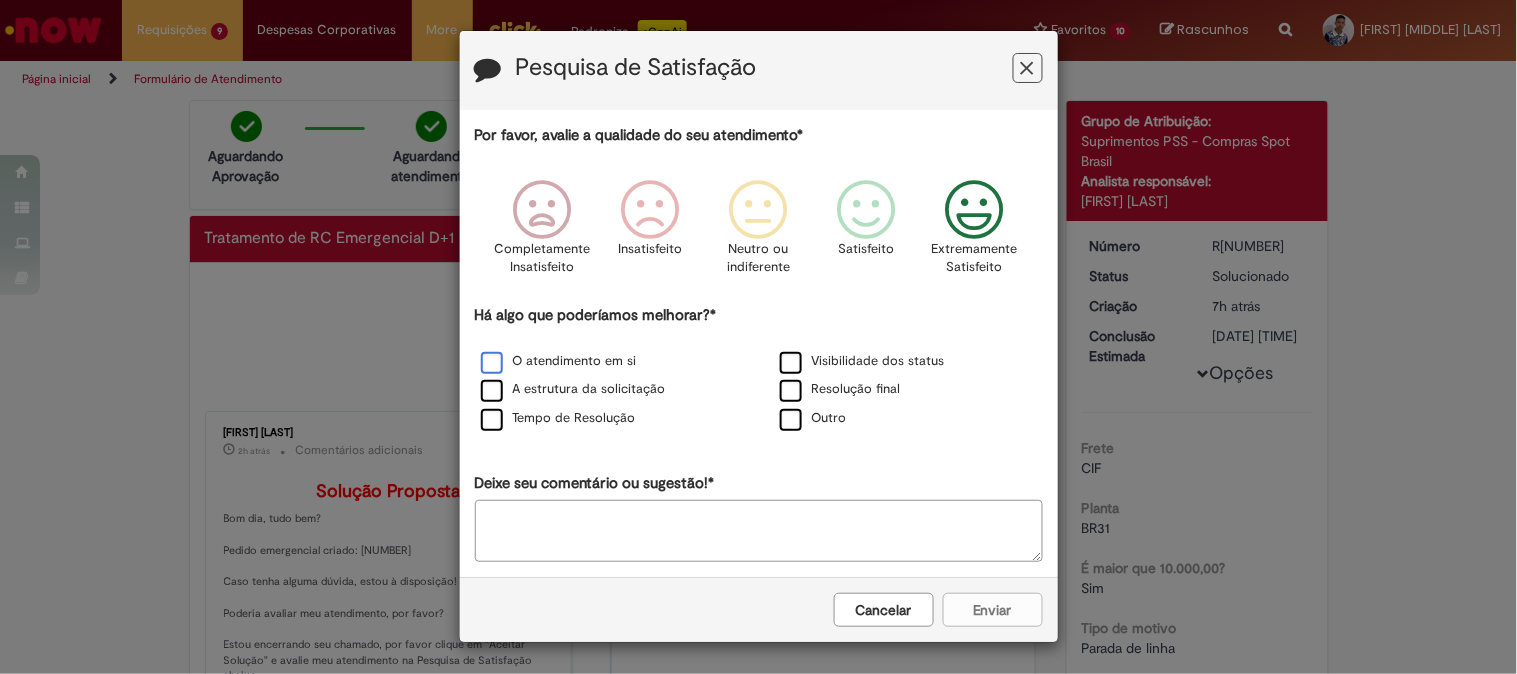 click on "O atendimento em si" at bounding box center [559, 361] 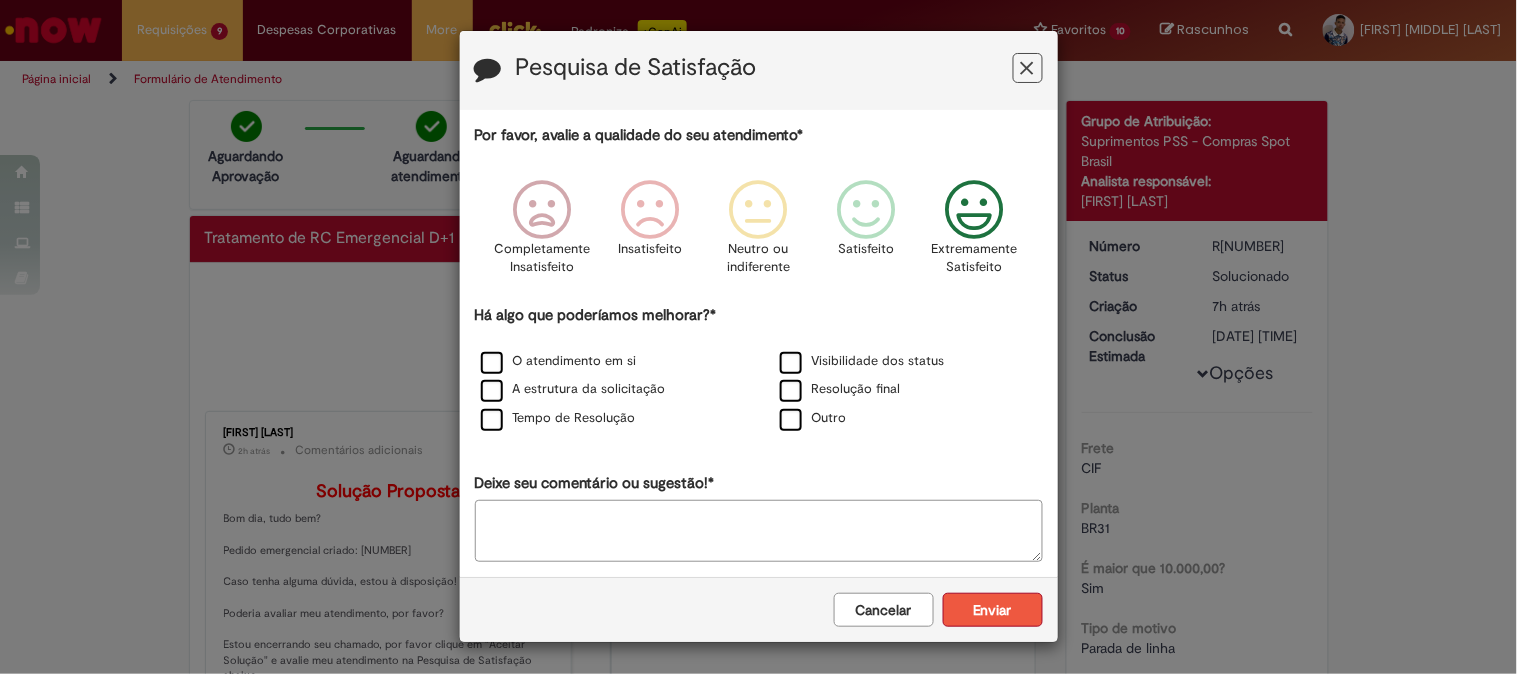 click on "Enviar" at bounding box center [993, 610] 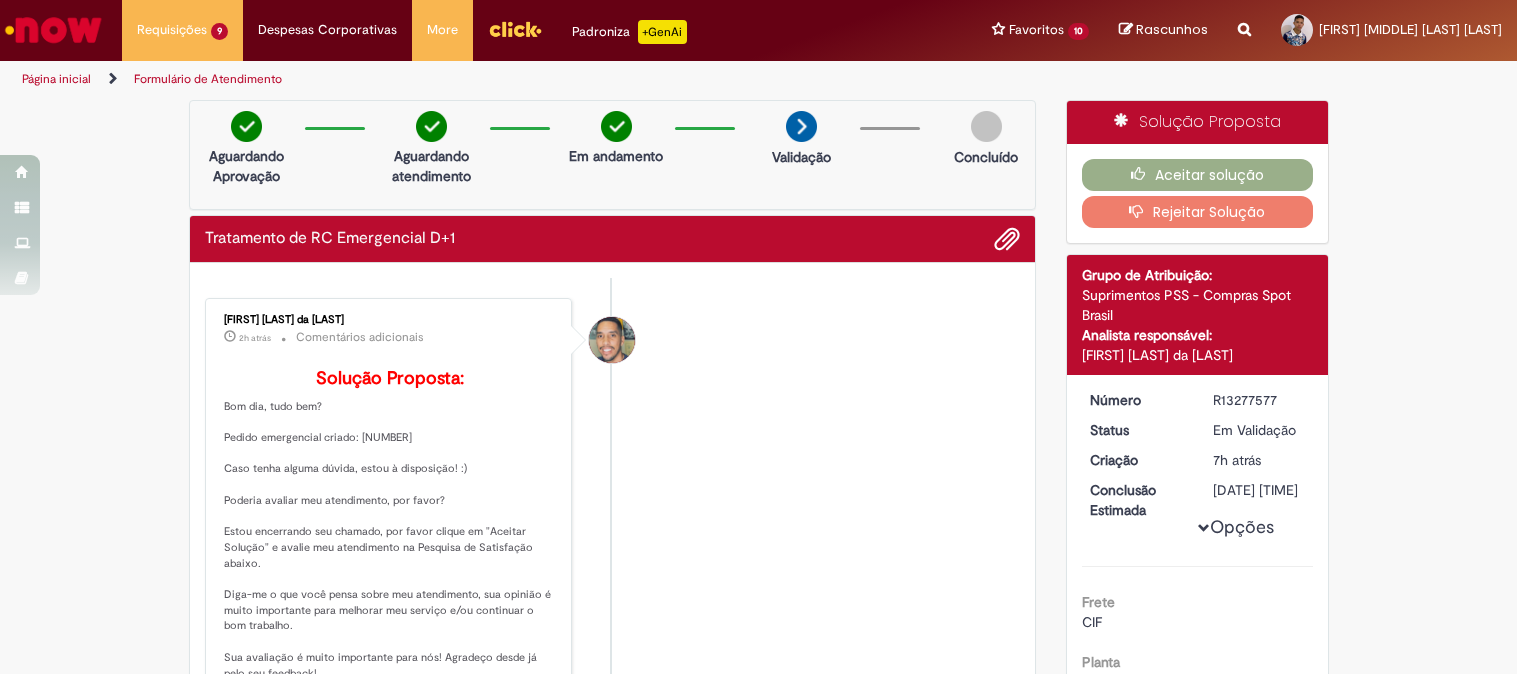 scroll, scrollTop: 0, scrollLeft: 0, axis: both 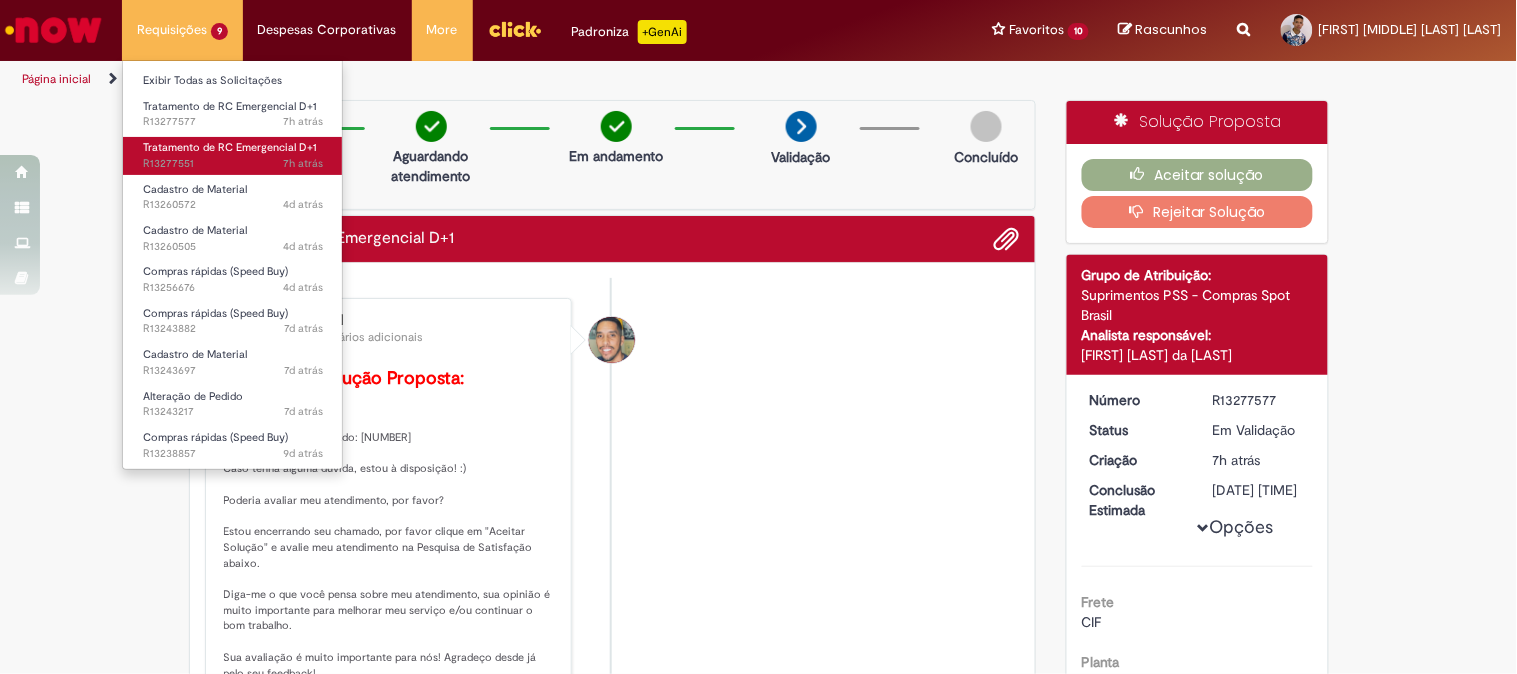 click on "Tratamento de RC Emergencial D+1" at bounding box center (230, 147) 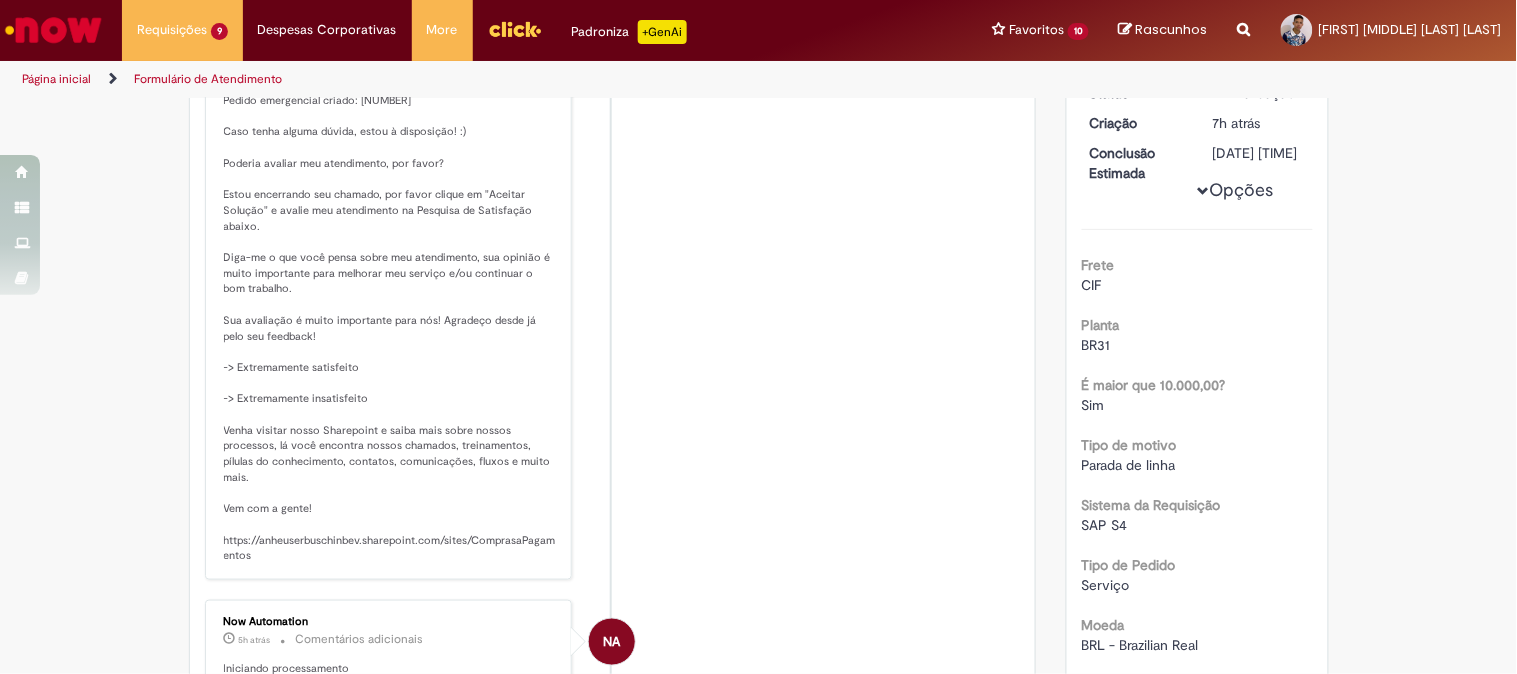 scroll, scrollTop: 115, scrollLeft: 0, axis: vertical 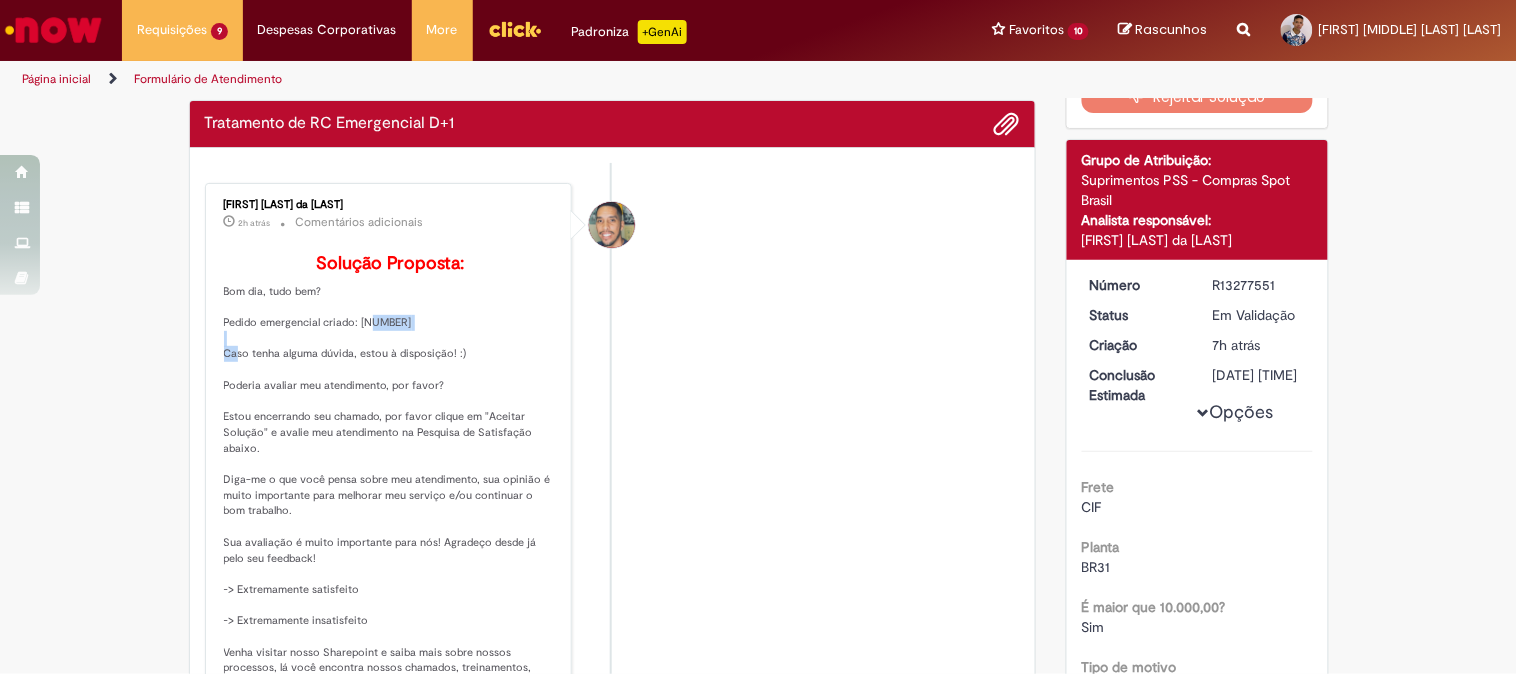 drag, startPoint x: 351, startPoint y: 348, endPoint x: 405, endPoint y: 348, distance: 54 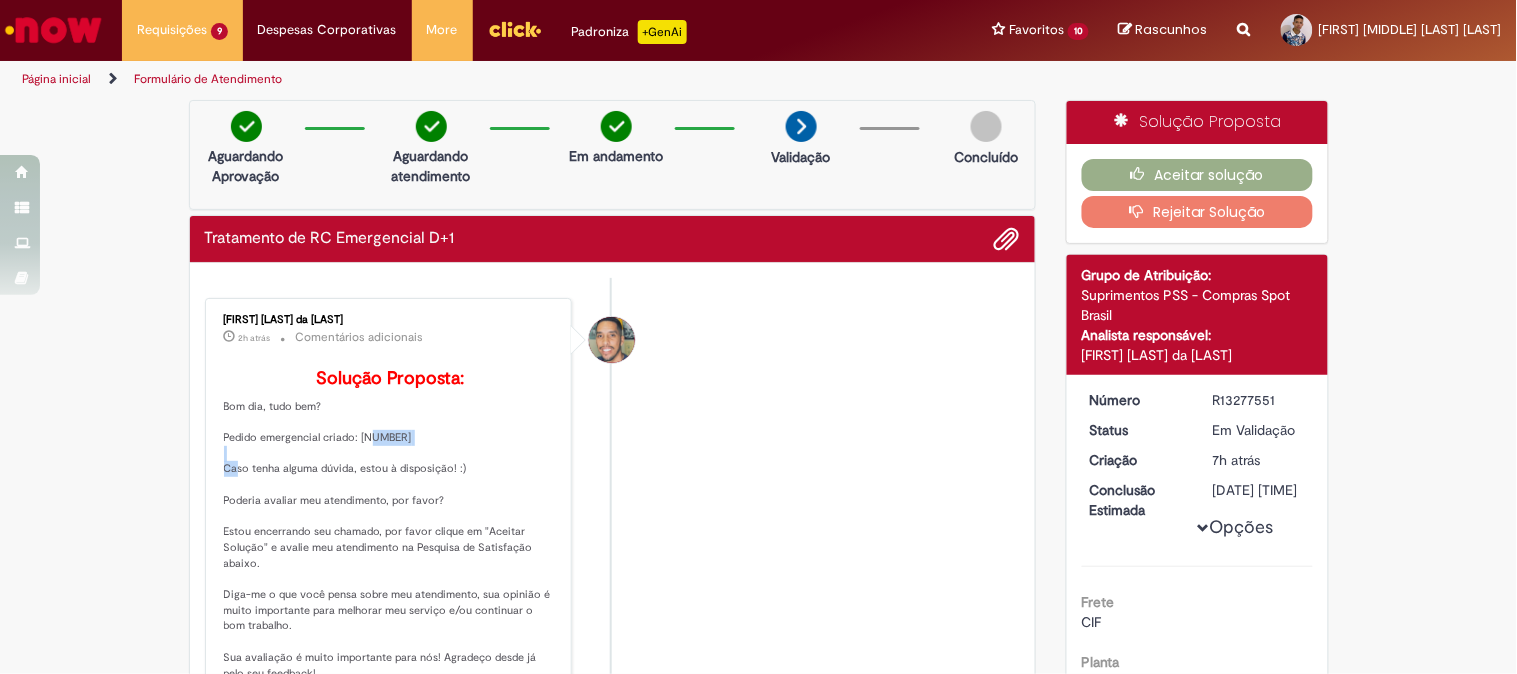 click on "Solução Proposta:
Bom dia, tudo bem?
Pedido emergencial criado: 4501237428
Caso tenha alguma dúvida, estou à disposição! :)
Poderia avaliar meu atendimento, por favor?
Estou encerrando seu chamado, por favor clique em "Aceitar Solução" e avalie meu atendimento na Pesquisa de Satisfação abaixo.
Diga-me o que você pensa sobre meu atendimento, sua opinião é muito importante para melhorar meu serviço e/ou continuar o bom trabalho.
Sua avaliação é muito importante para nós! Agradeço desde já pelo seu feedback!
-> Extremamente satisfeito
-> Extremamente insatisfeito
Venha visitar nosso Sharepoint e saiba mais sobre nossos processos, lá você encontra nossos chamados, treinamentos, pílulas do conhecimento, contatos, comunicações, fluxos e muito mais.
Vem com a gente!
https://anheuserbuschinbev.sharepoint.com/sites/ComprasaPagamentos" at bounding box center [390, 635] 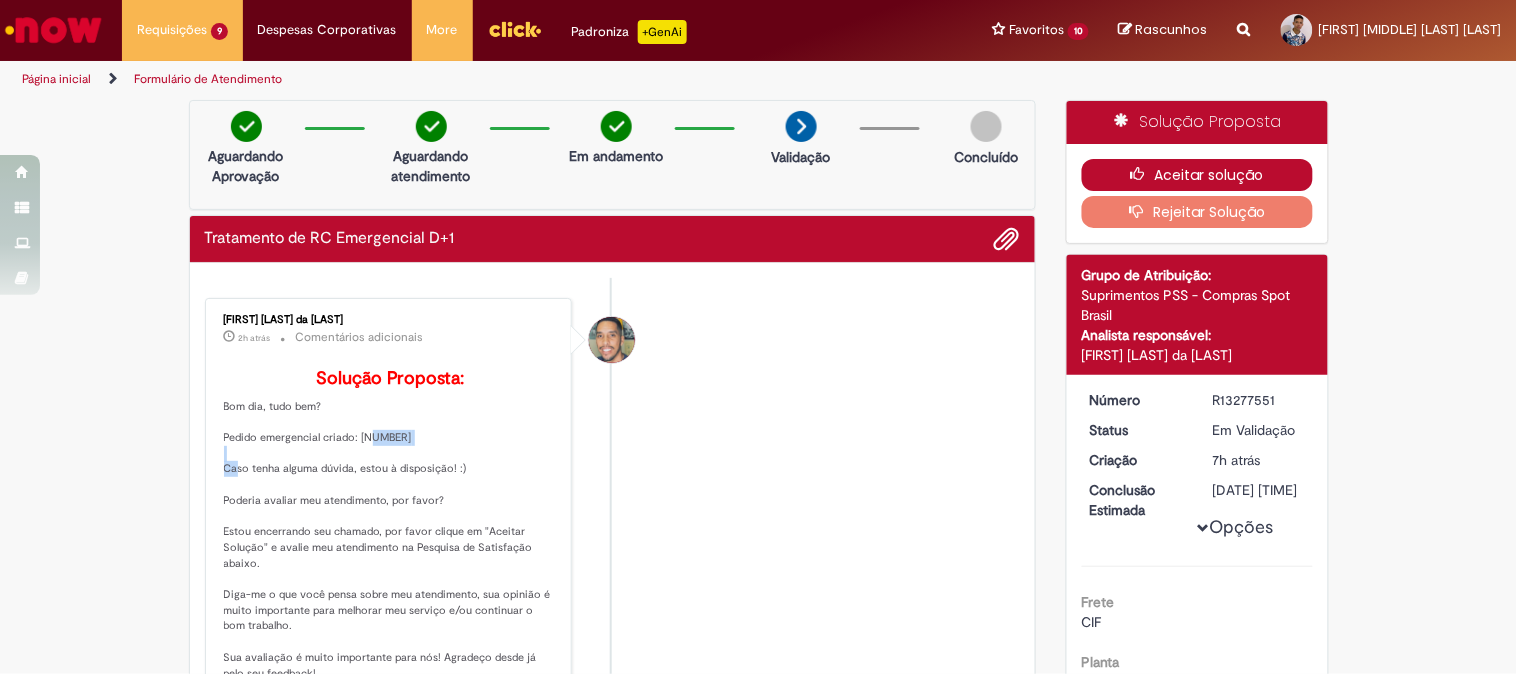 click on "Aceitar solução" at bounding box center (1197, 175) 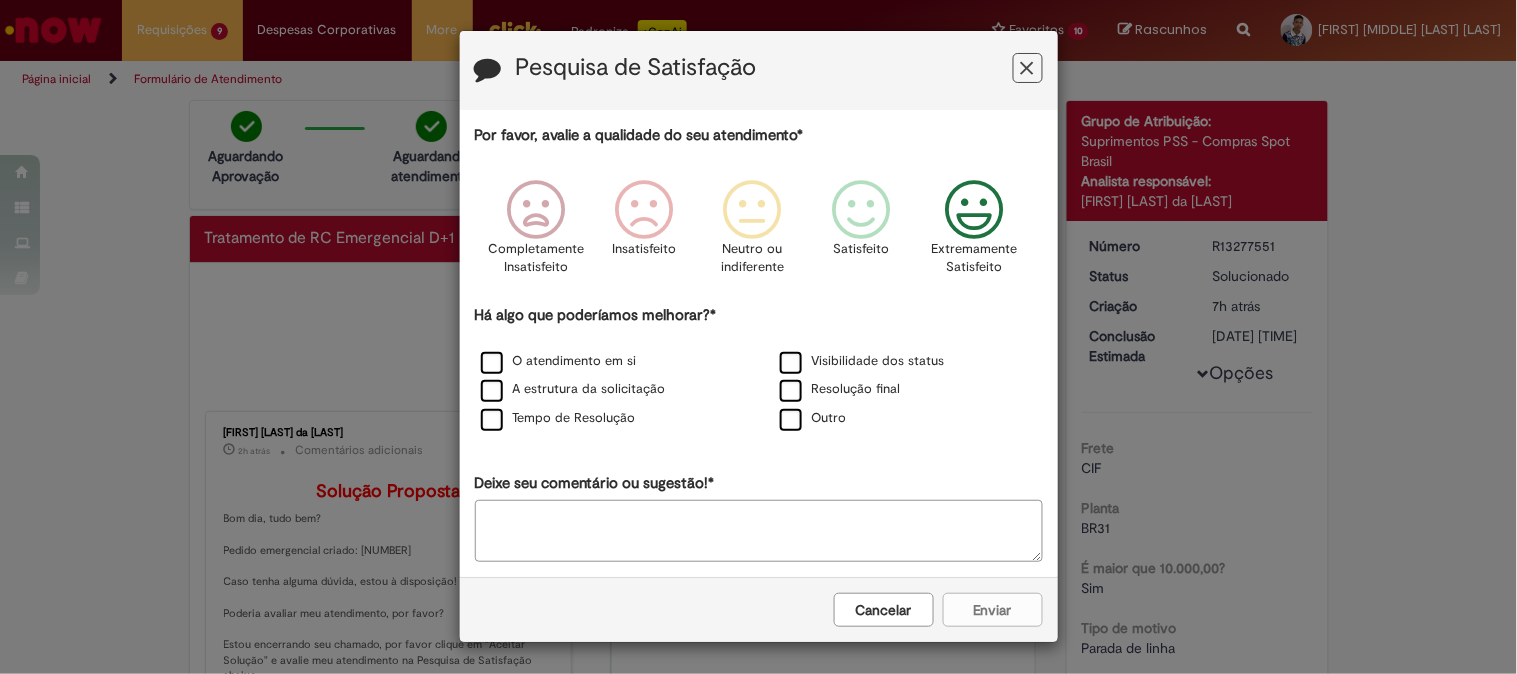 click at bounding box center (974, 210) 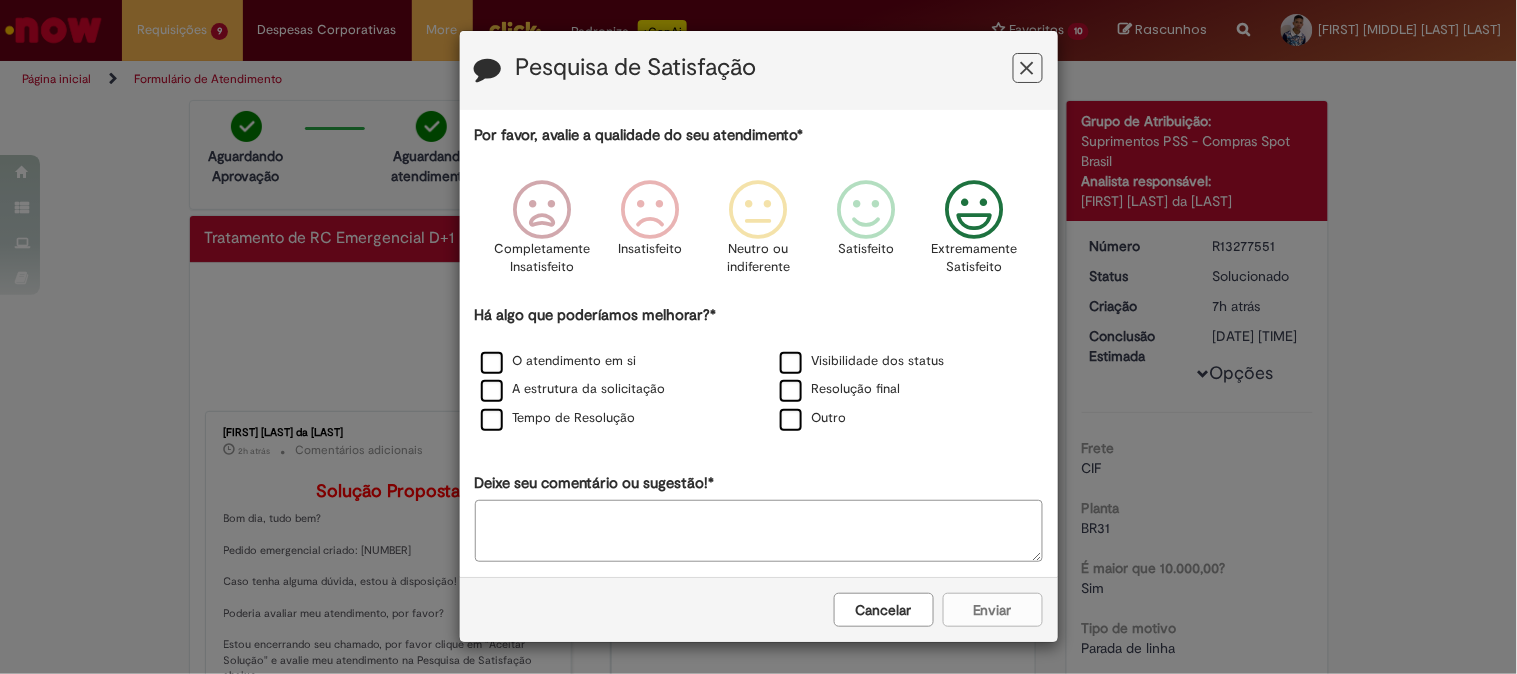 click on "Deixe seu comentário ou sugestão!*" at bounding box center (759, 531) 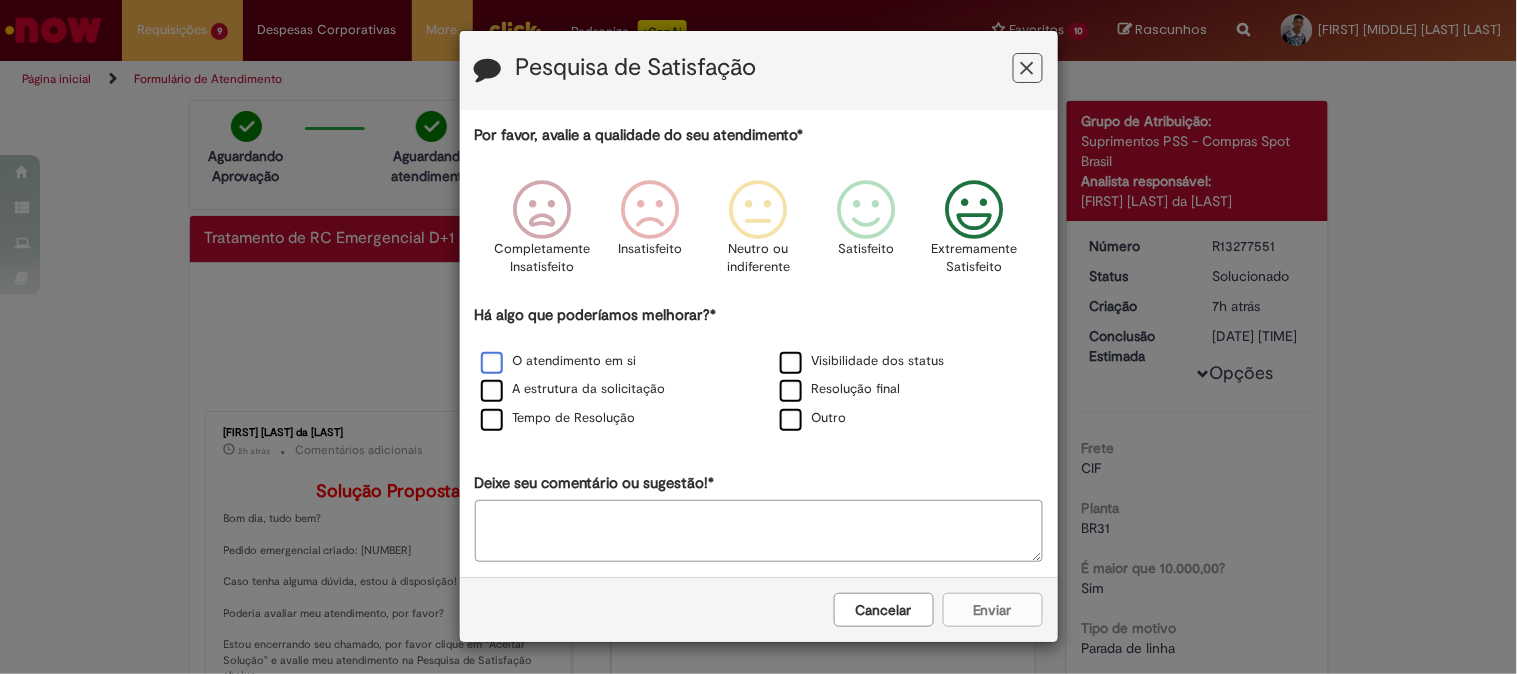 click on "O atendimento em si" at bounding box center (559, 361) 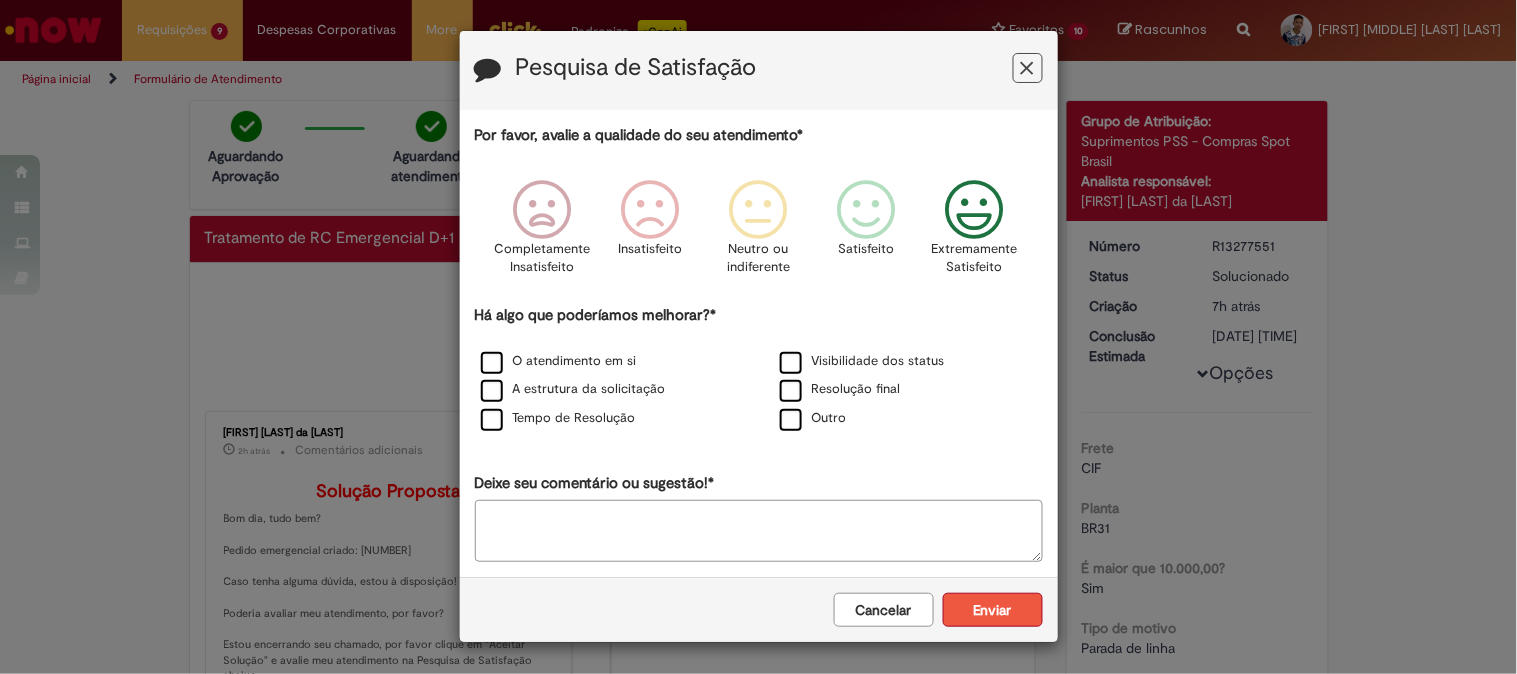 click on "Enviar" at bounding box center (993, 610) 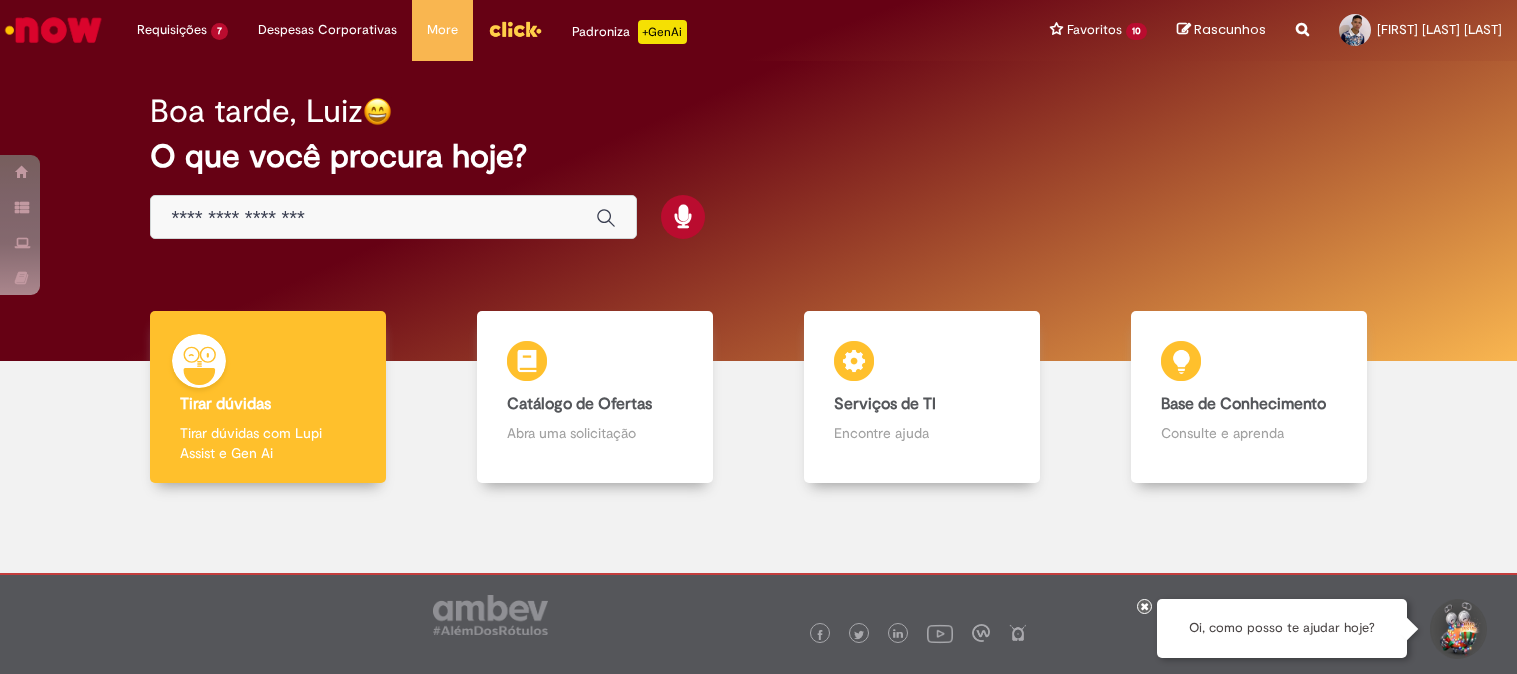 scroll, scrollTop: 0, scrollLeft: 0, axis: both 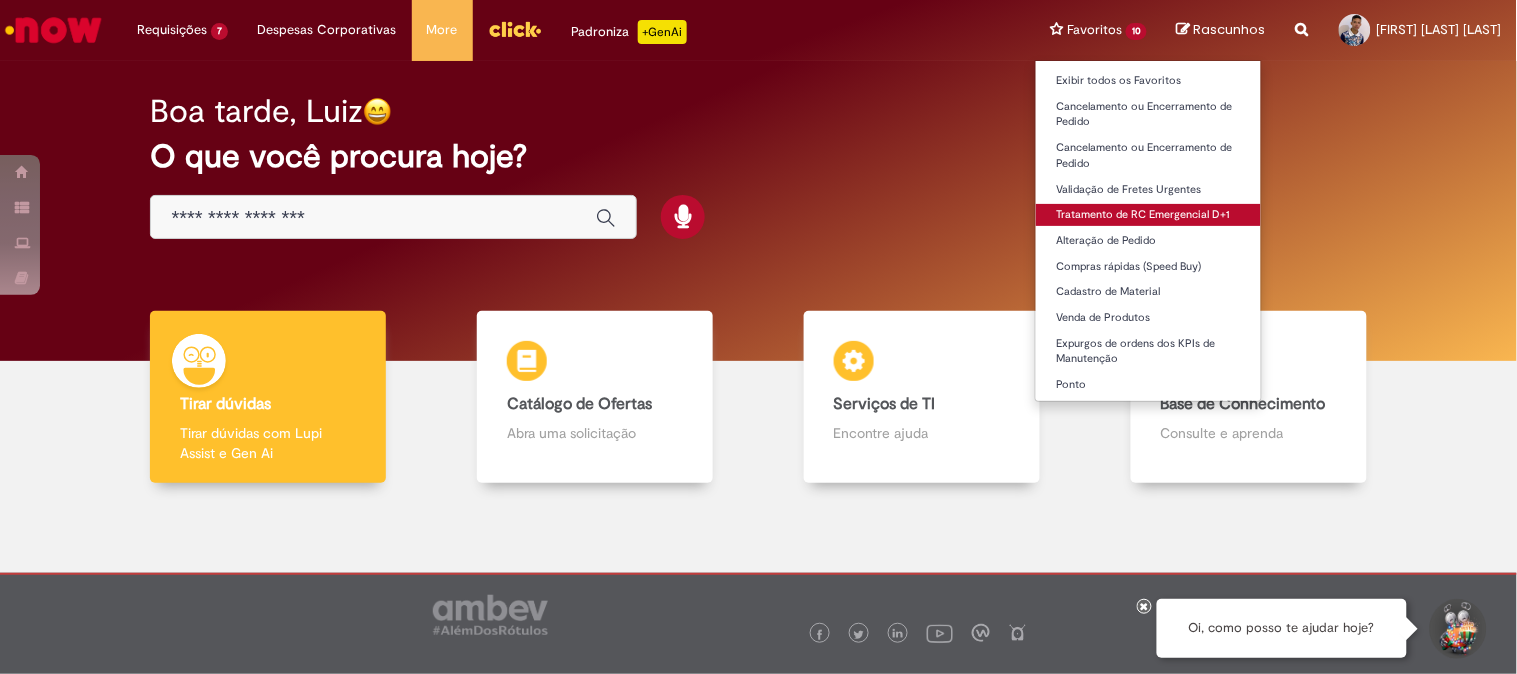 click on "Tratamento de RC Emergencial D+1" at bounding box center (1148, 215) 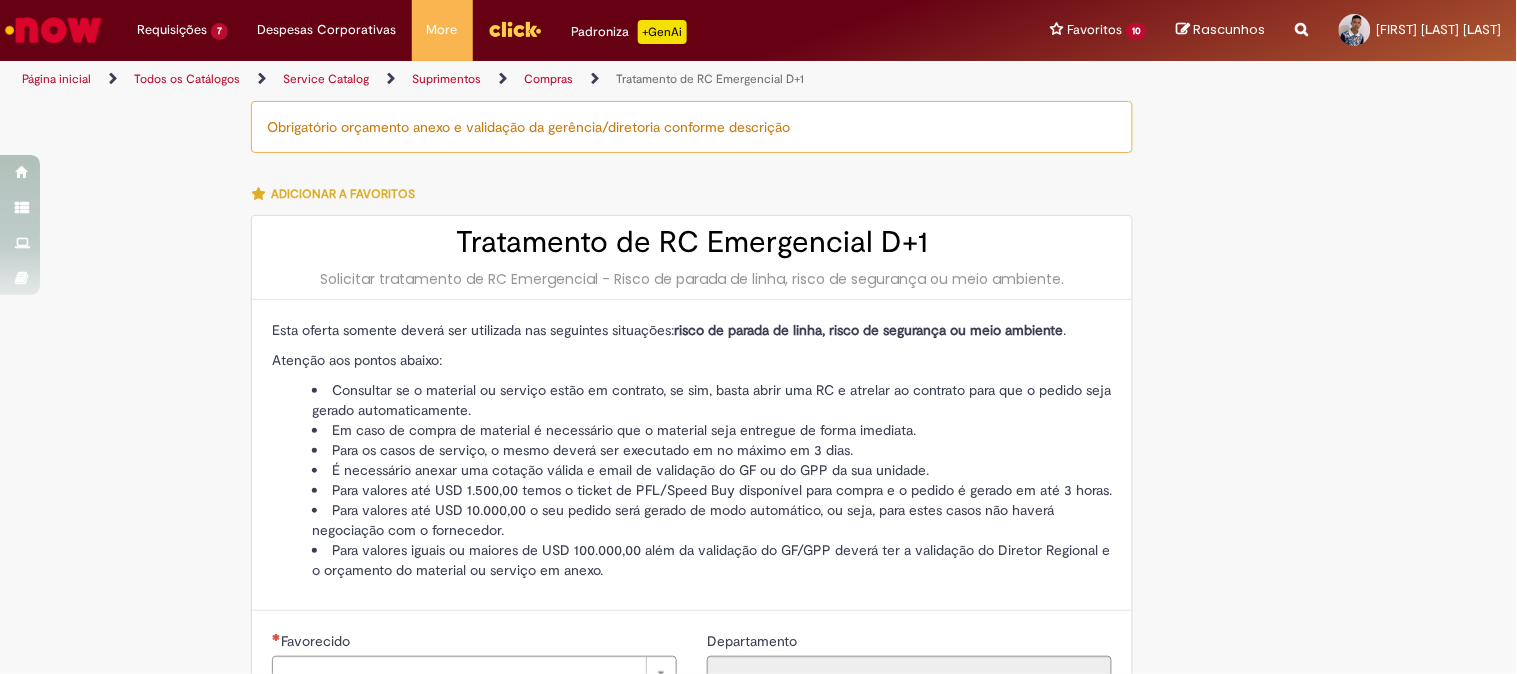 type on "********" 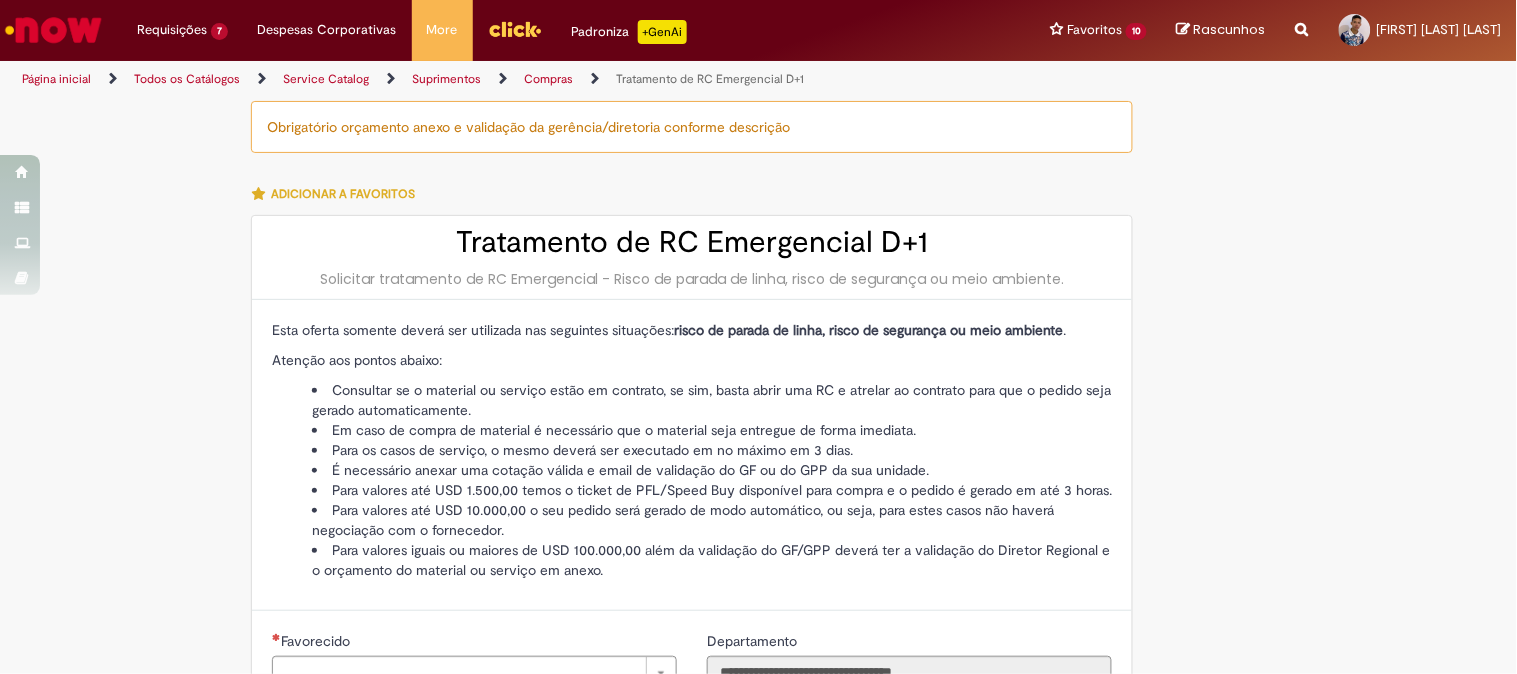 type on "**********" 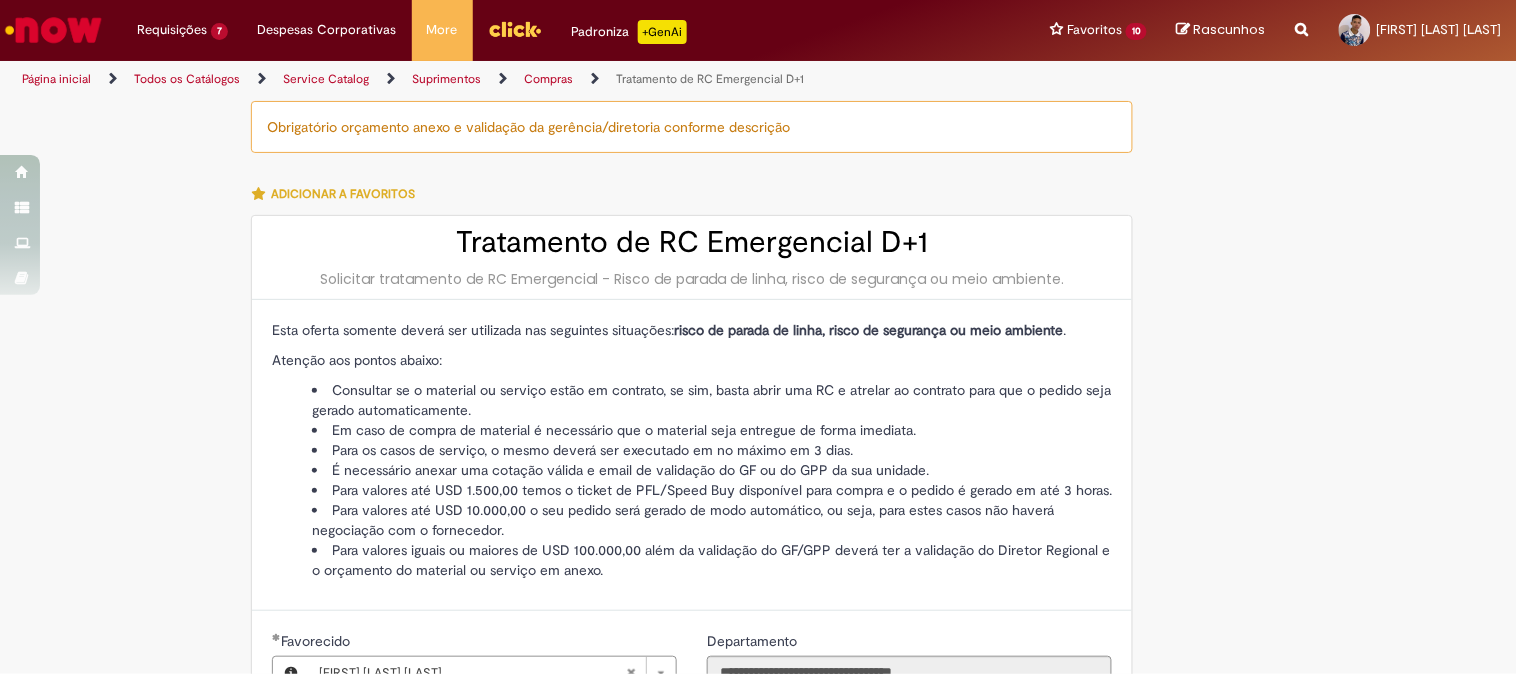 type on "**********" 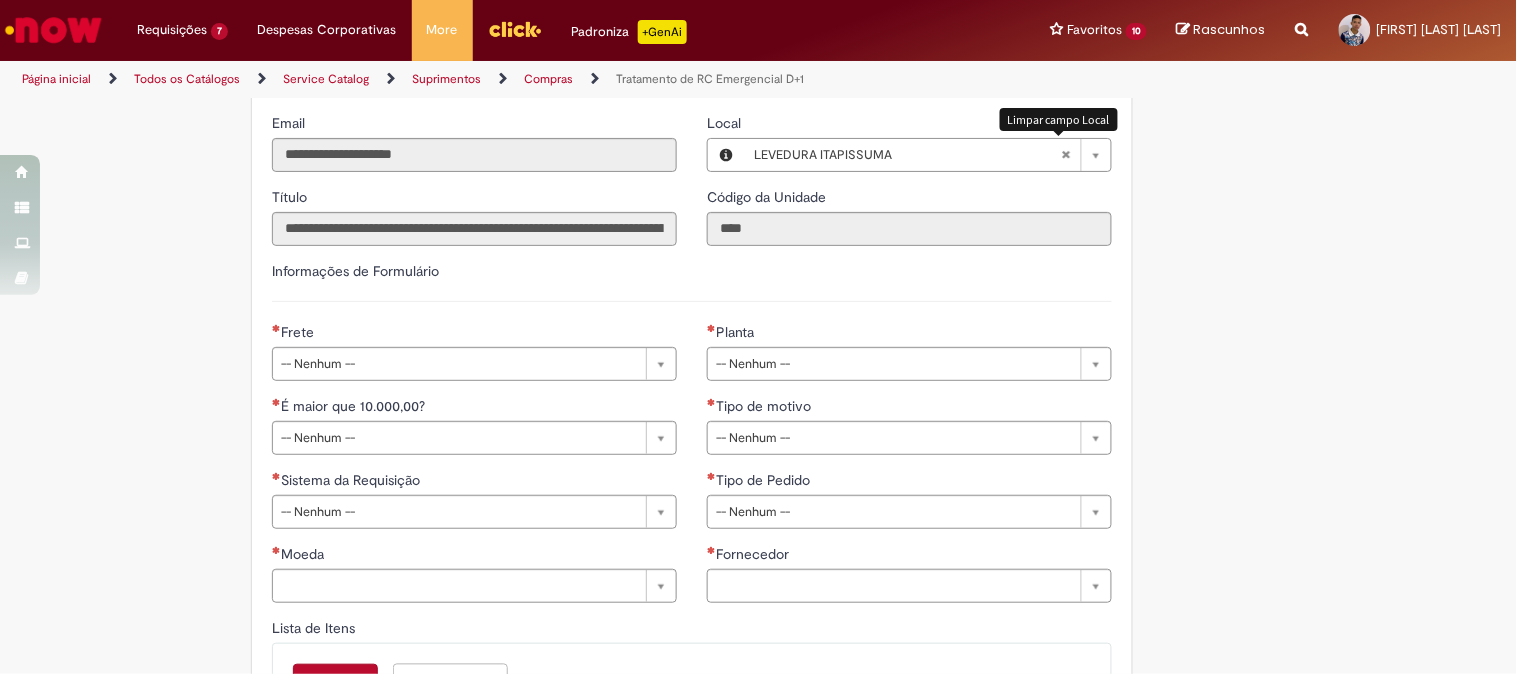 click at bounding box center (1066, 155) 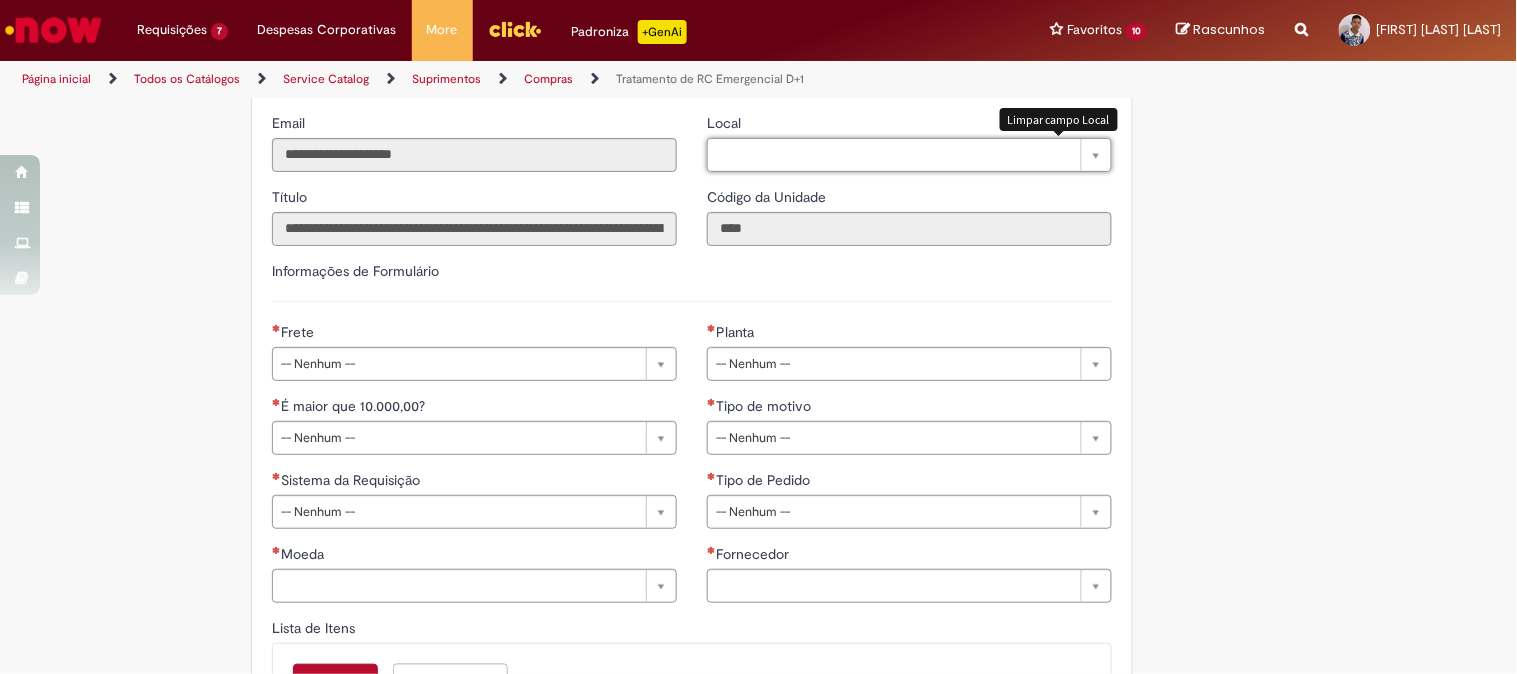 type 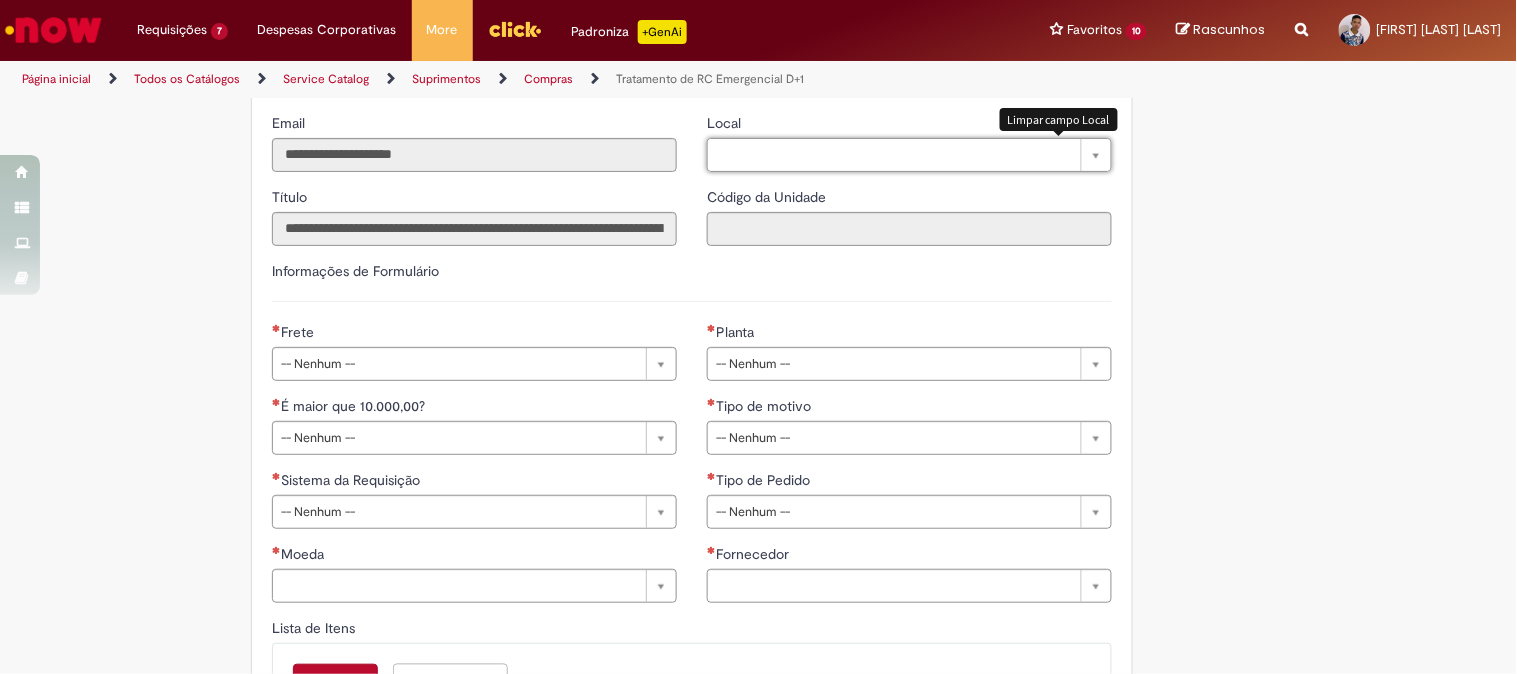 scroll, scrollTop: 0, scrollLeft: 0, axis: both 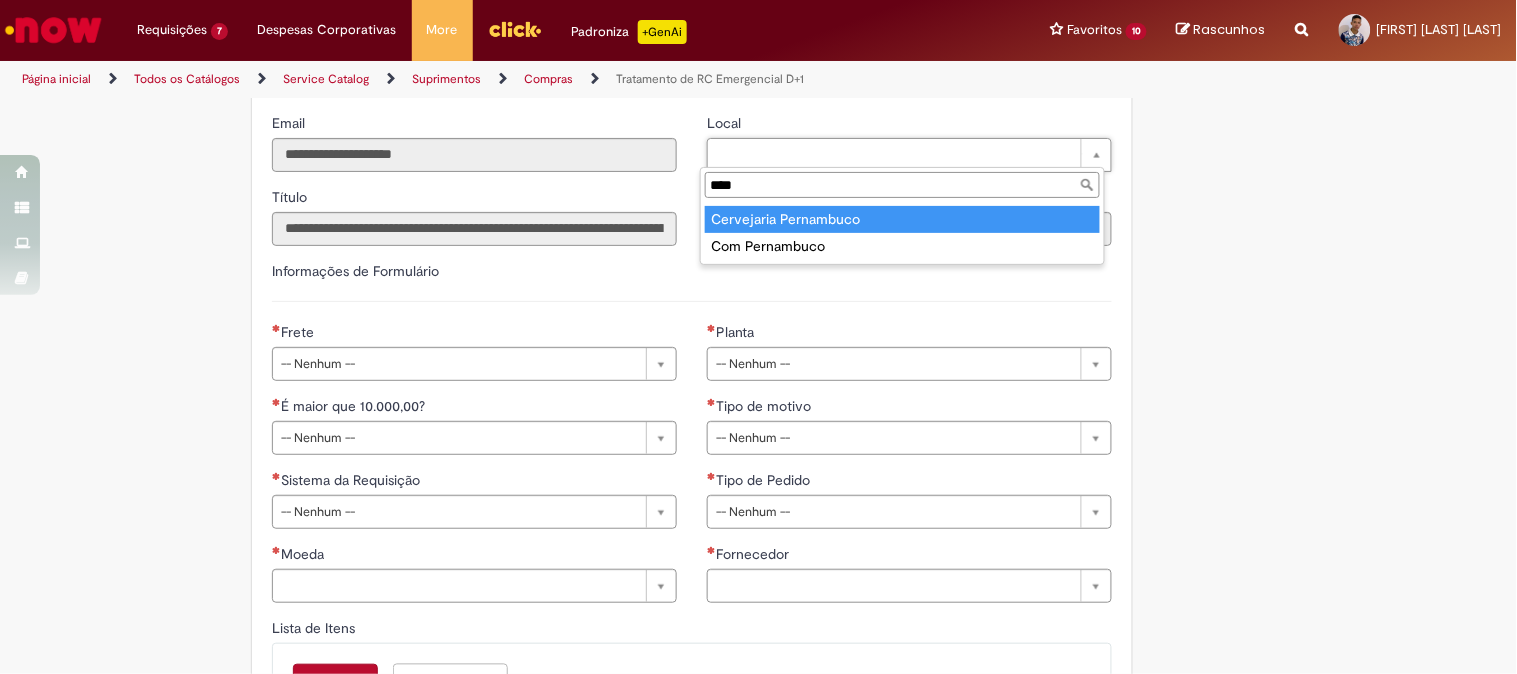type on "****" 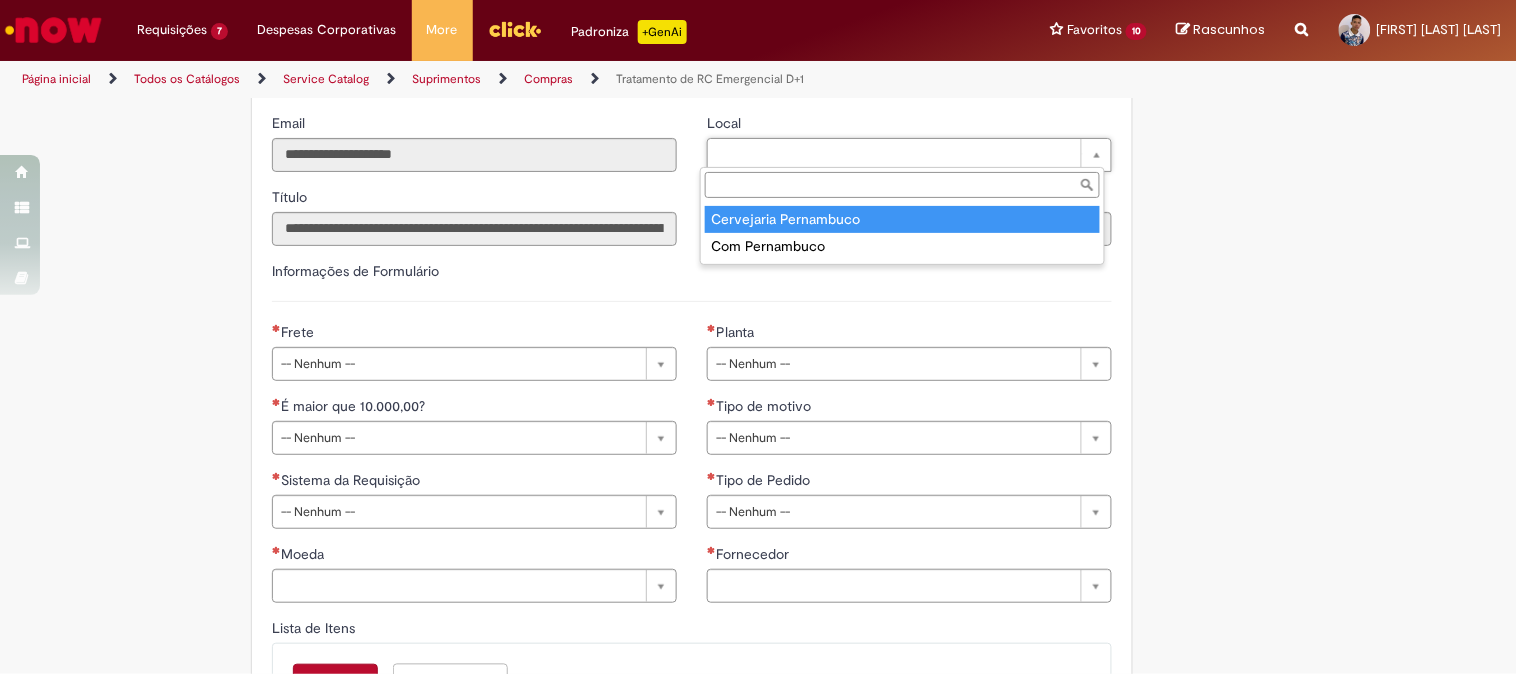 type on "****" 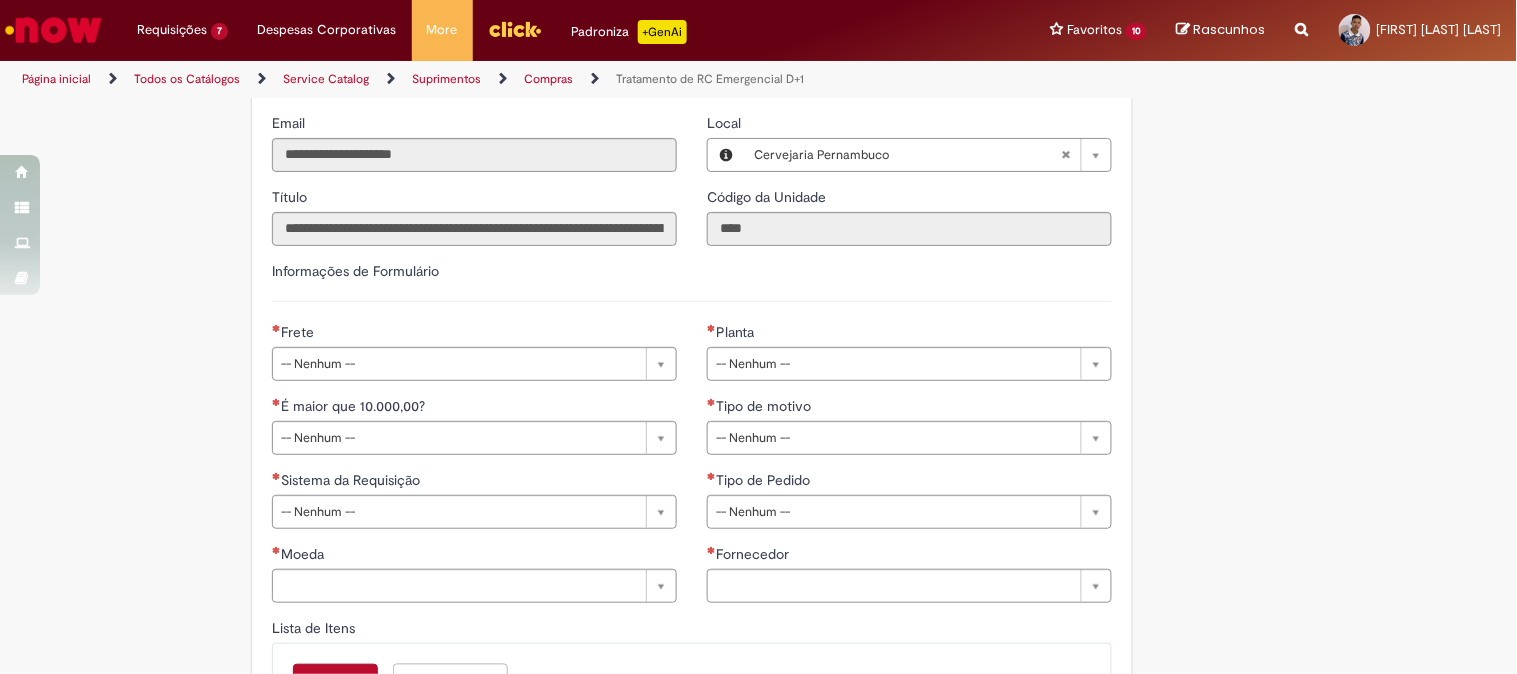 click on "**********" at bounding box center [909, 470] 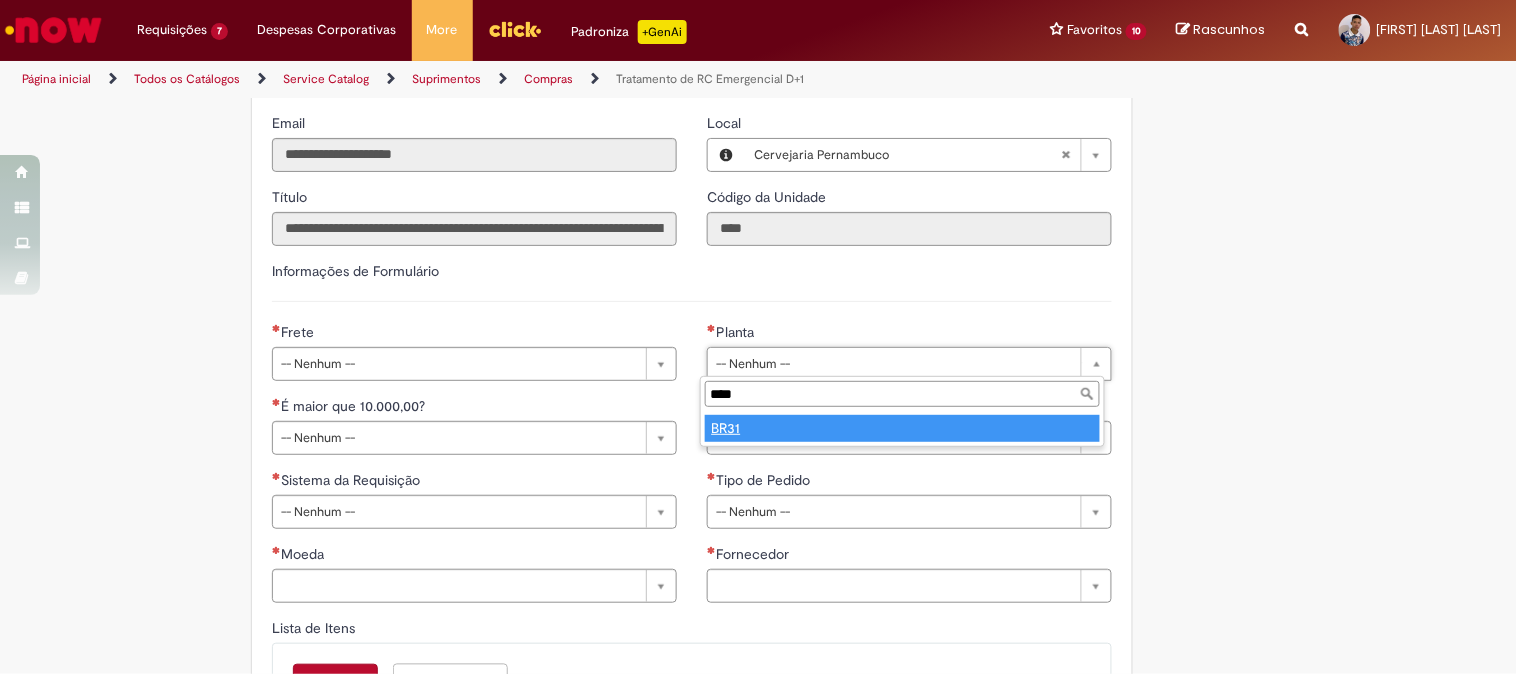 type on "****" 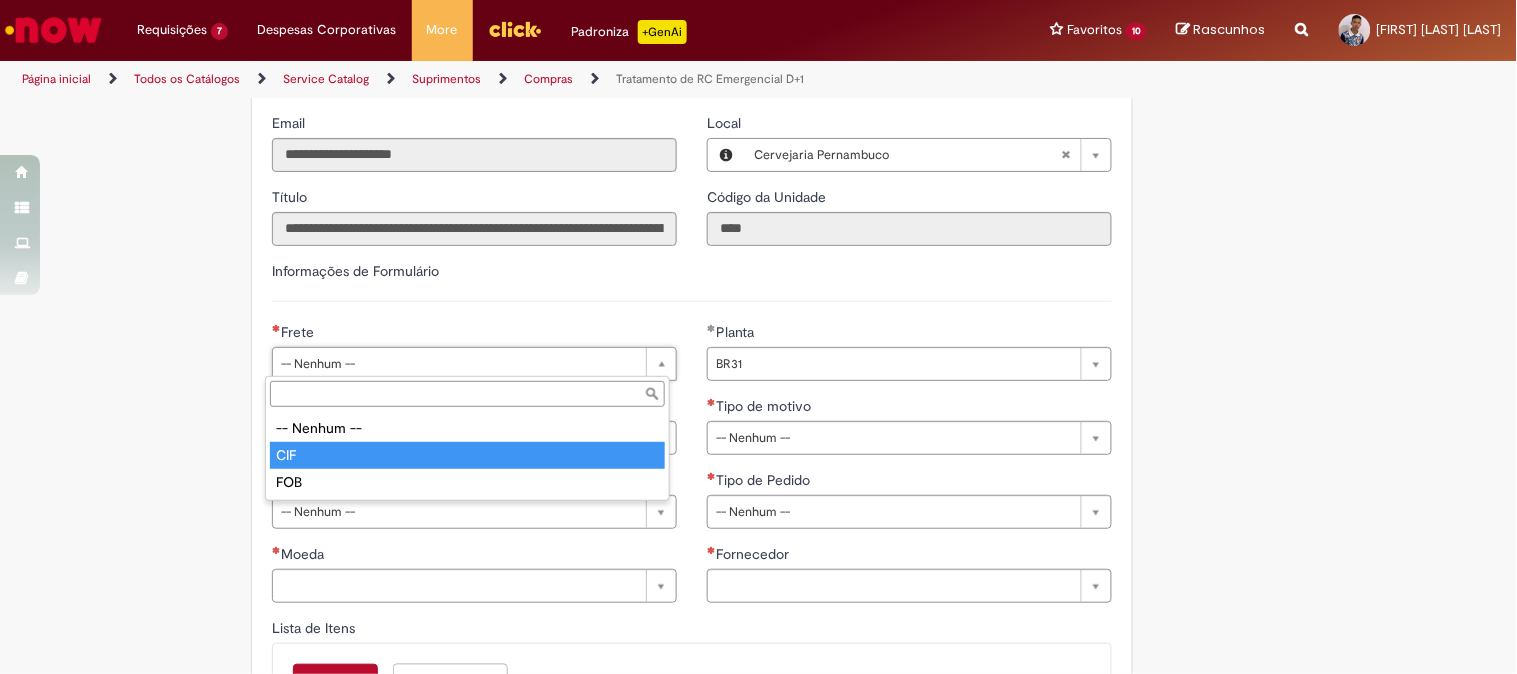 type on "***" 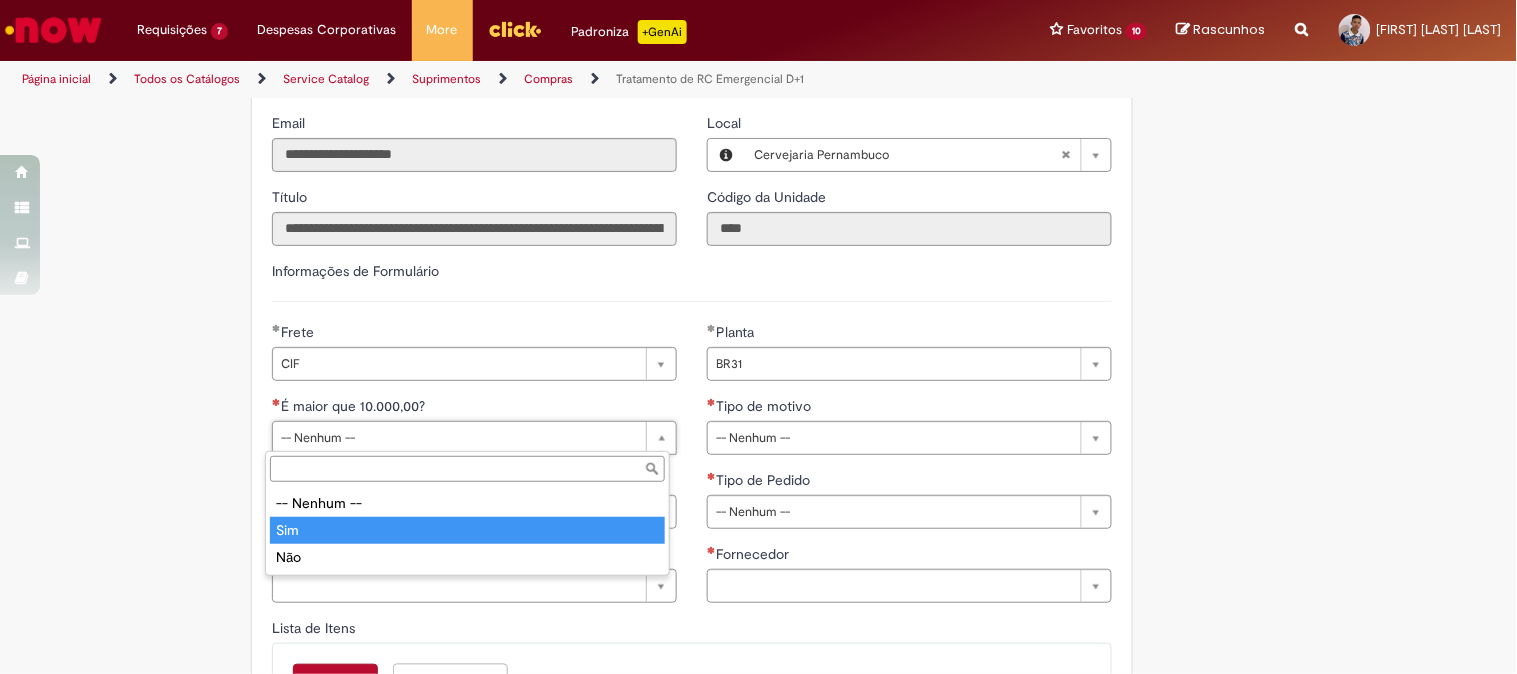 type on "***" 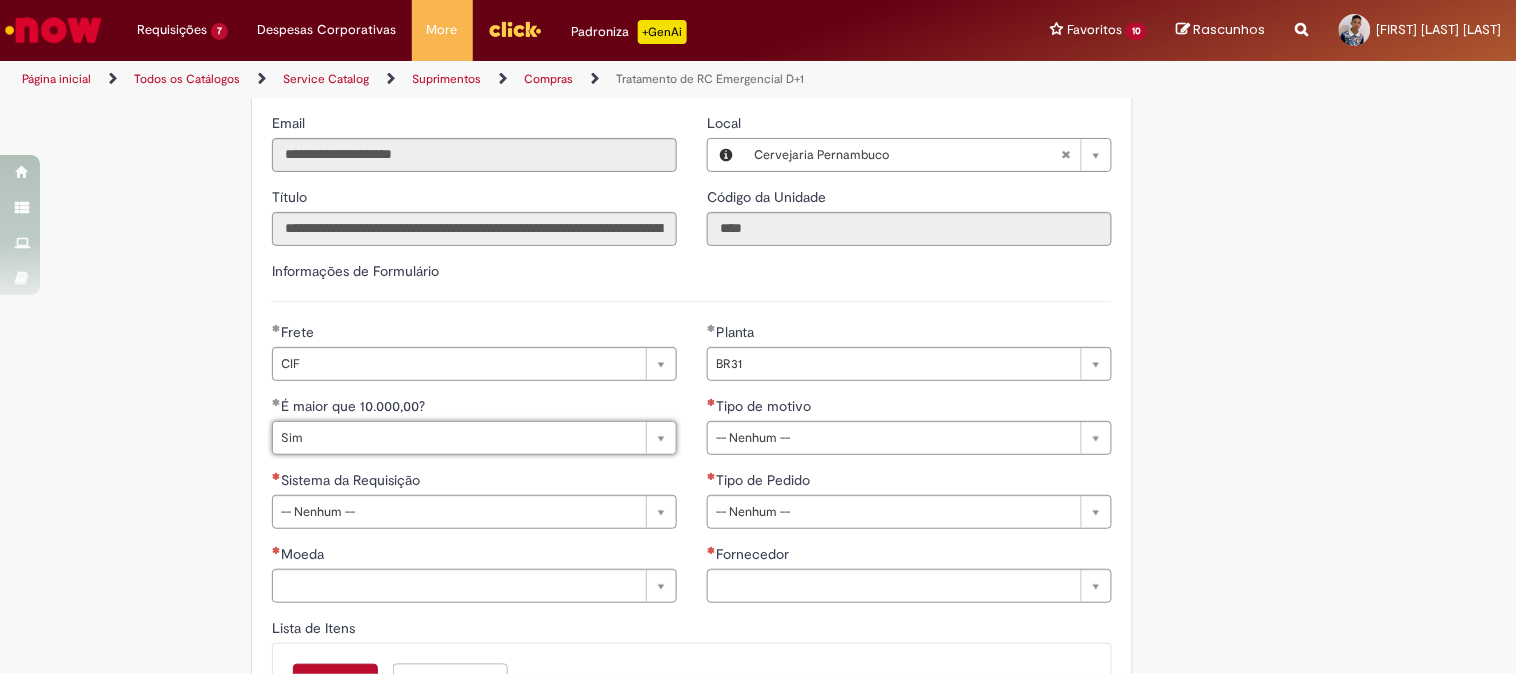 click on "**********" at bounding box center (909, 470) 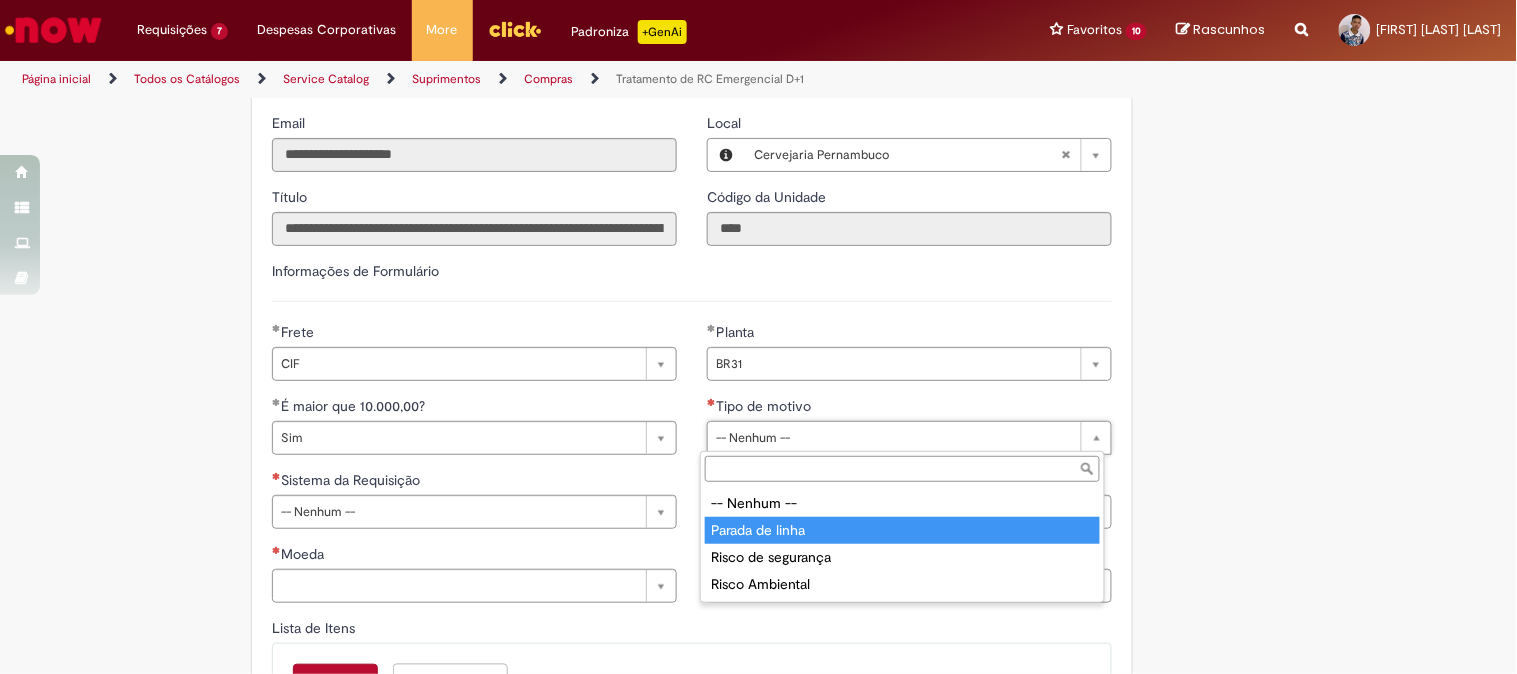 type on "**********" 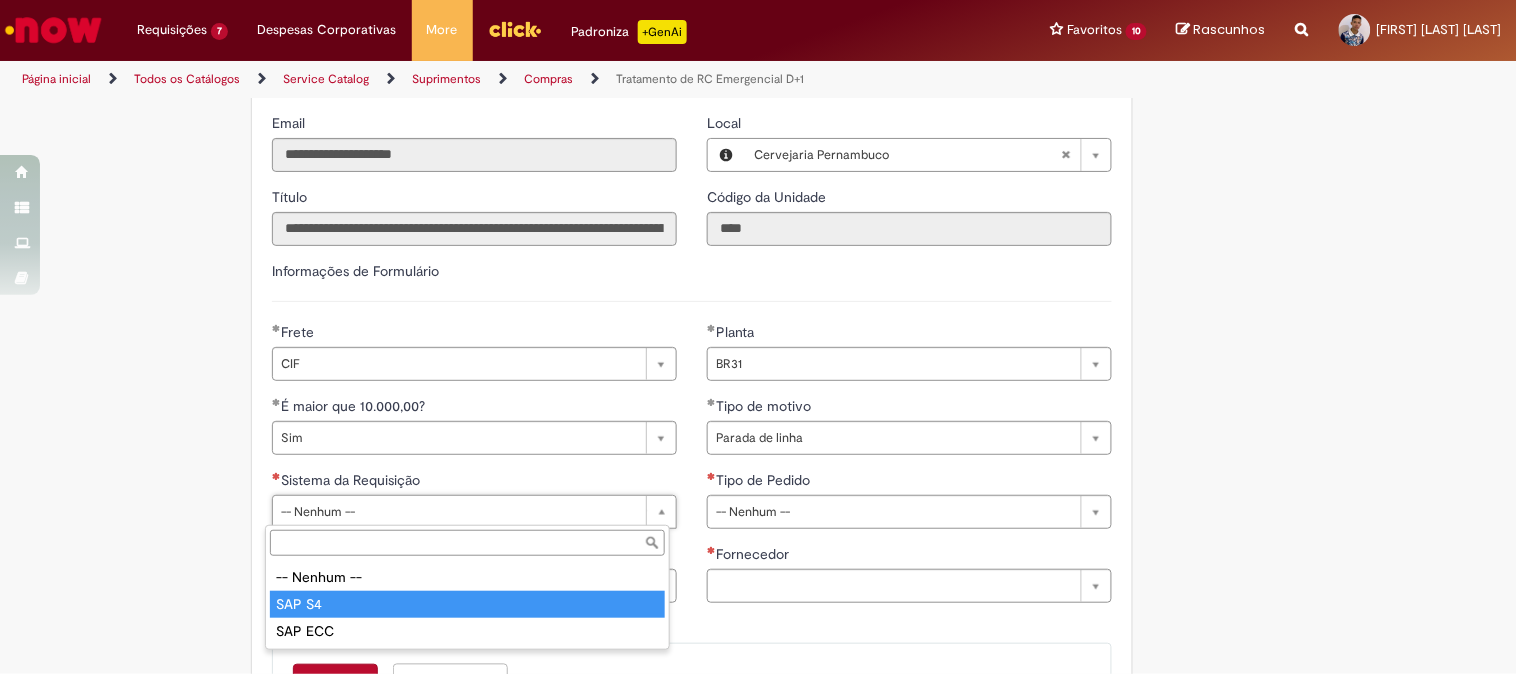 type on "******" 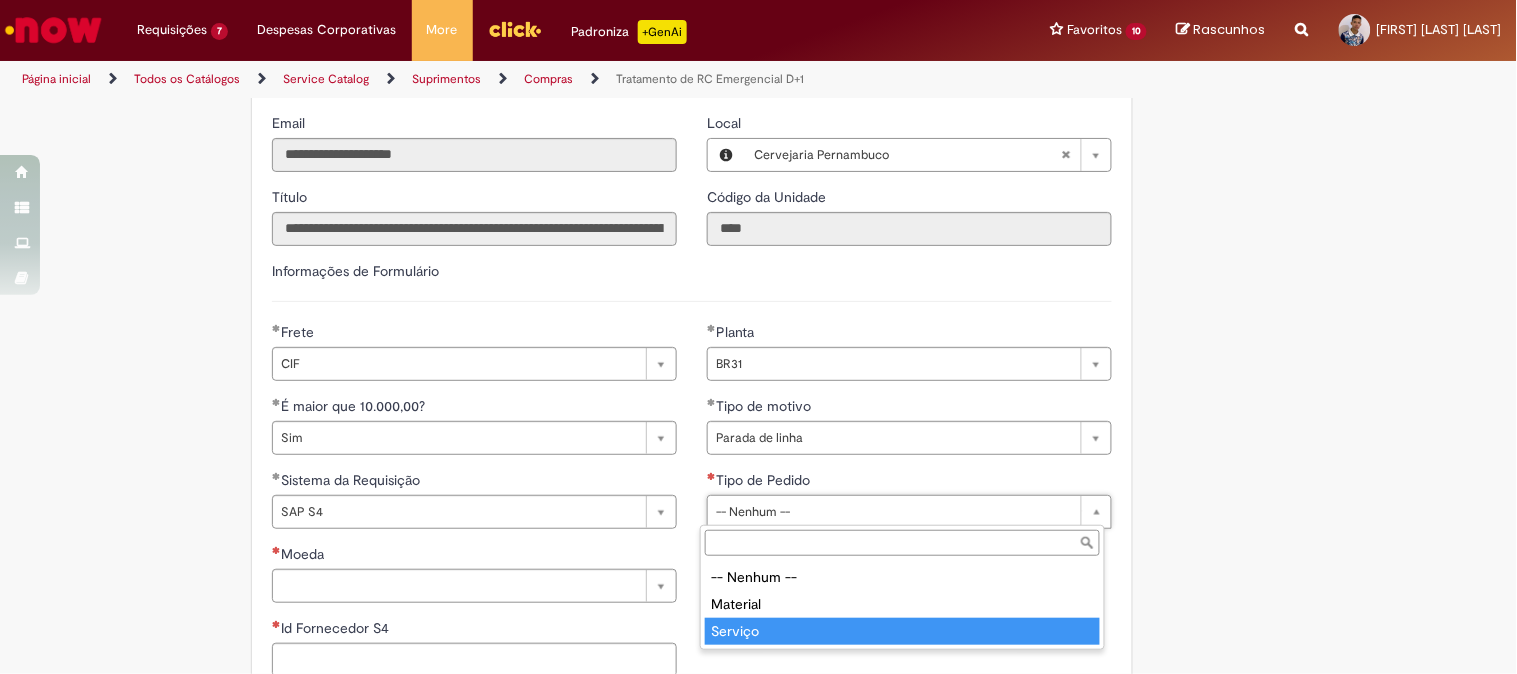 type on "*******" 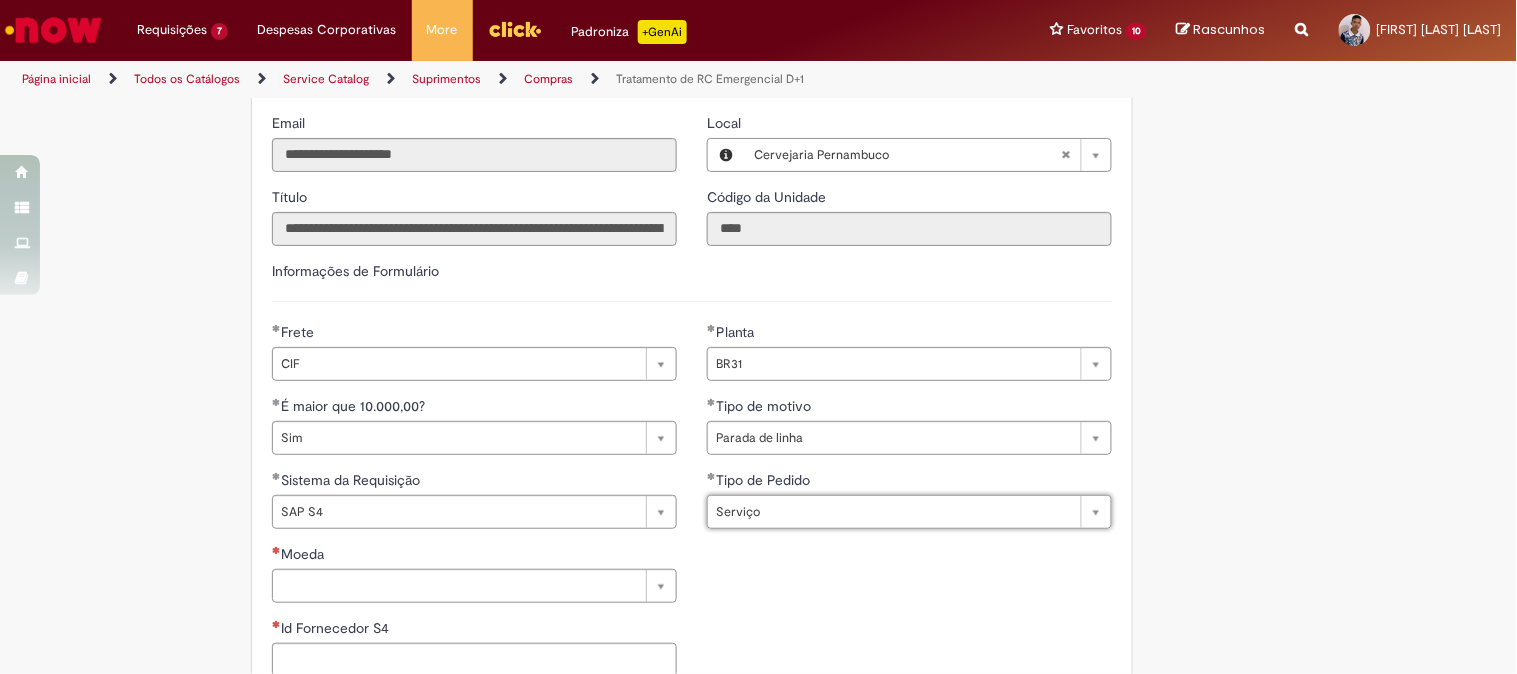 scroll, scrollTop: 1000, scrollLeft: 0, axis: vertical 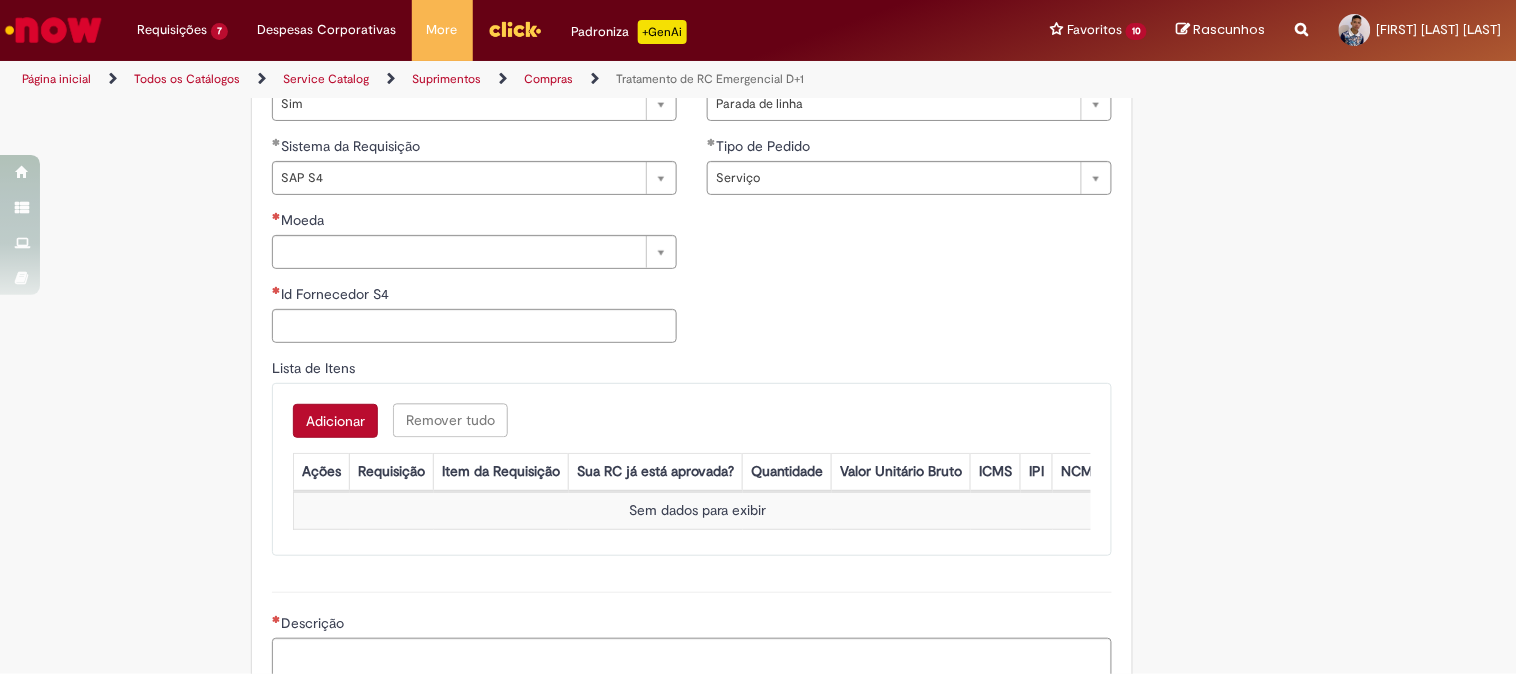 click on "**********" at bounding box center (474, 173) 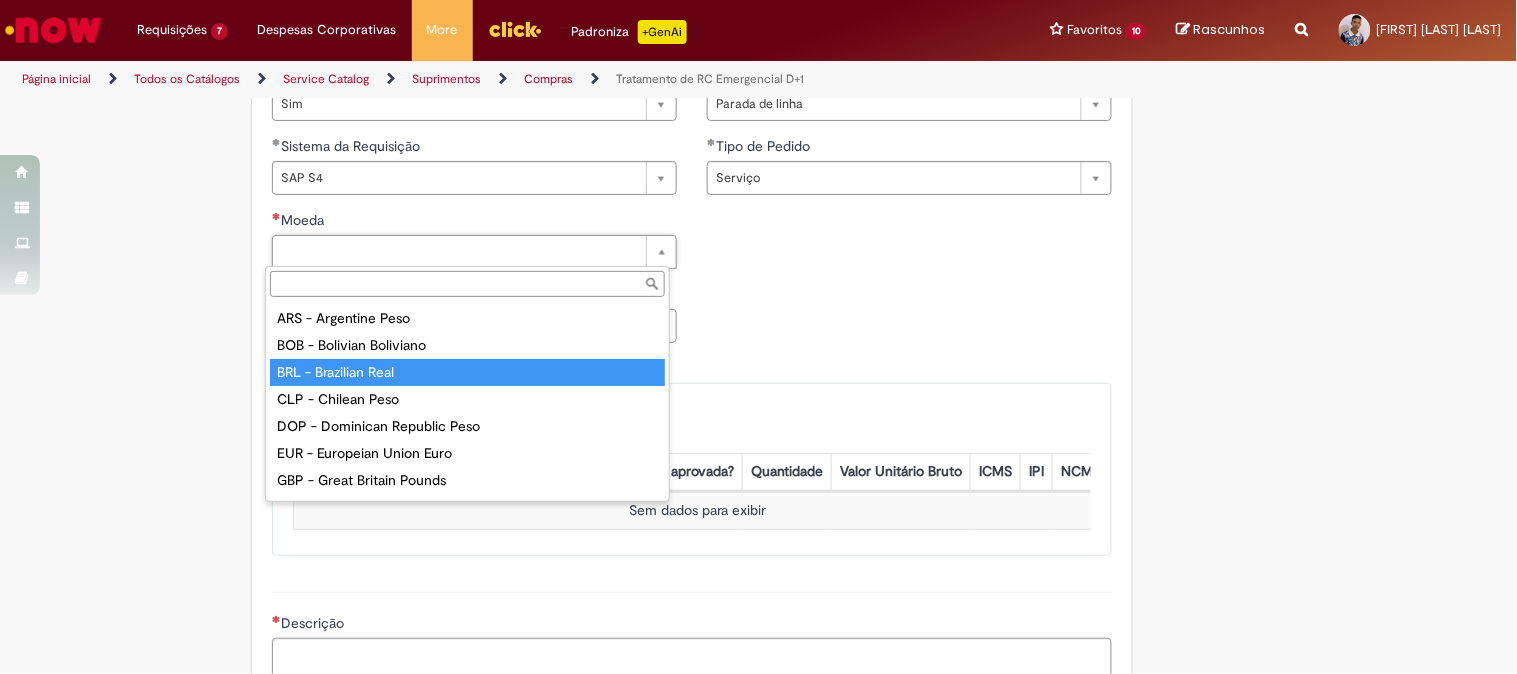 type on "**********" 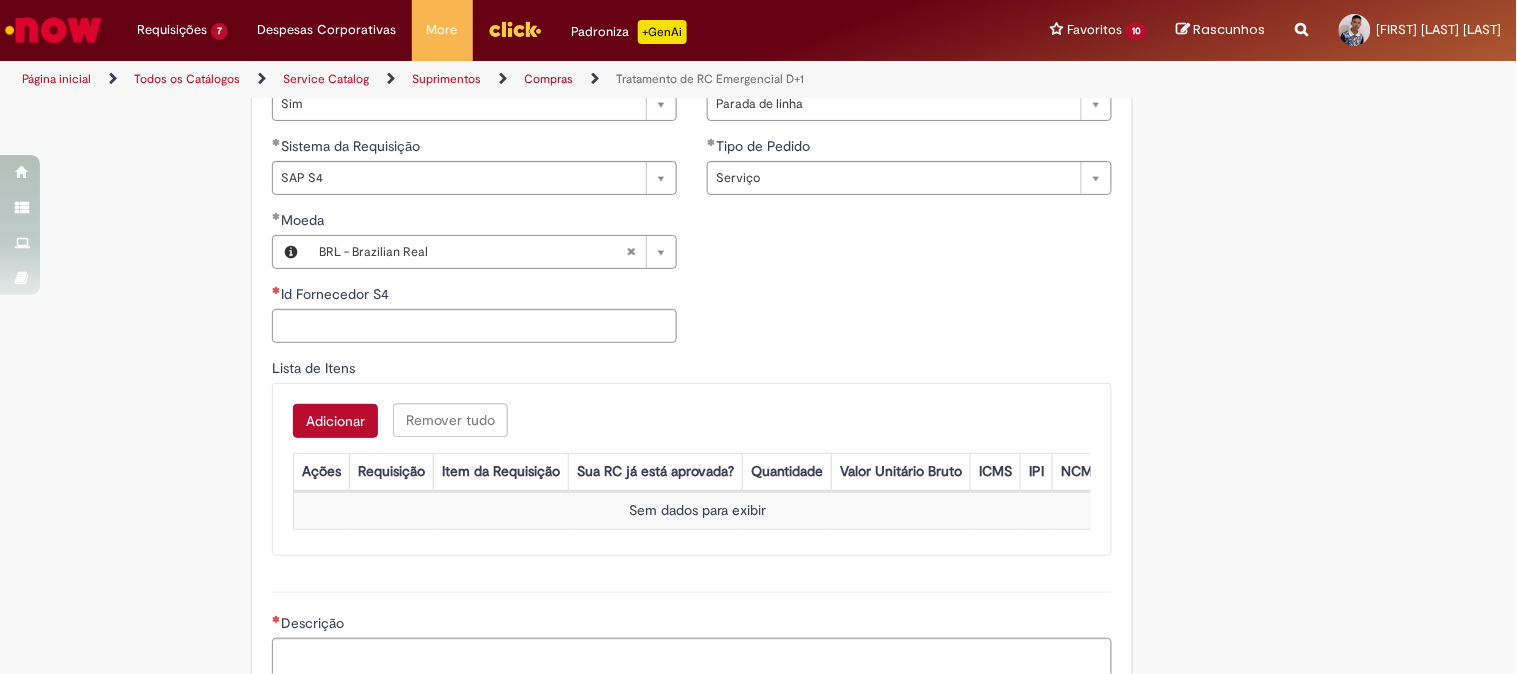 click on "Id Fornecedor S4" at bounding box center (332, 294) 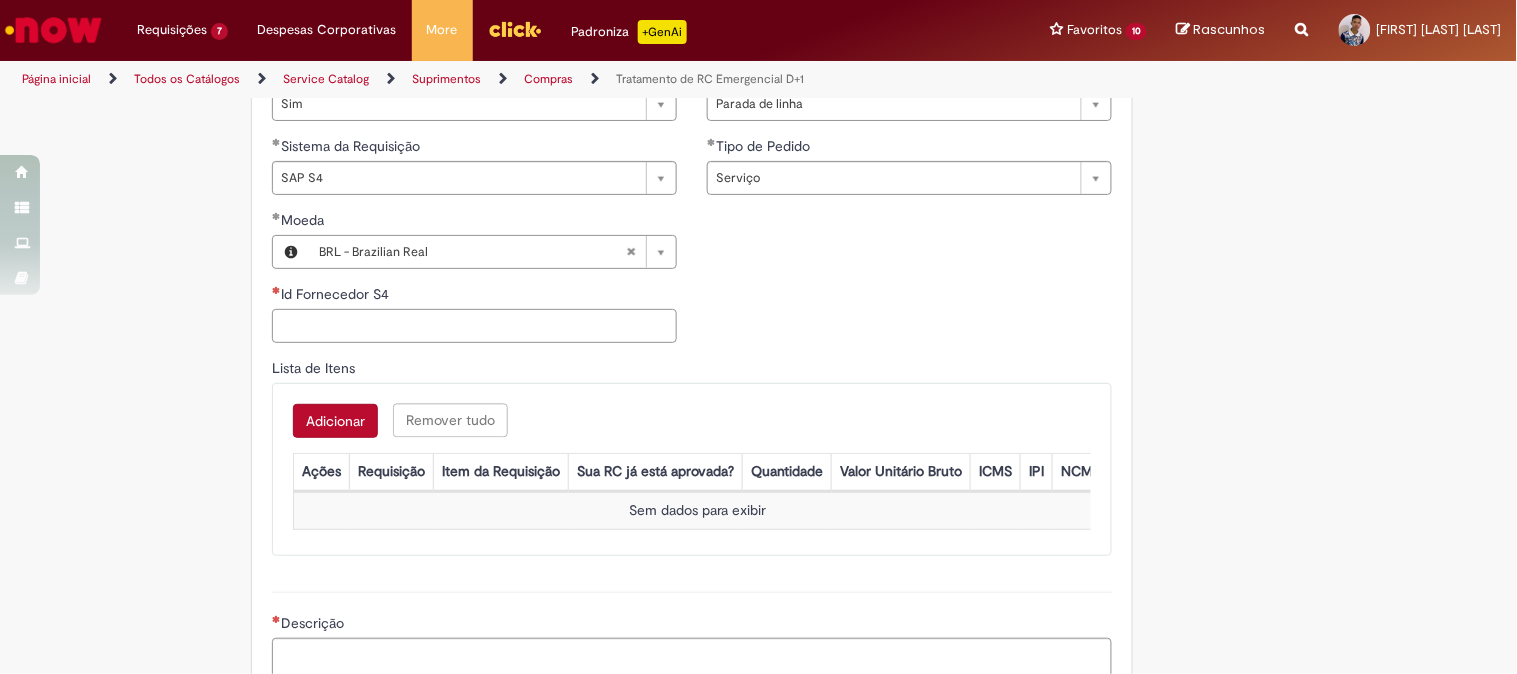 click on "Id Fornecedor S4" at bounding box center [474, 326] 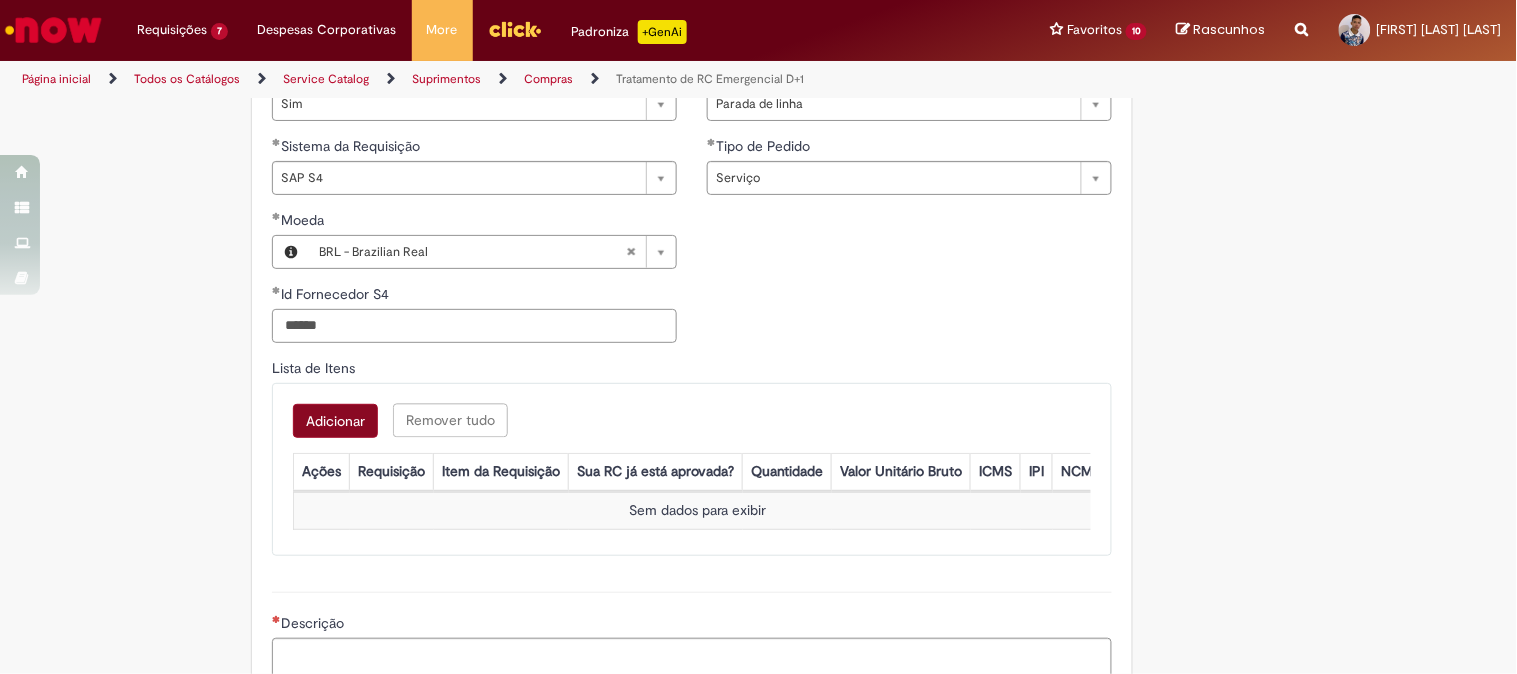 type on "******" 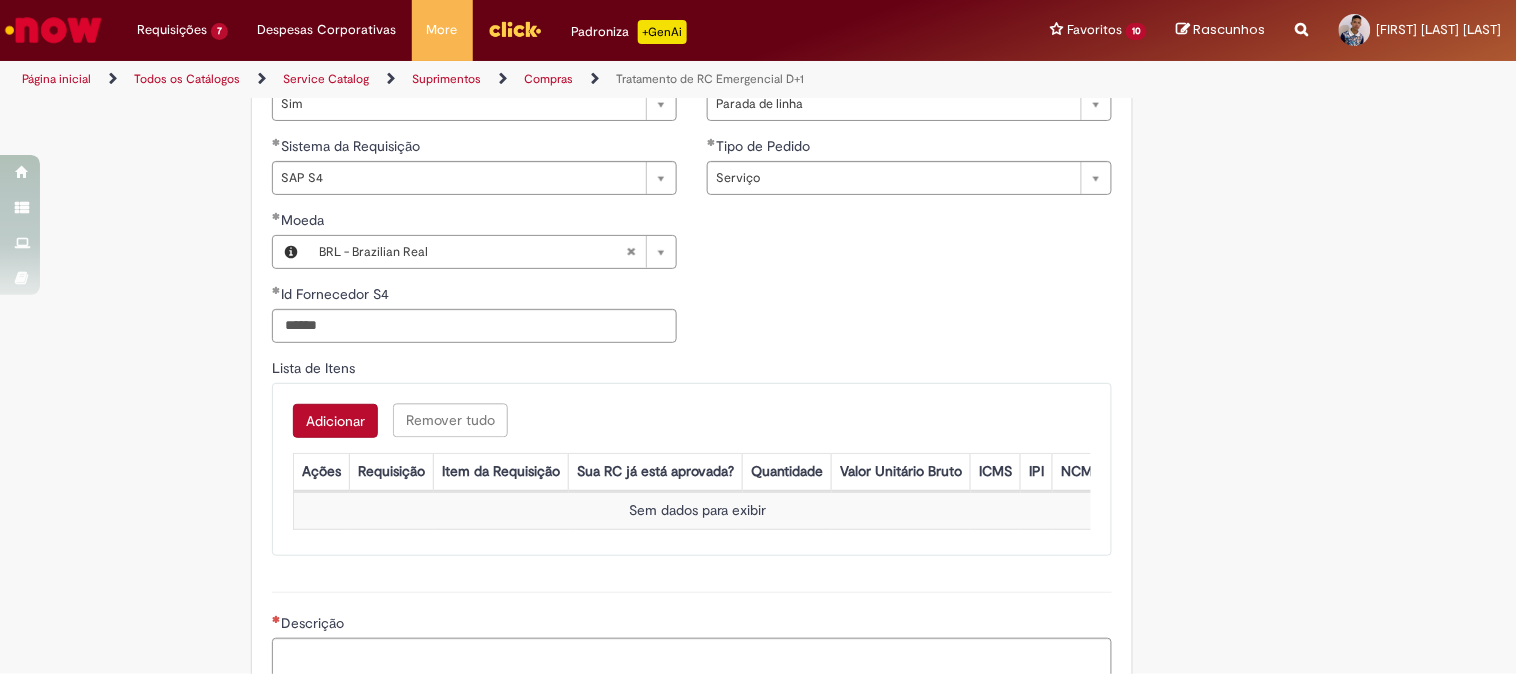 click on "Adicionar" at bounding box center (335, 421) 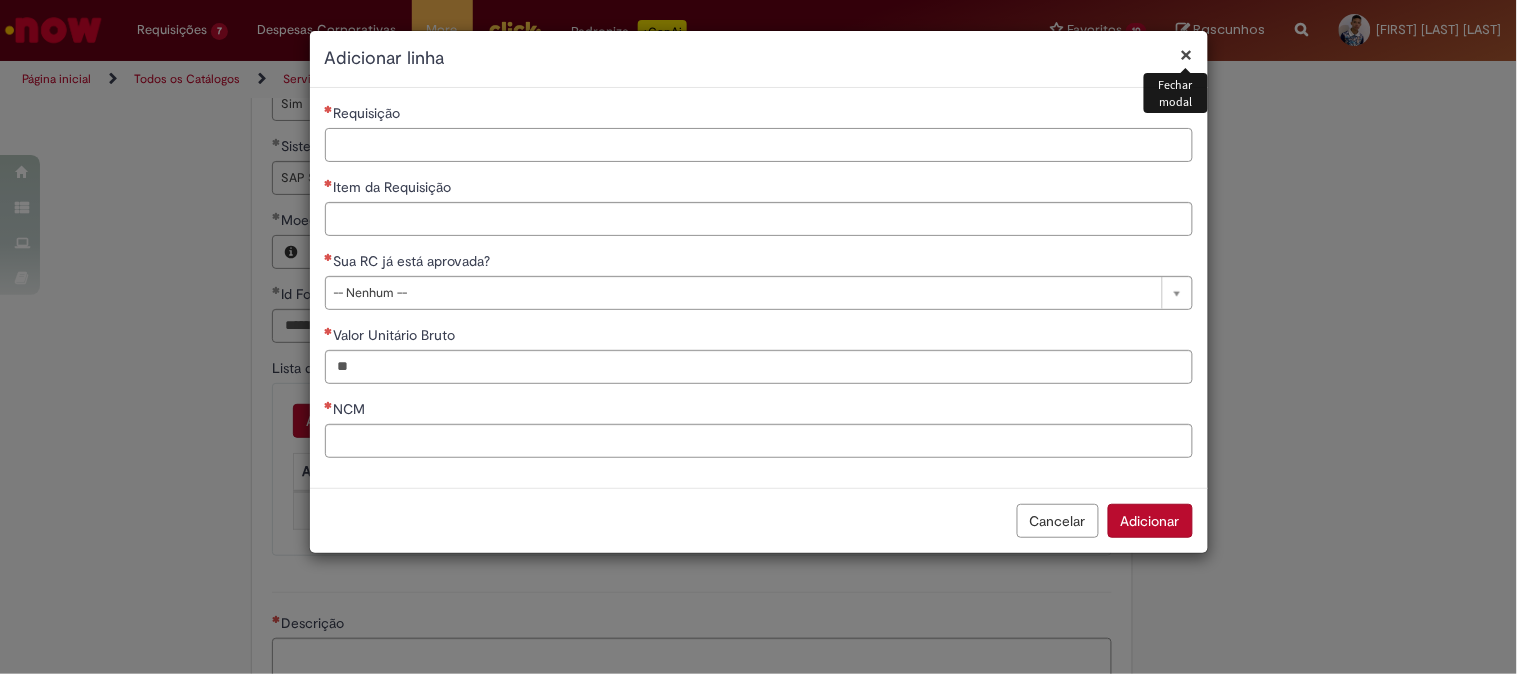 click on "Requisição" at bounding box center (759, 145) 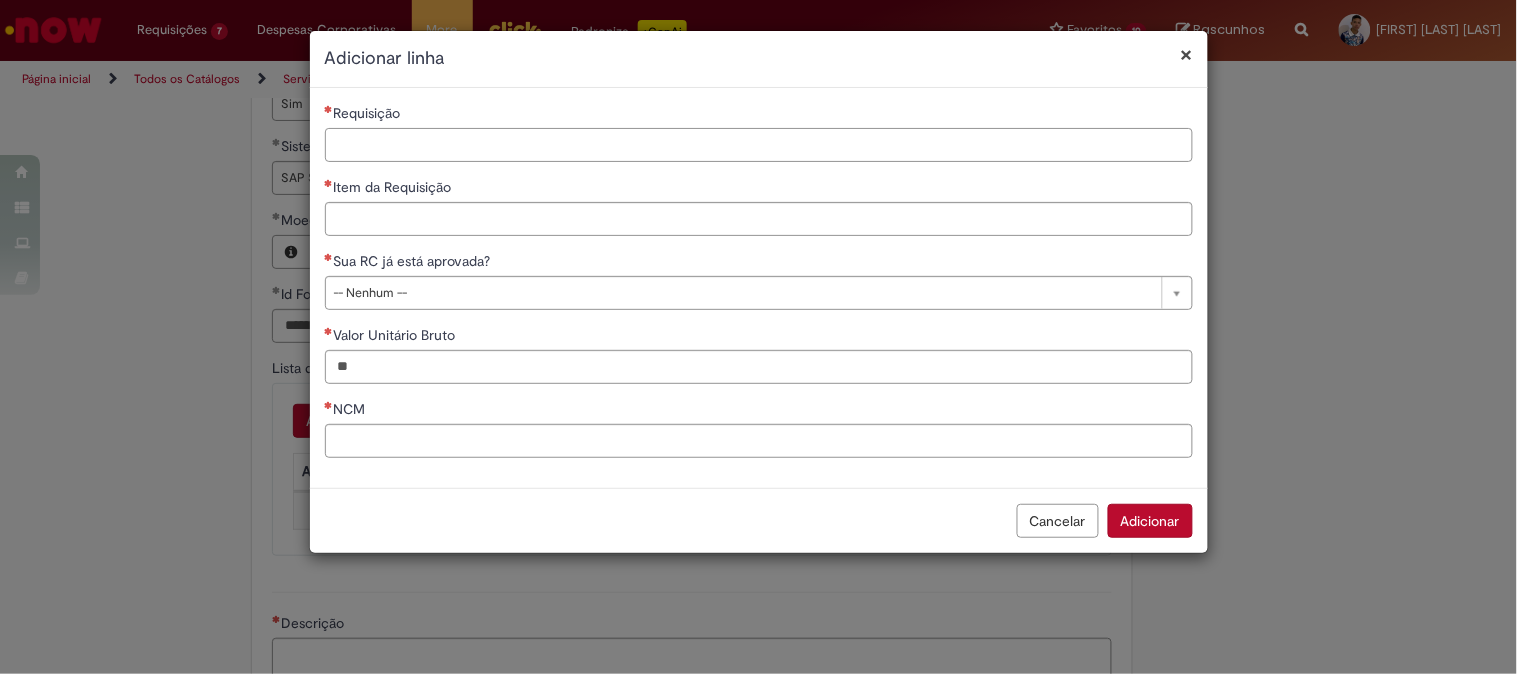 paste on "**********" 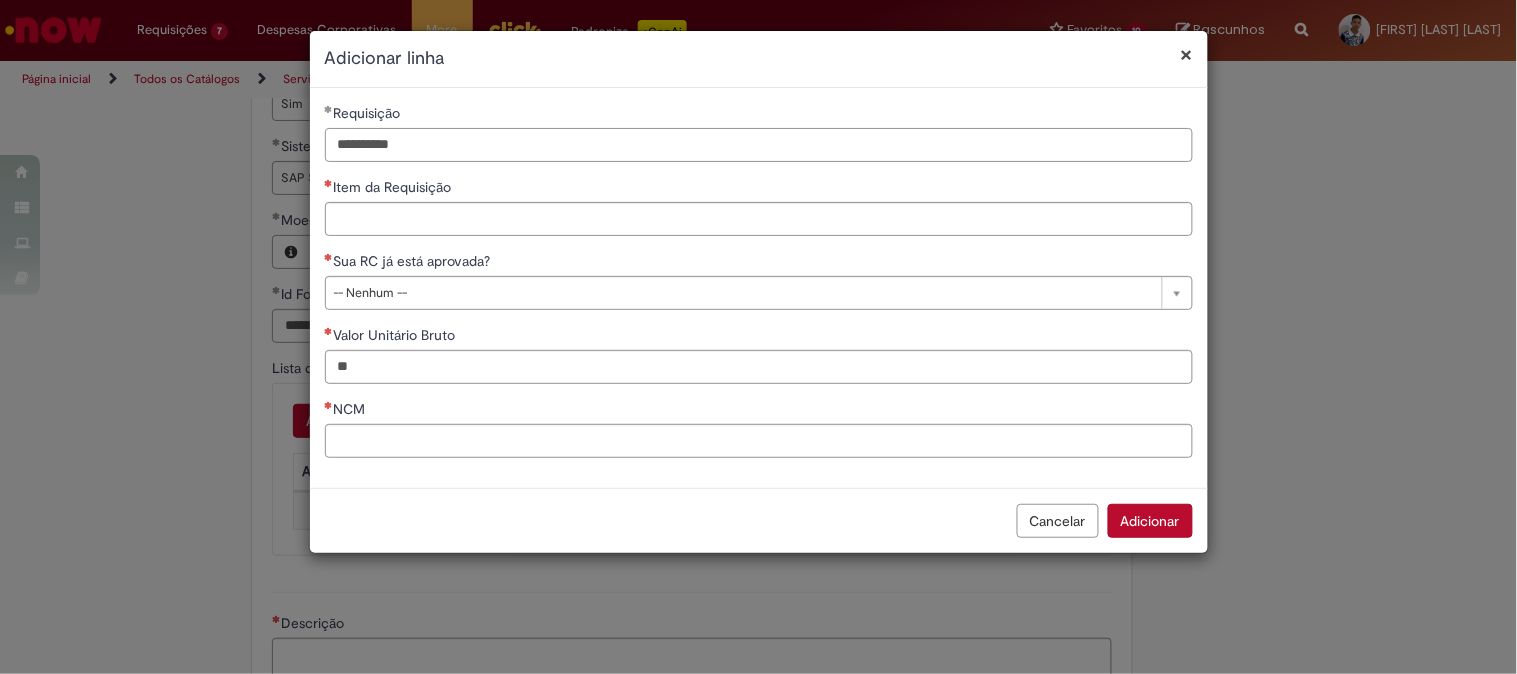 type on "**********" 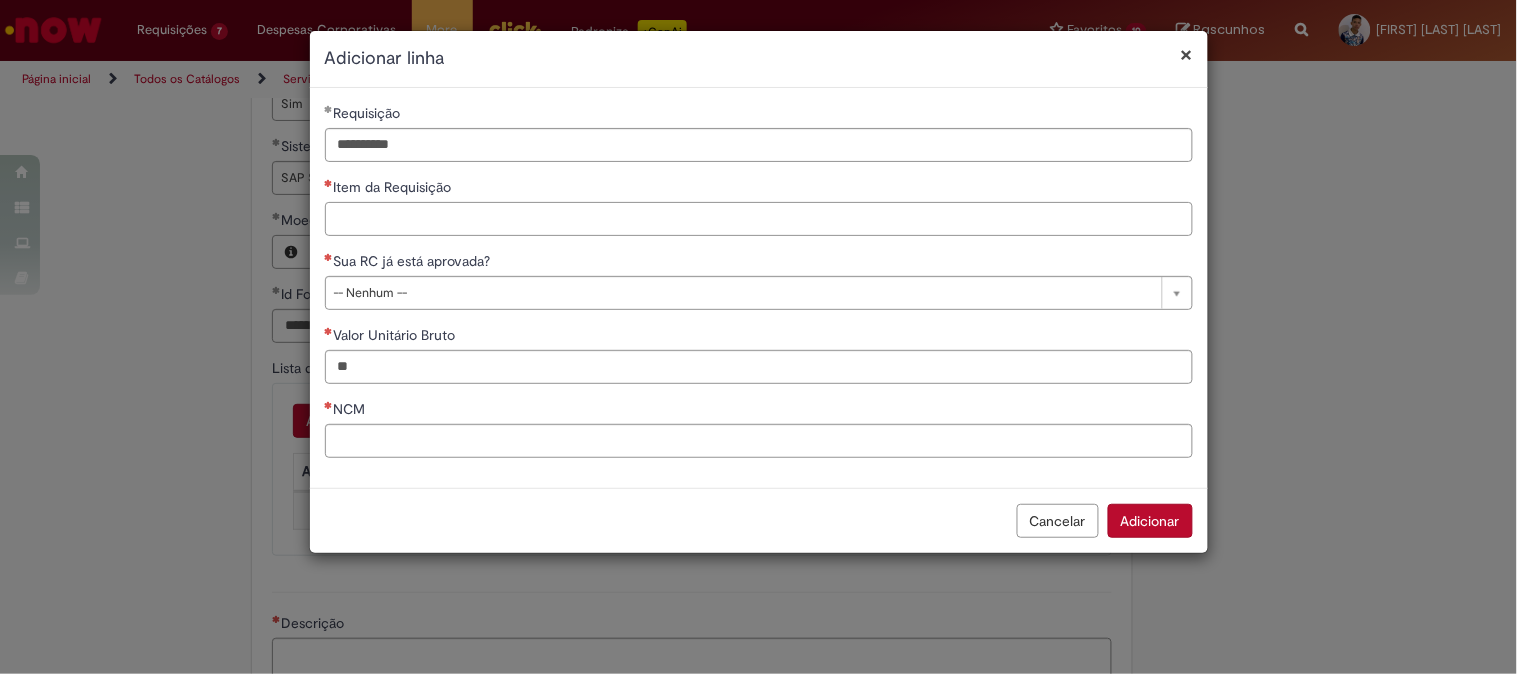 click on "Item da Requisição" at bounding box center [759, 219] 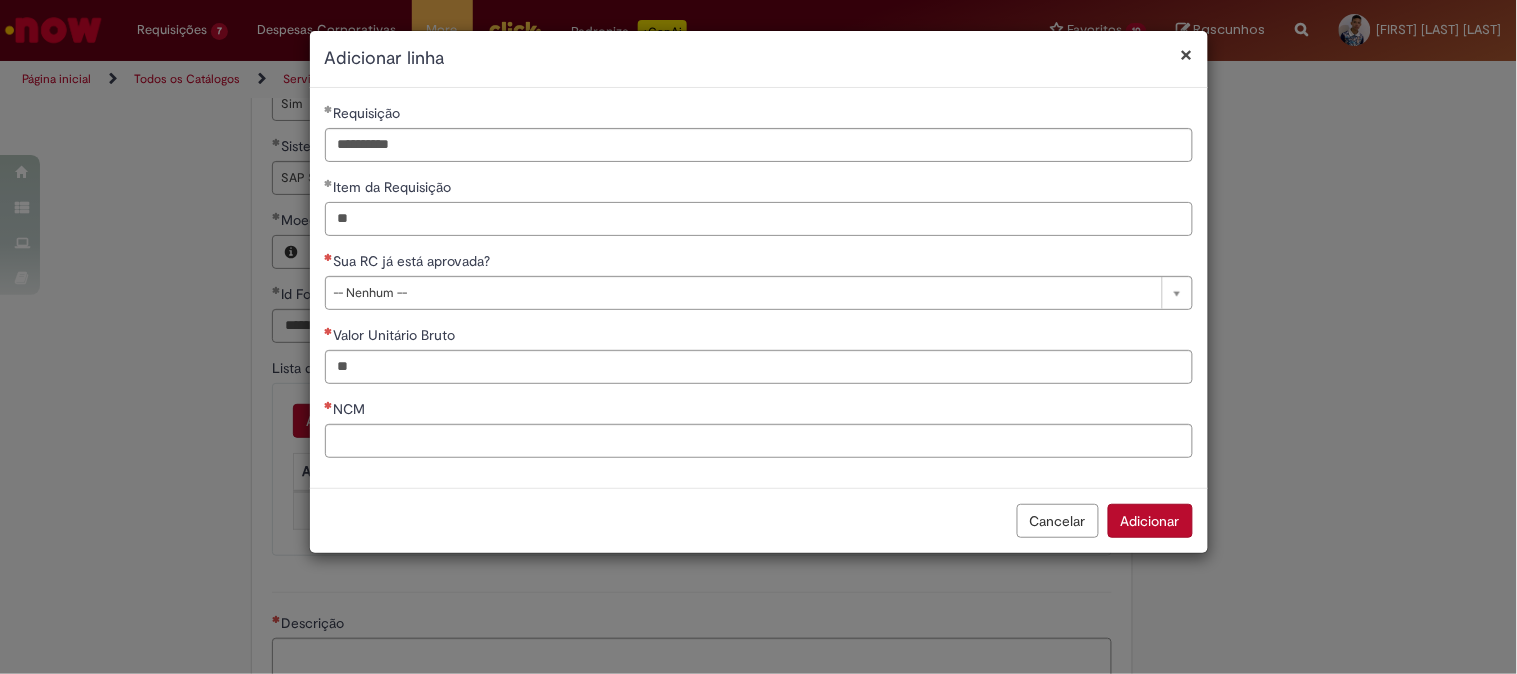 type on "**" 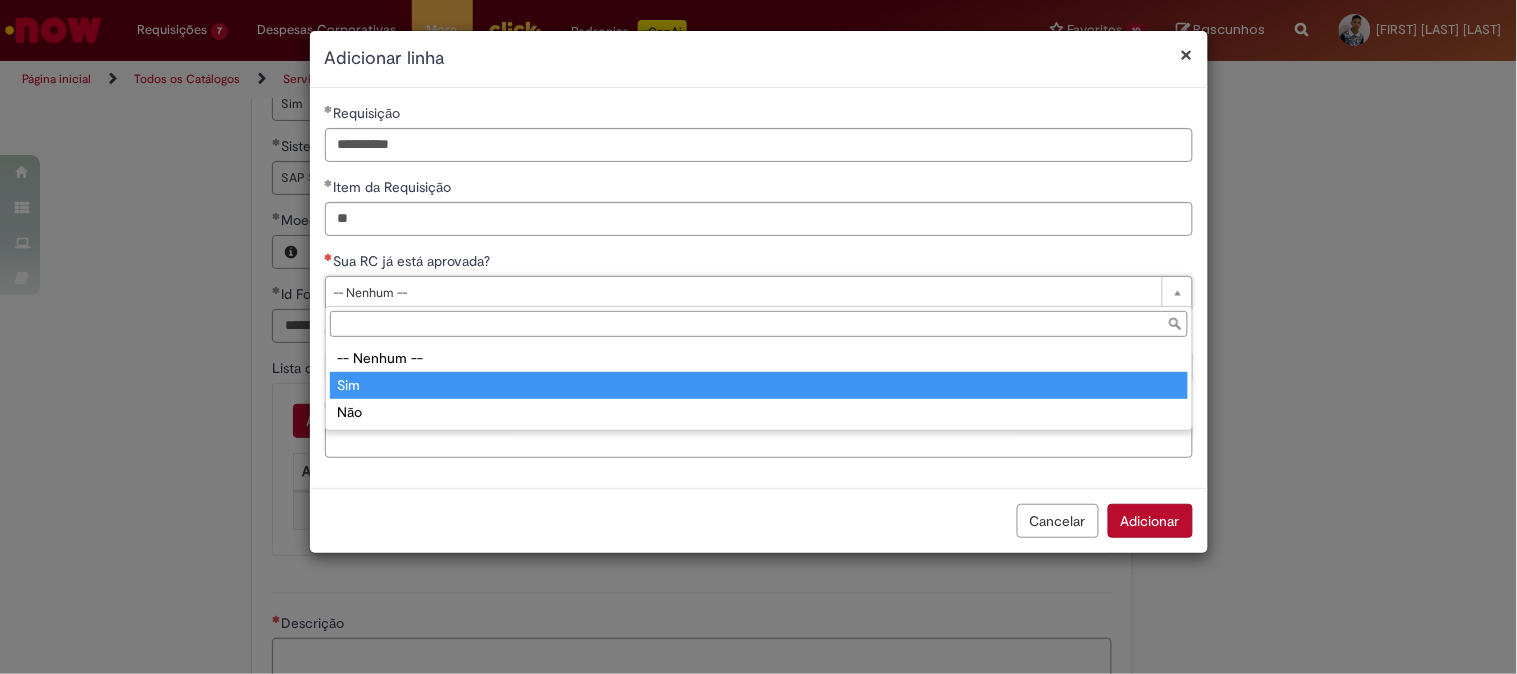 type on "***" 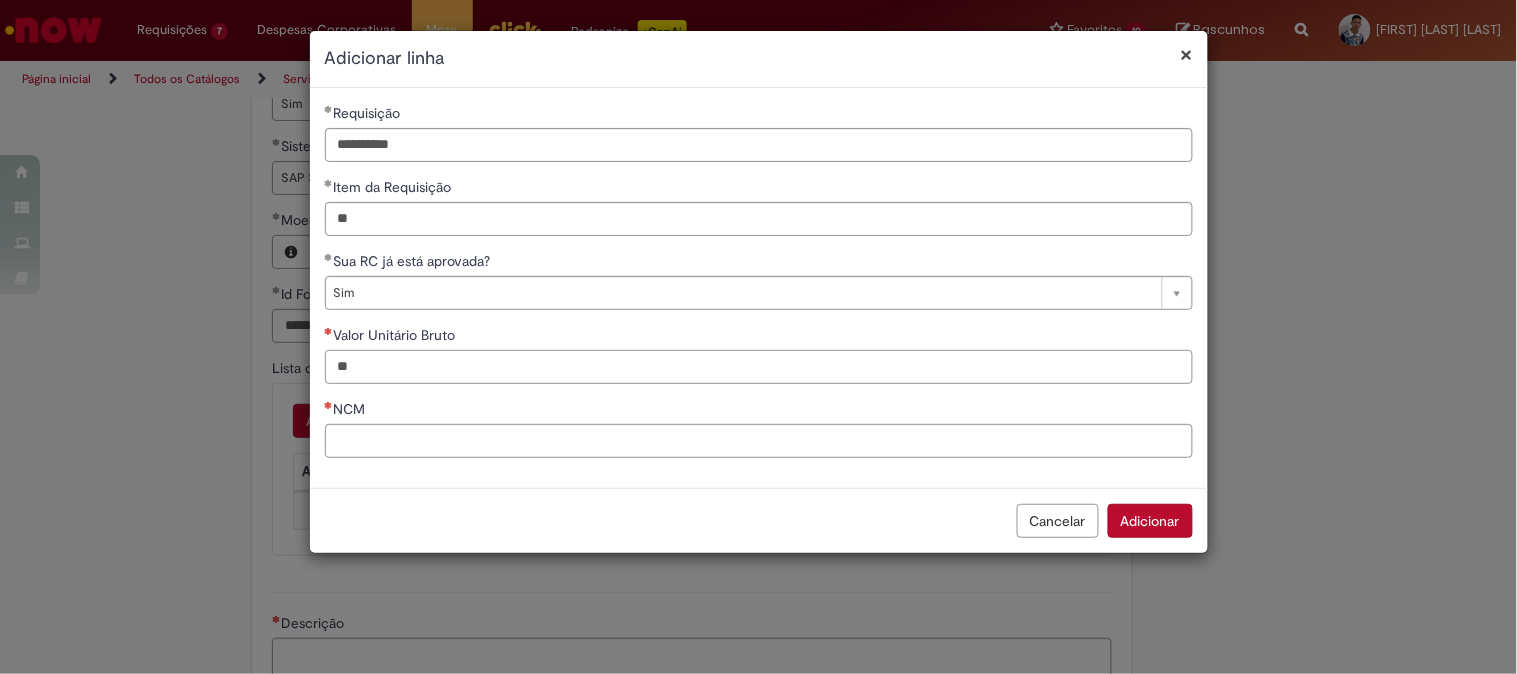 click on "Valor Unitário Bruto" at bounding box center [759, 367] 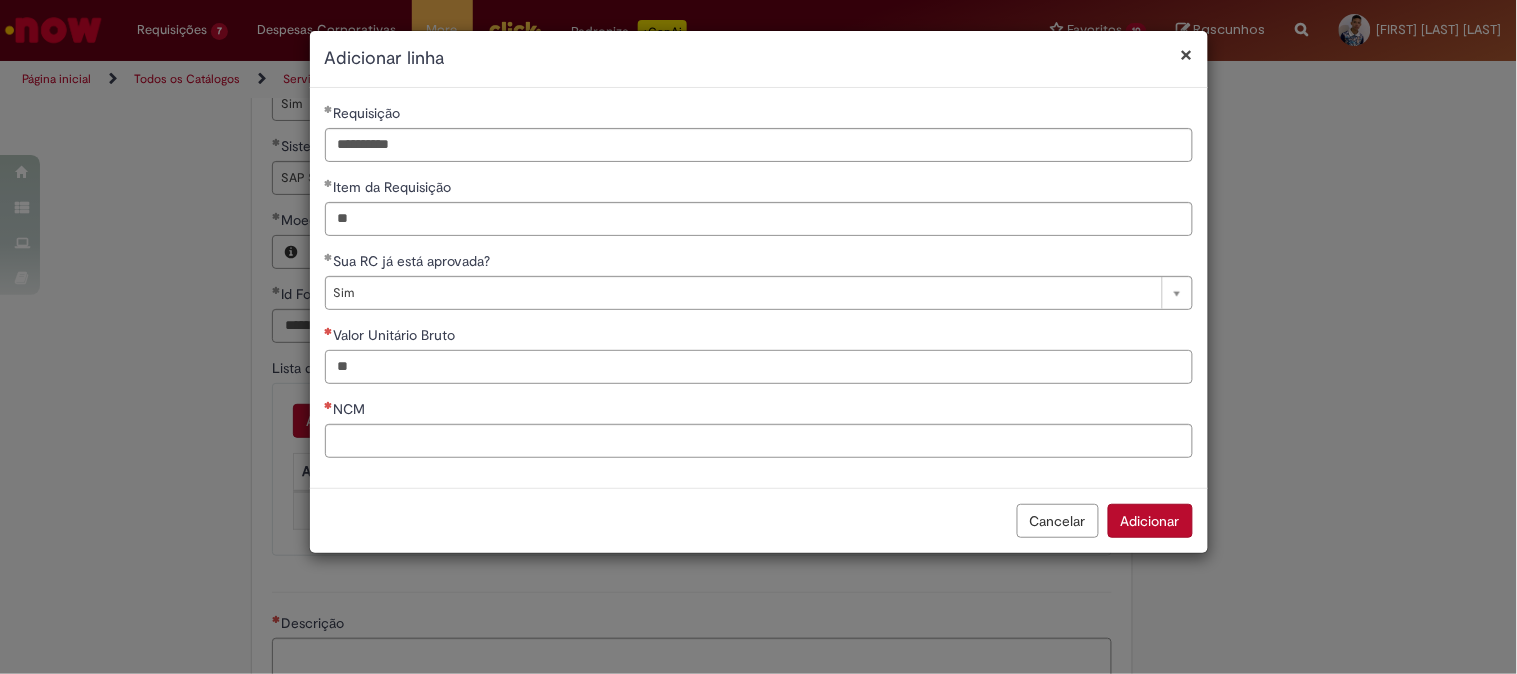paste on "*********" 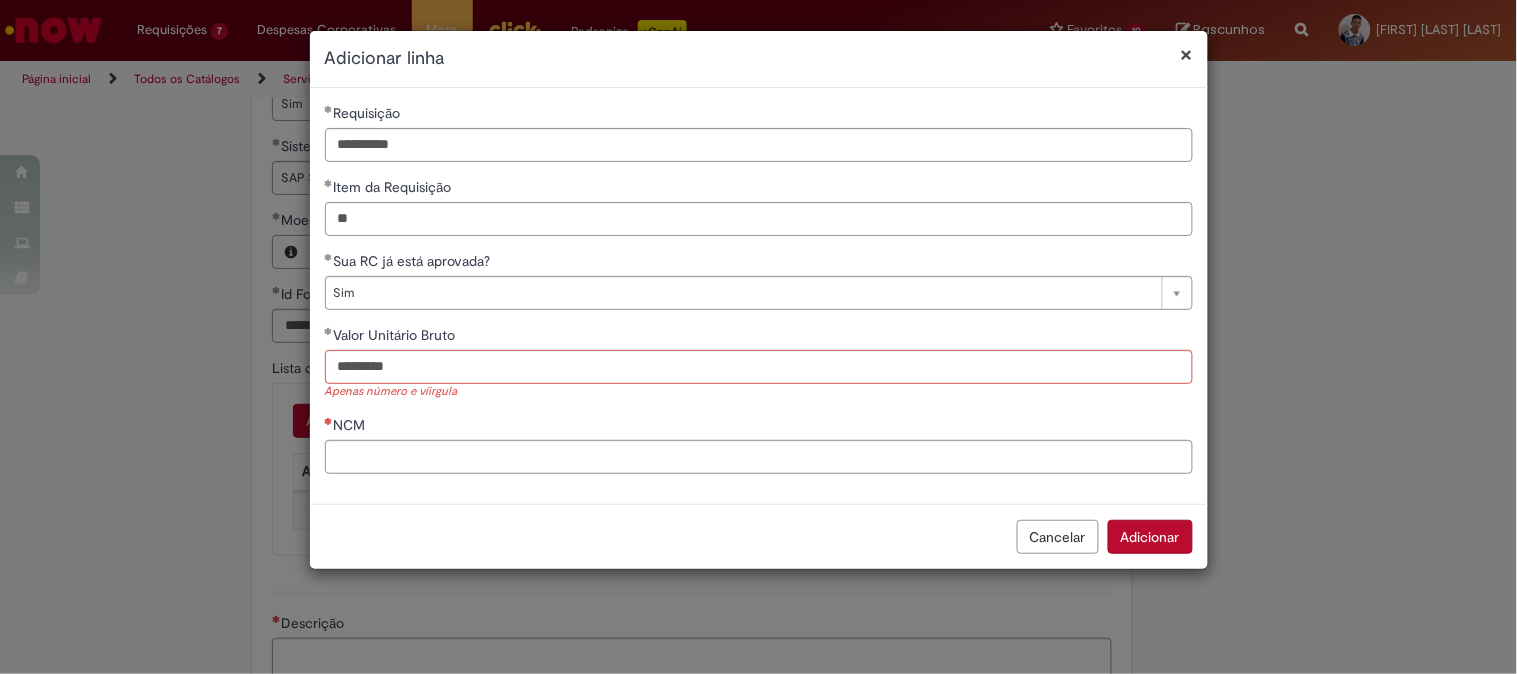 click on "**********" at bounding box center [759, 296] 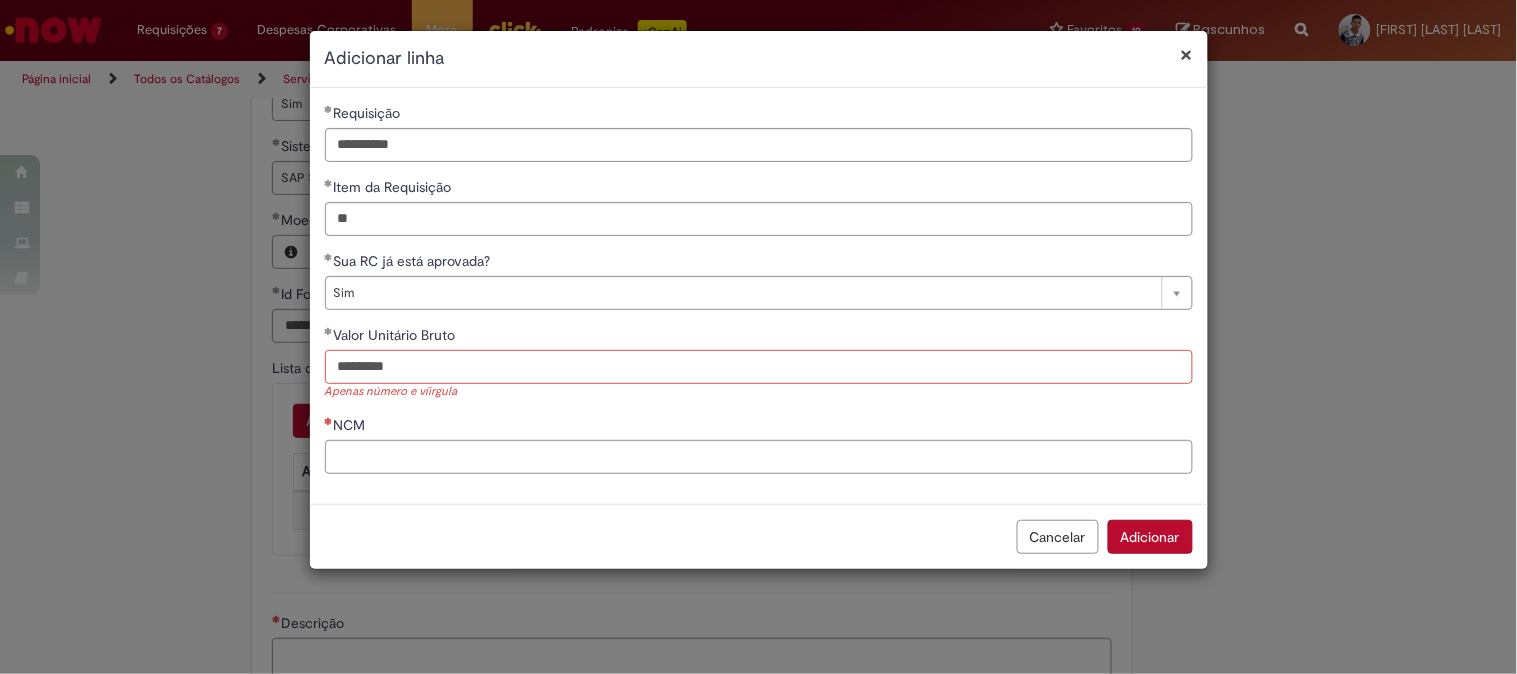 drag, startPoint x: 357, startPoint y: 362, endPoint x: 376, endPoint y: 375, distance: 23.021729 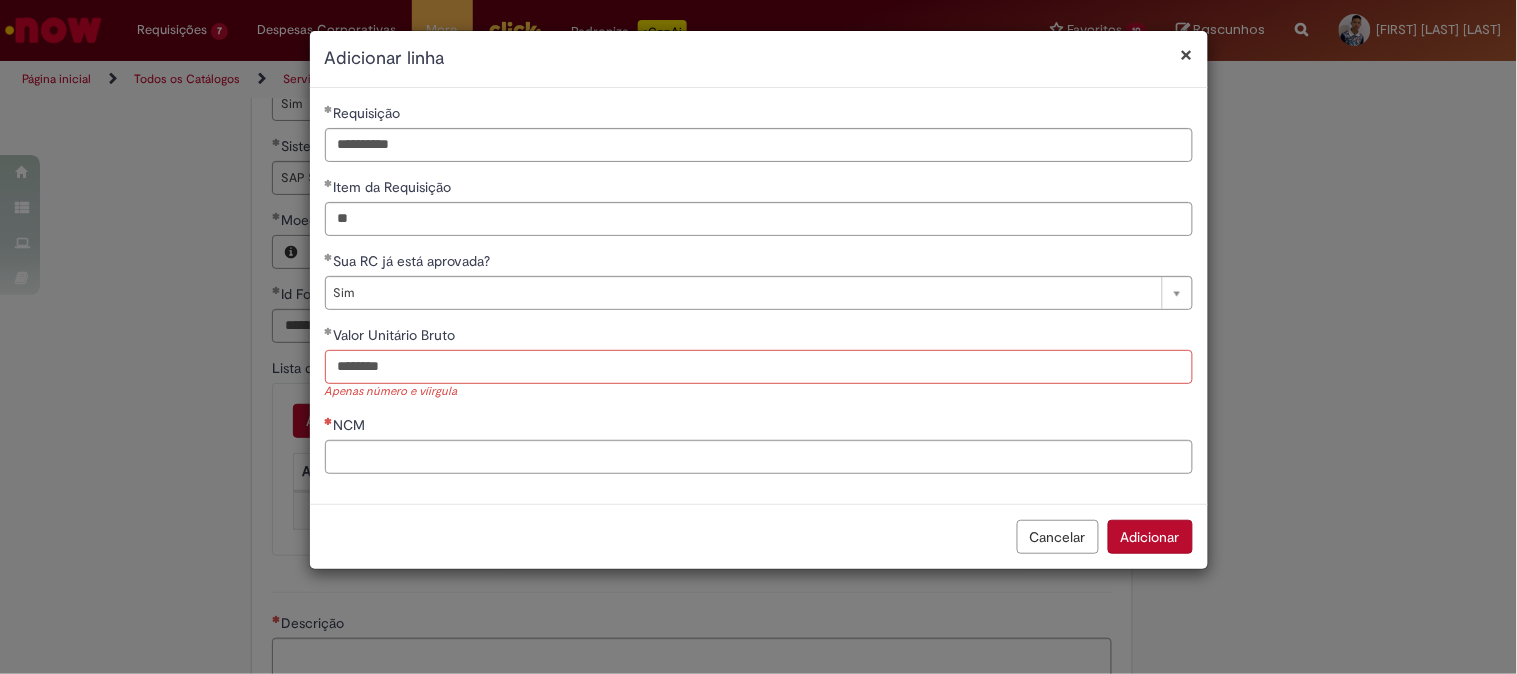 type on "********" 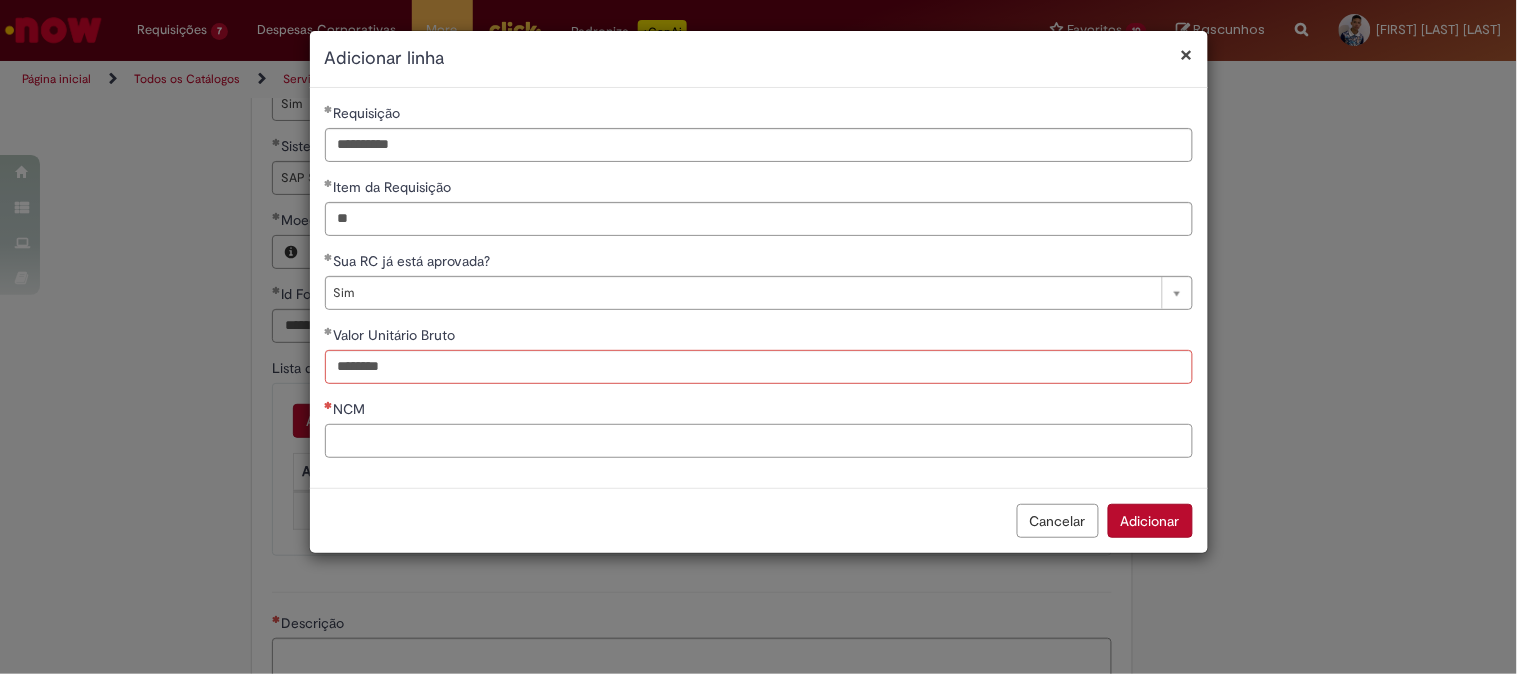 click on "NCM" at bounding box center (759, 441) 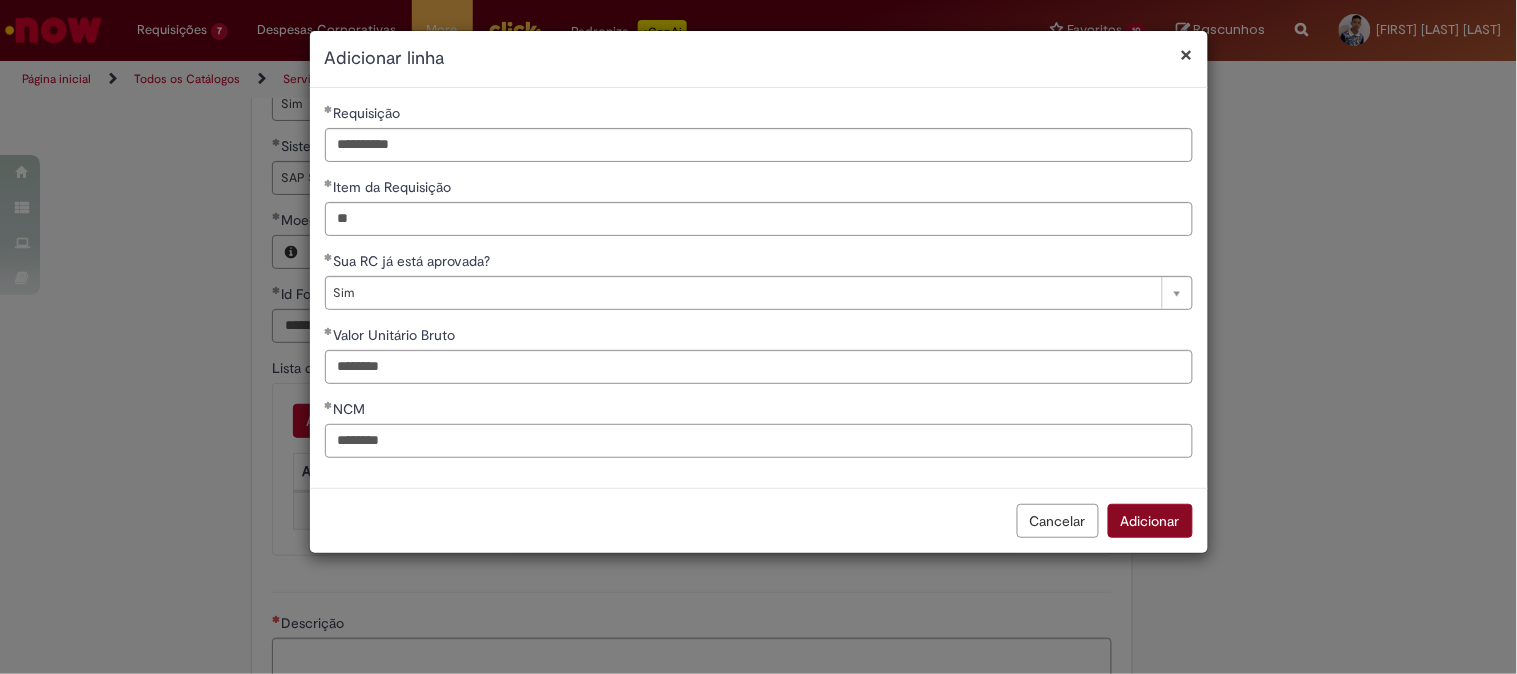 type on "********" 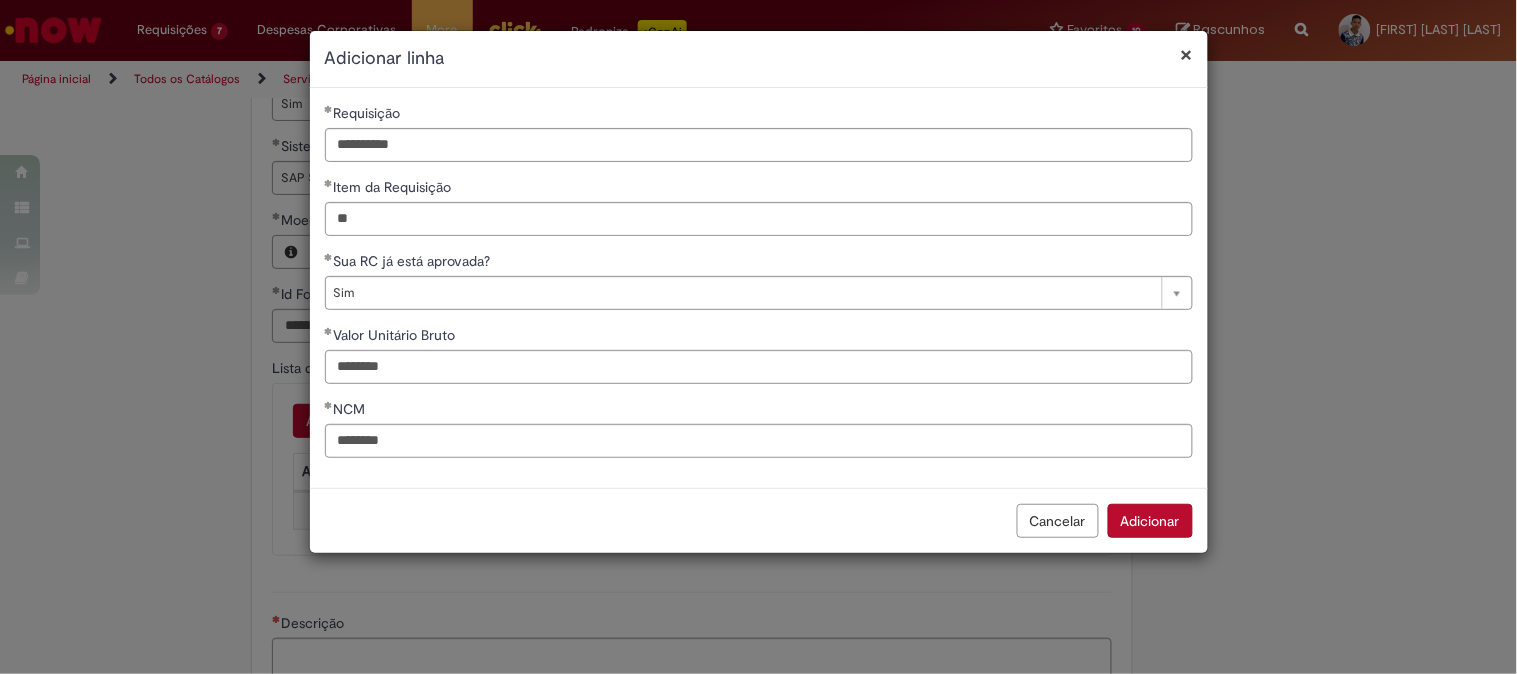 click on "Adicionar" at bounding box center [1150, 521] 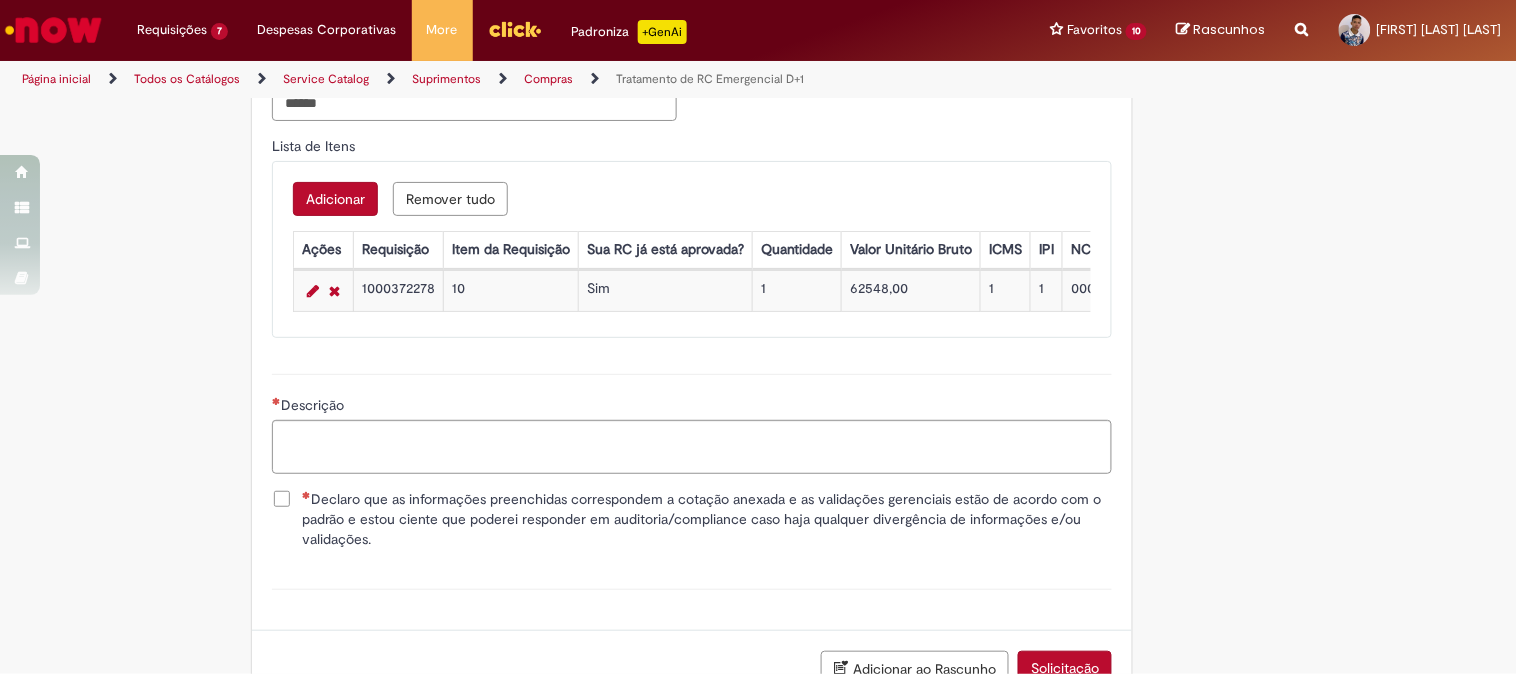 scroll, scrollTop: 1333, scrollLeft: 0, axis: vertical 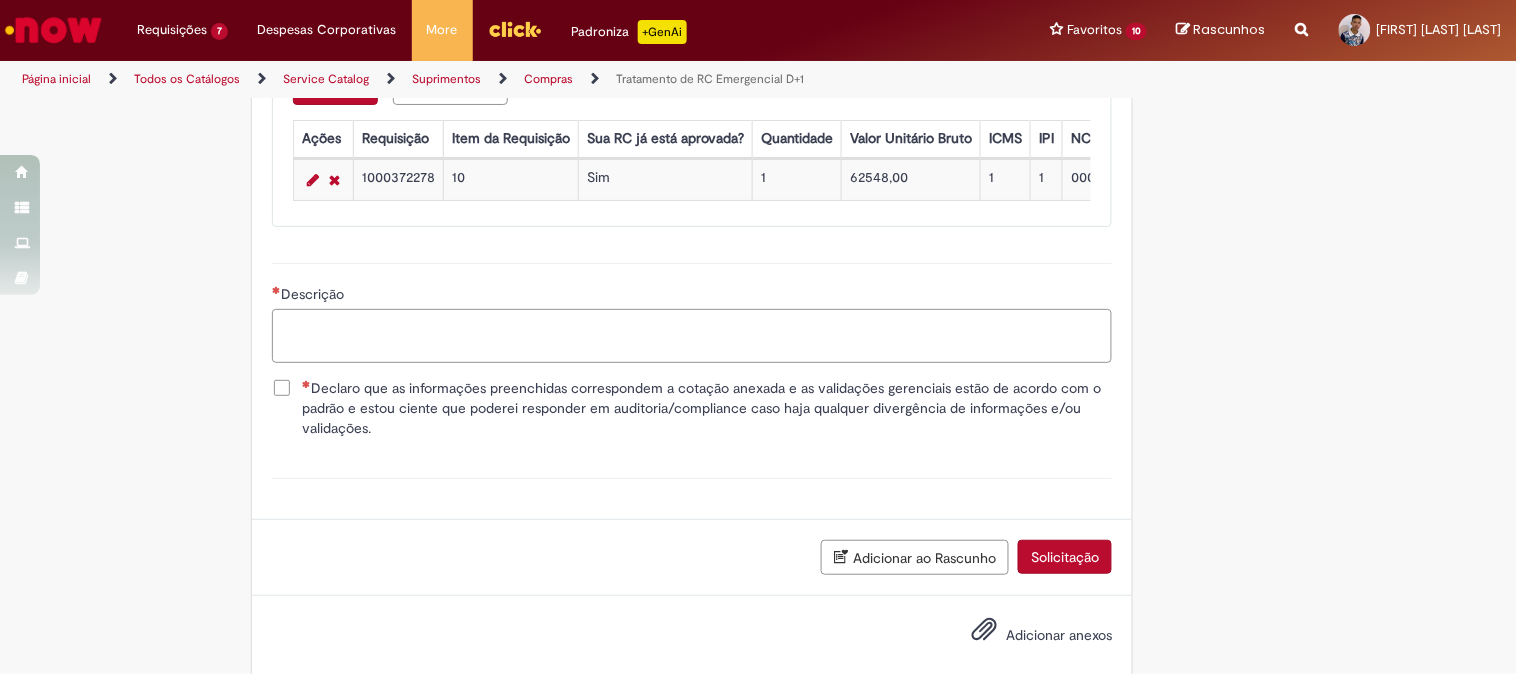 click on "Descrição" at bounding box center (692, 336) 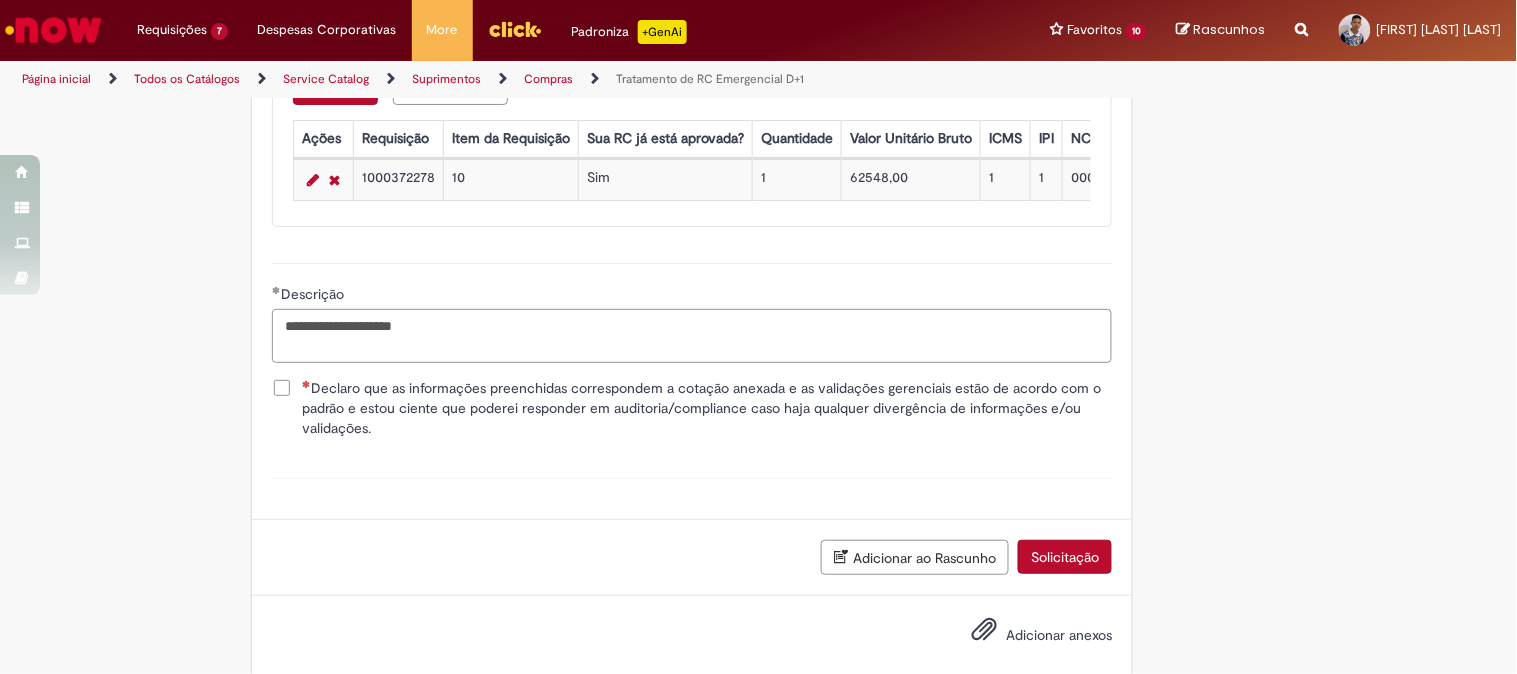 click on "**********" at bounding box center (692, 336) 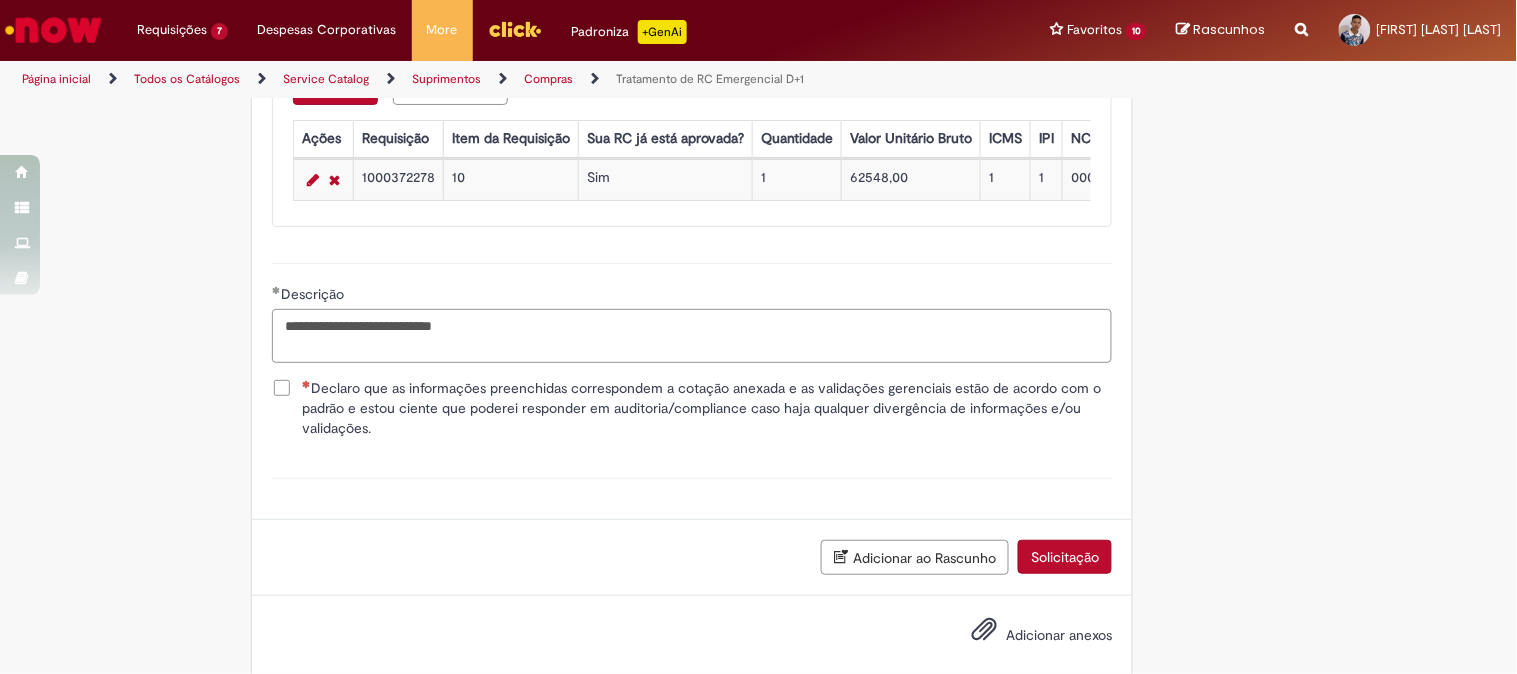 type on "**********" 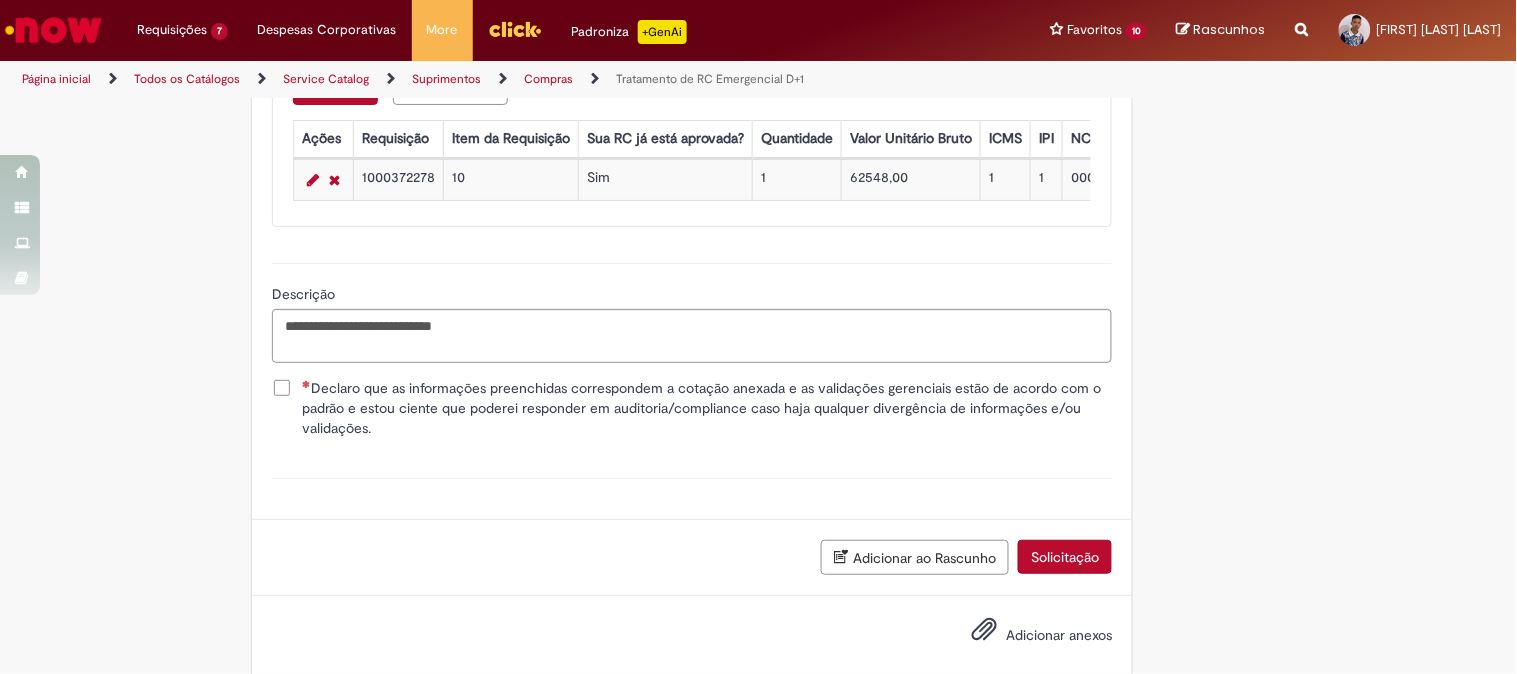 click on "Declaro que as informações preenchidas correspondem a cotação anexada e as validações gerenciais estão de acordo com o padrão e estou ciente que poderei responder em auditoria/compliance caso haja qualquer divergência de informações e/ou validações." at bounding box center (692, 408) 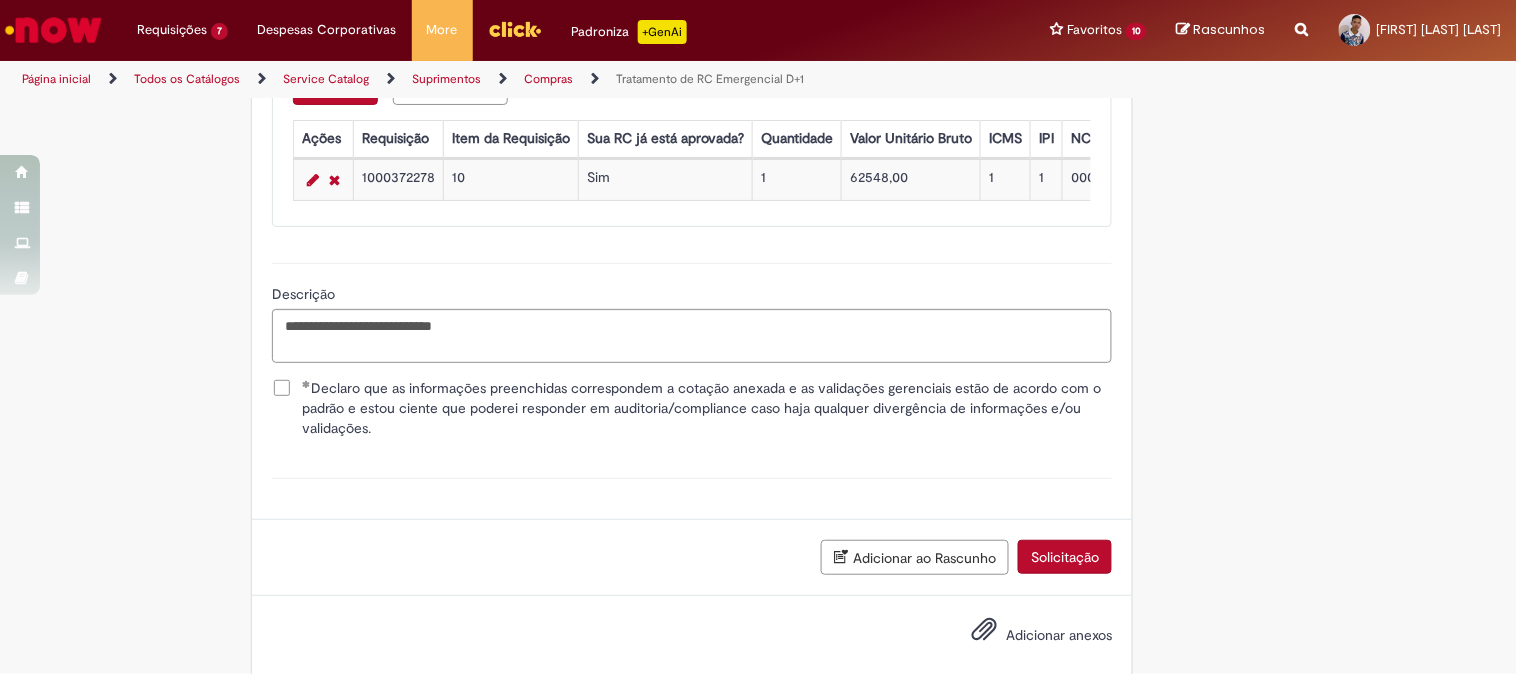 scroll, scrollTop: 1383, scrollLeft: 0, axis: vertical 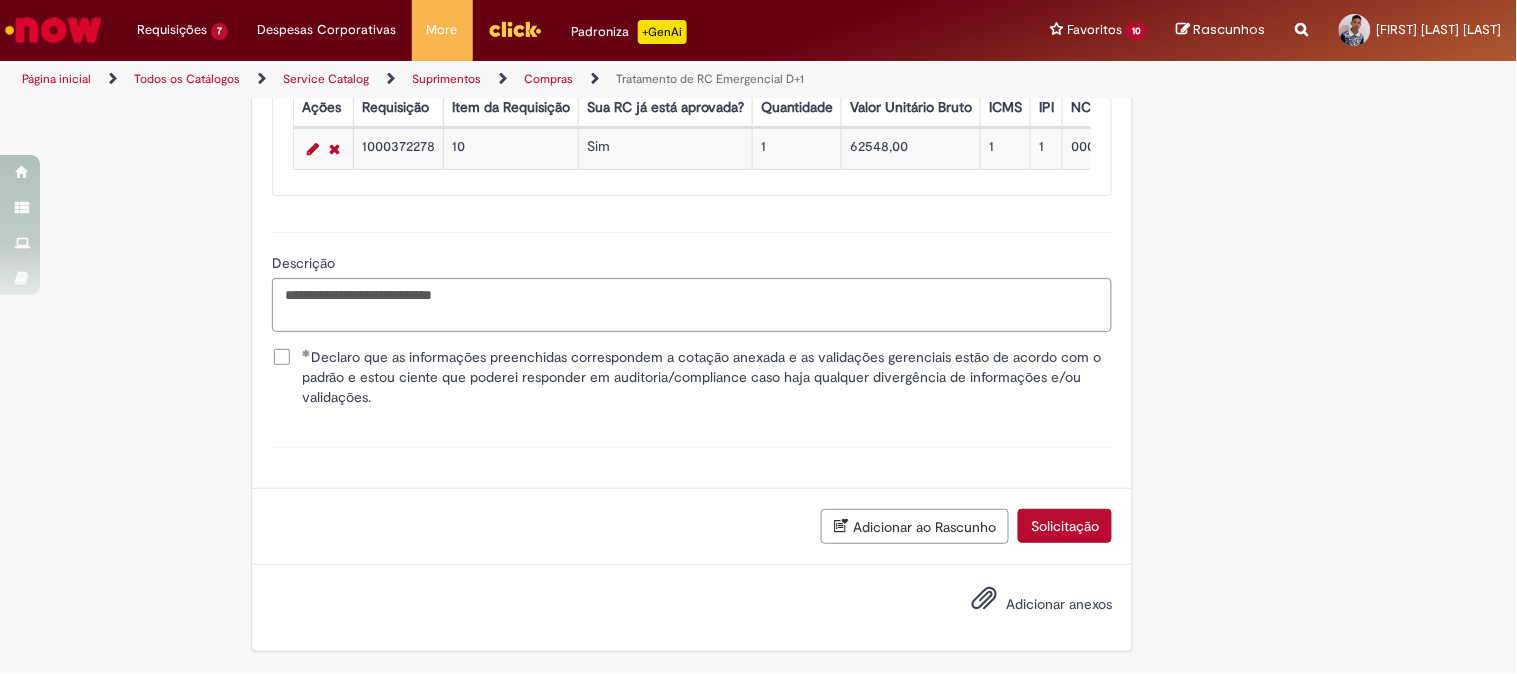 click on "Adicionar anexos" at bounding box center (692, 608) 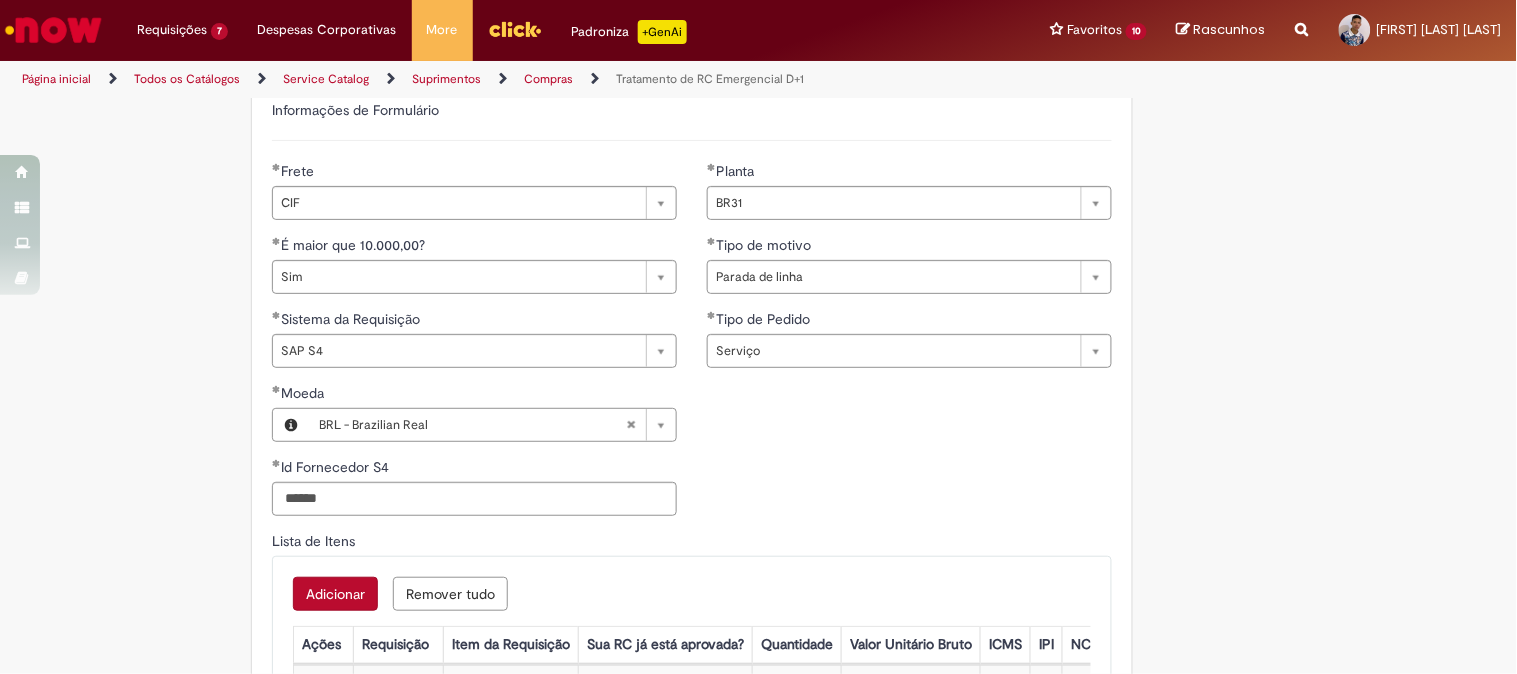scroll, scrollTop: 1383, scrollLeft: 0, axis: vertical 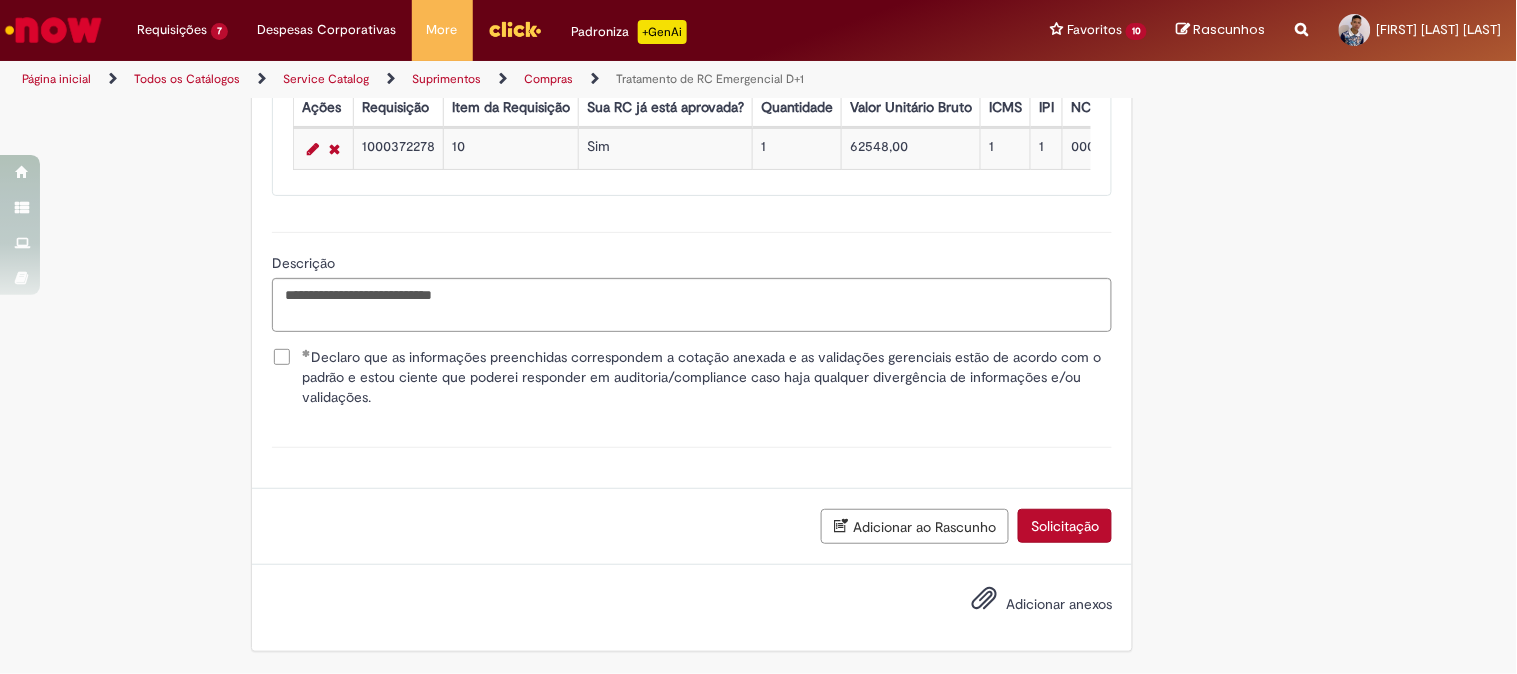click on "Adicionar anexos" at bounding box center [1059, 604] 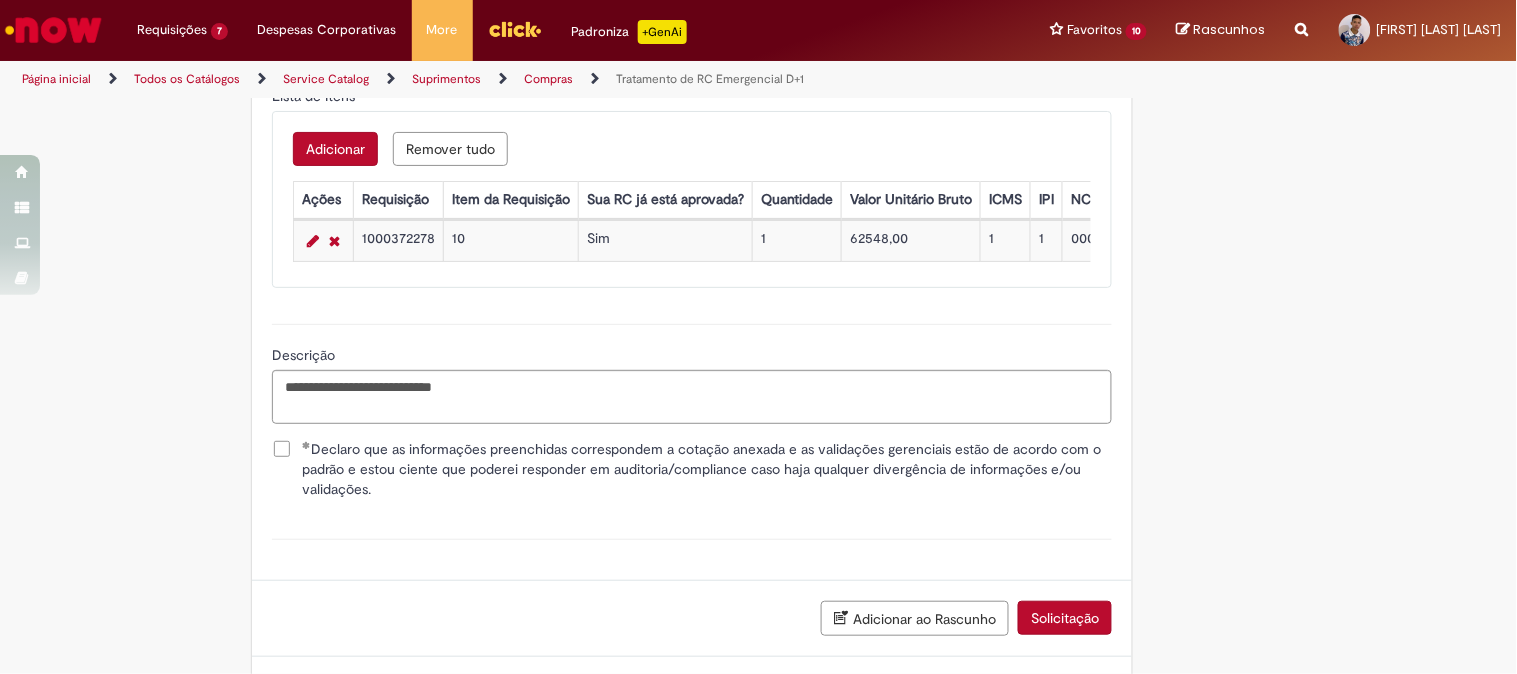 scroll, scrollTop: 1383, scrollLeft: 0, axis: vertical 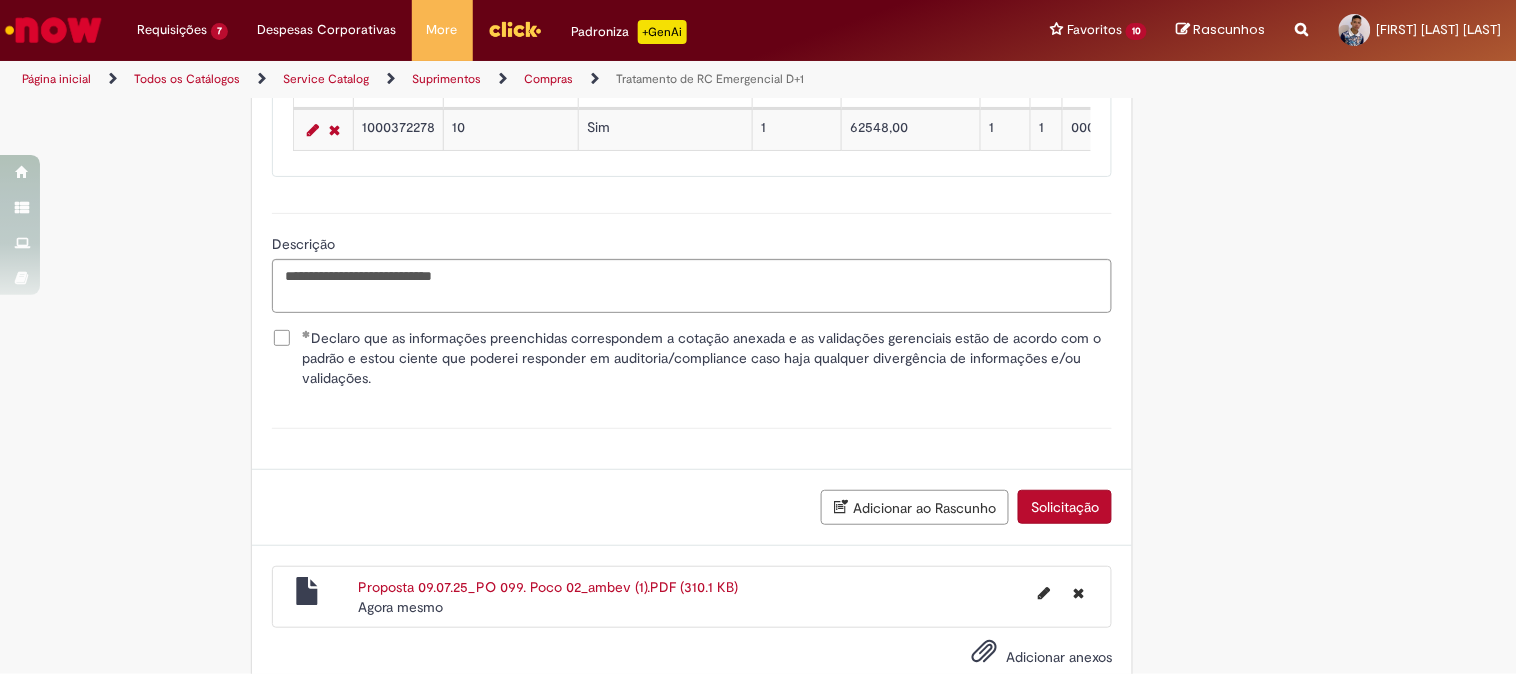 click on "Solicitação" at bounding box center [1065, 507] 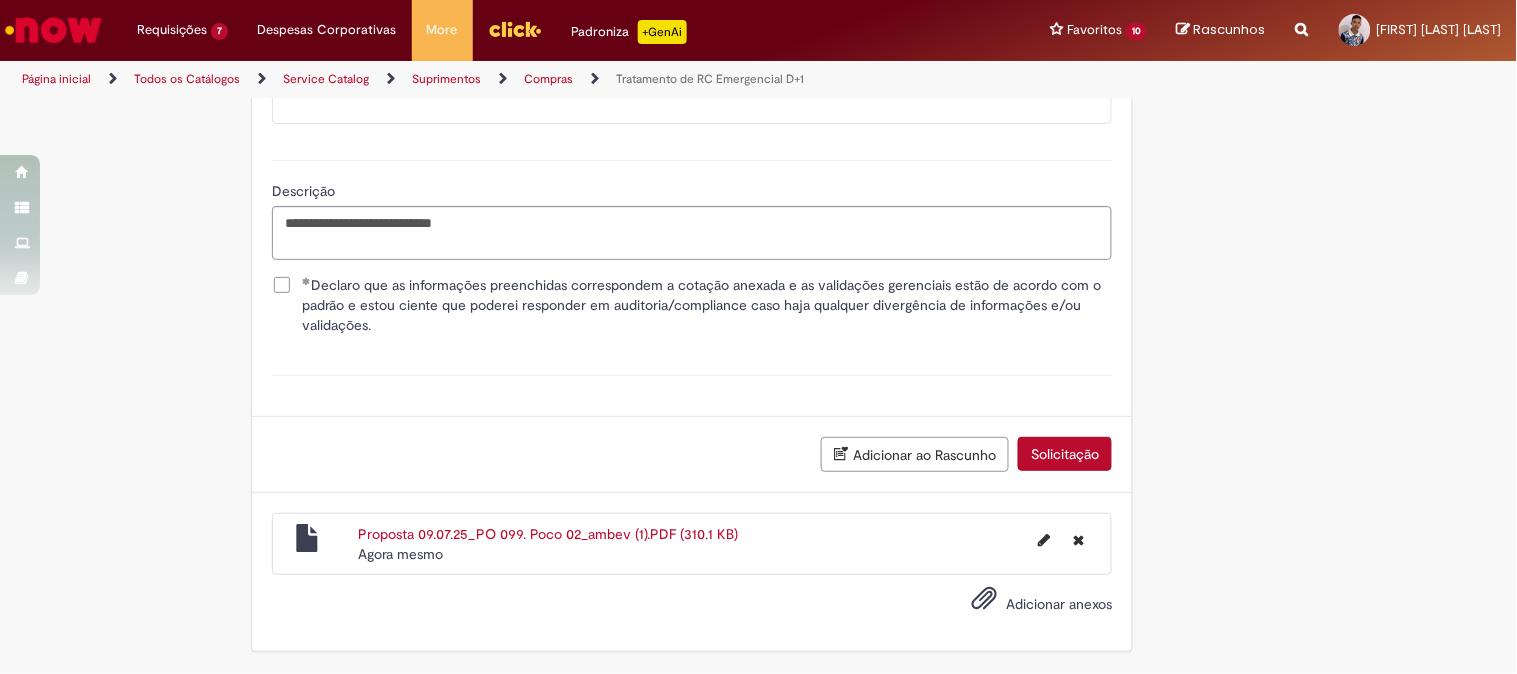 scroll, scrollTop: 1455, scrollLeft: 0, axis: vertical 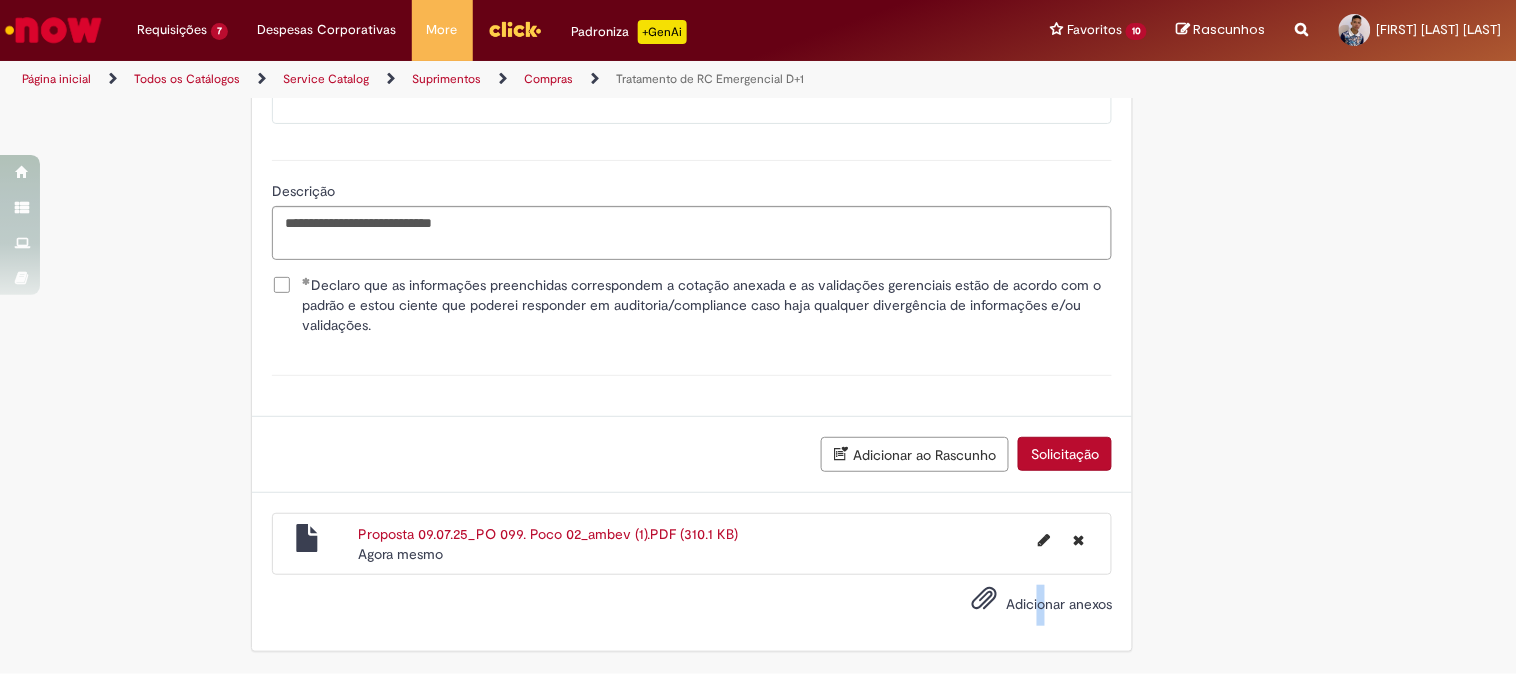 click on "Adicionar anexos" at bounding box center (1059, 604) 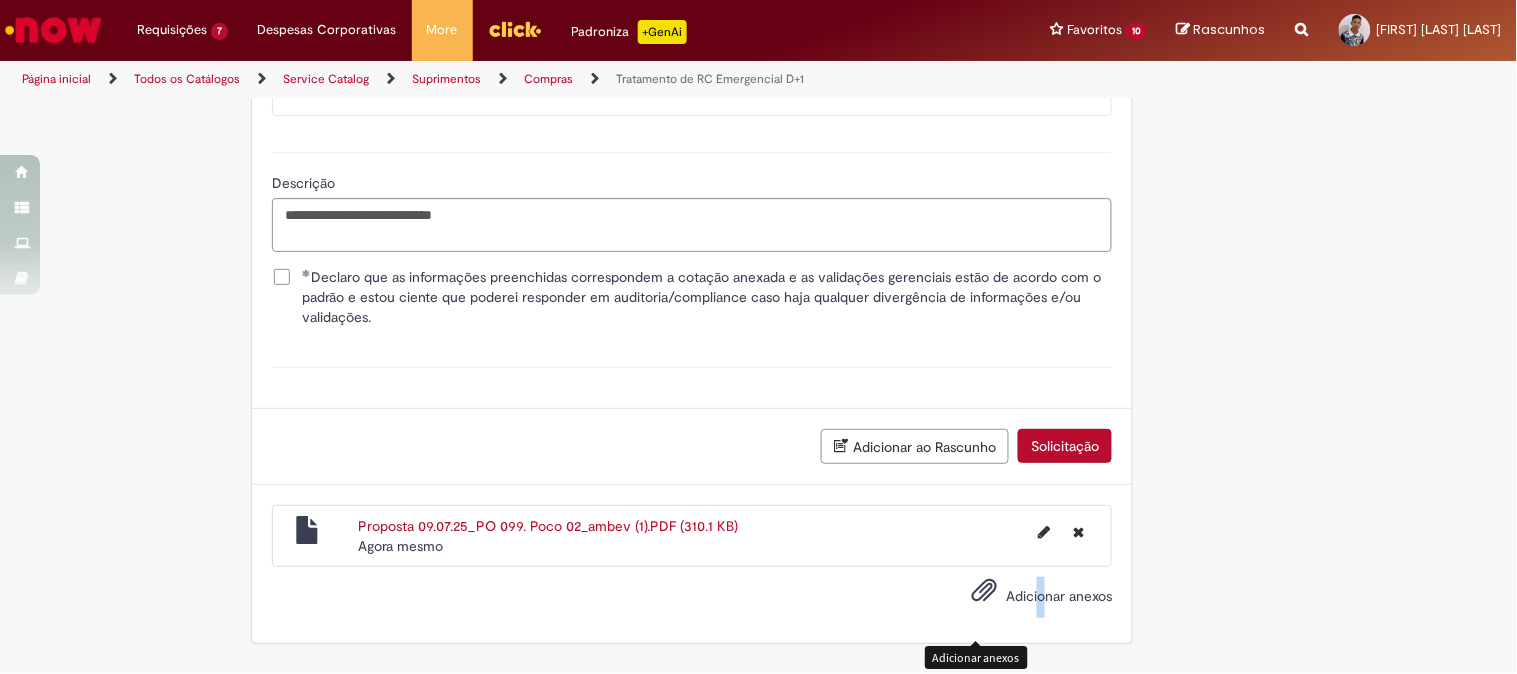 click on "Adicionar anexos" at bounding box center (1027, 597) 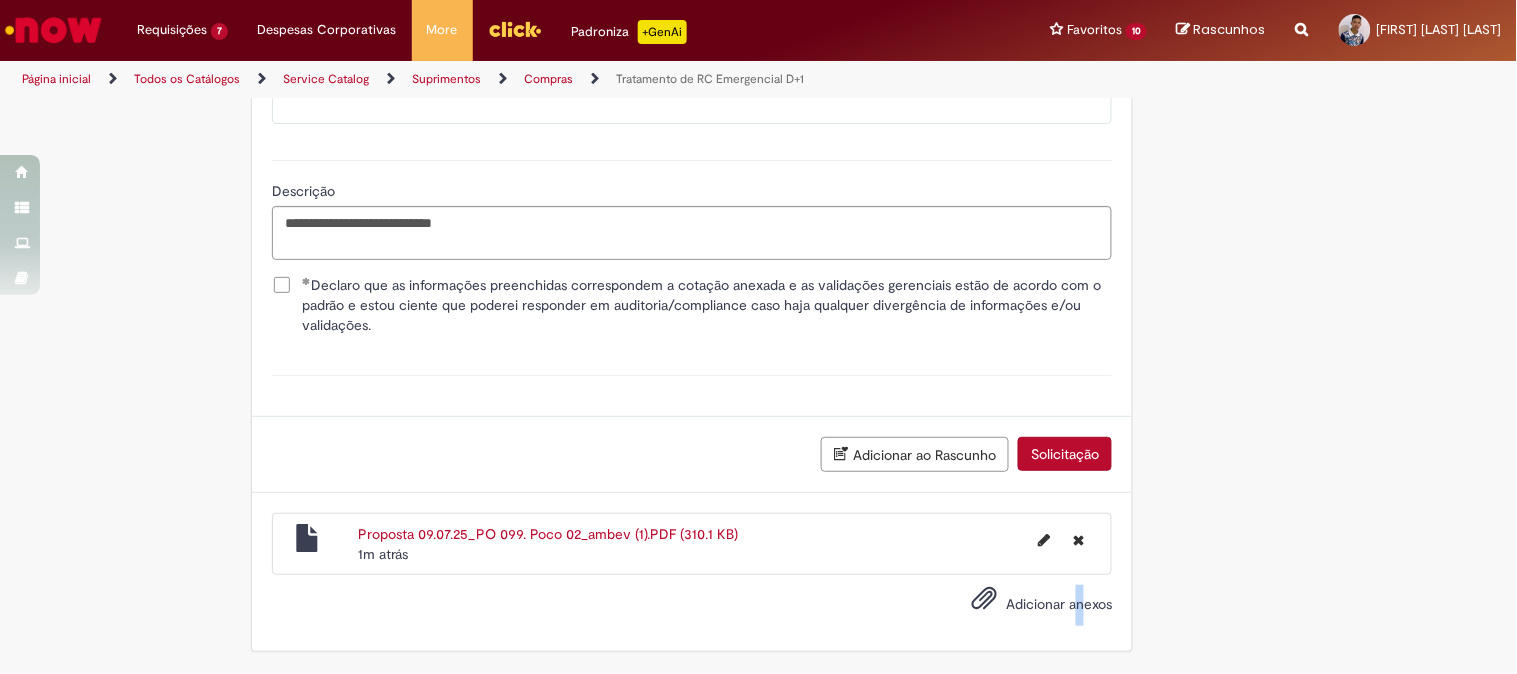 click on "Proposta 09.07.25_PO 099. Poco 02_ambev (1).PDF (310.1 KB) 1m atrás 1m atrás
Adicionar anexos" at bounding box center [692, 572] 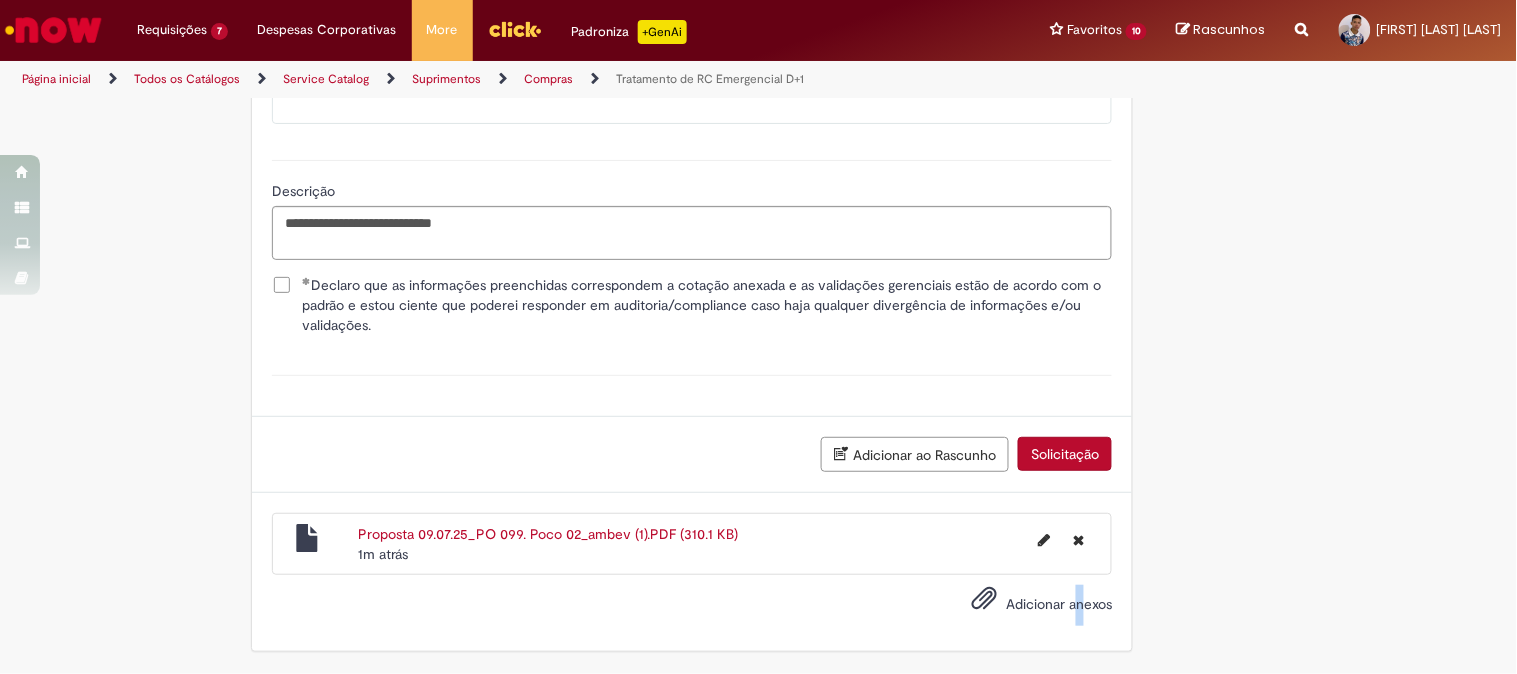 click on "Adicionar anexos" at bounding box center (1059, 604) 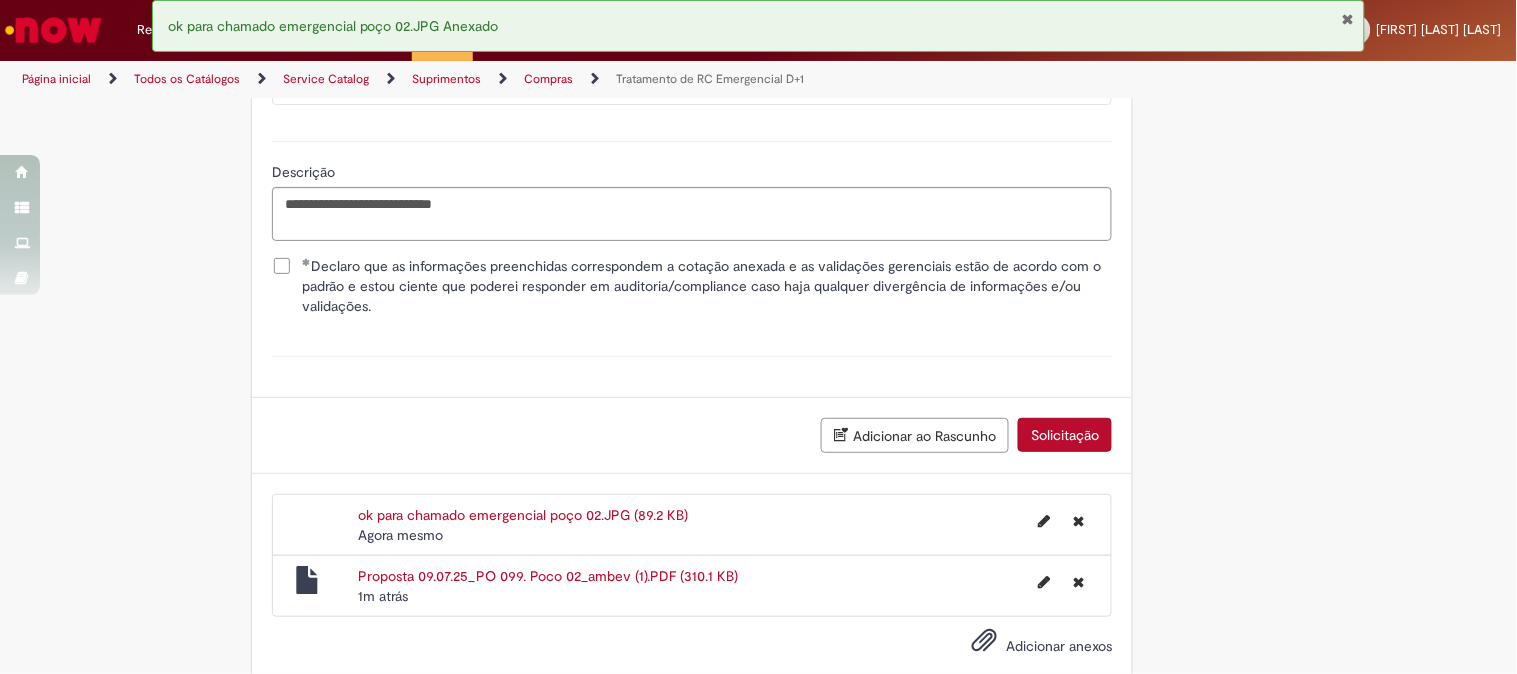 click on "Solicitação" at bounding box center (1065, 435) 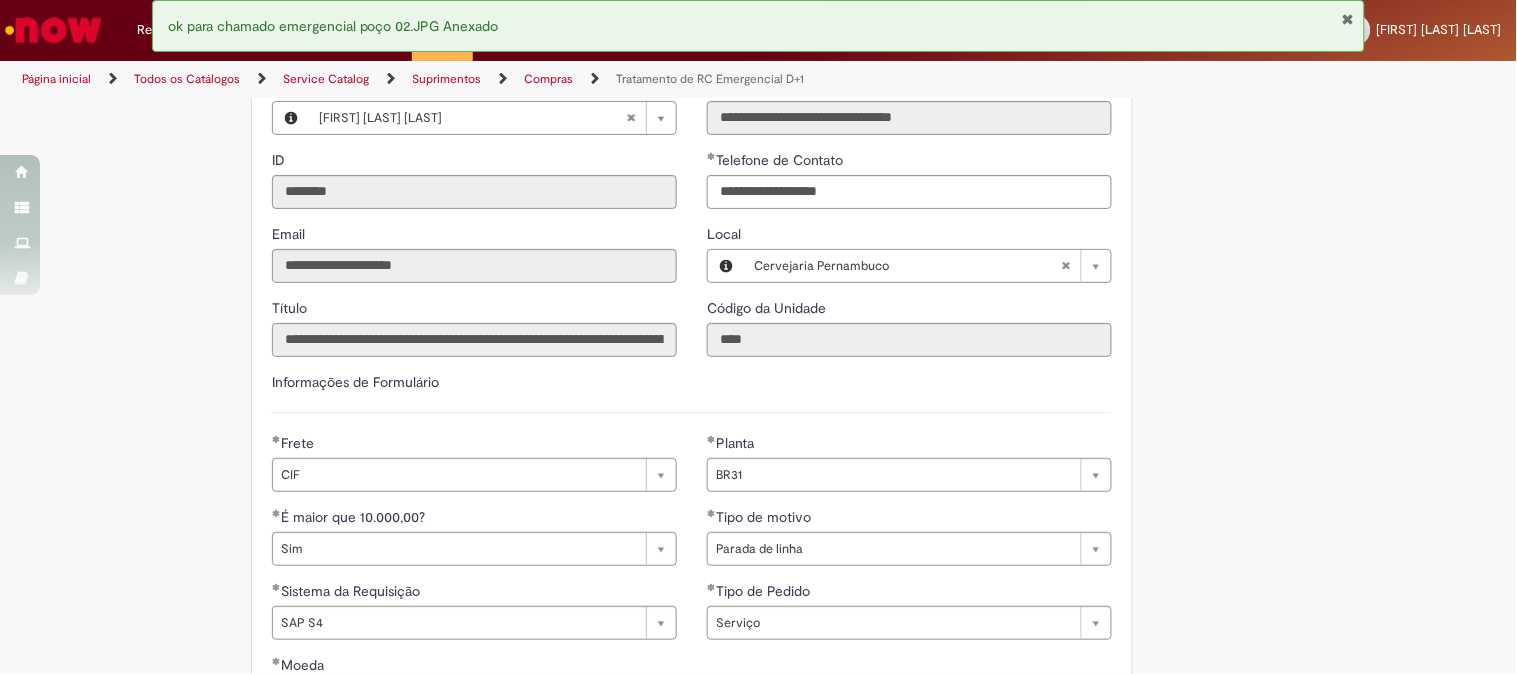 scroll, scrollTop: 666, scrollLeft: 0, axis: vertical 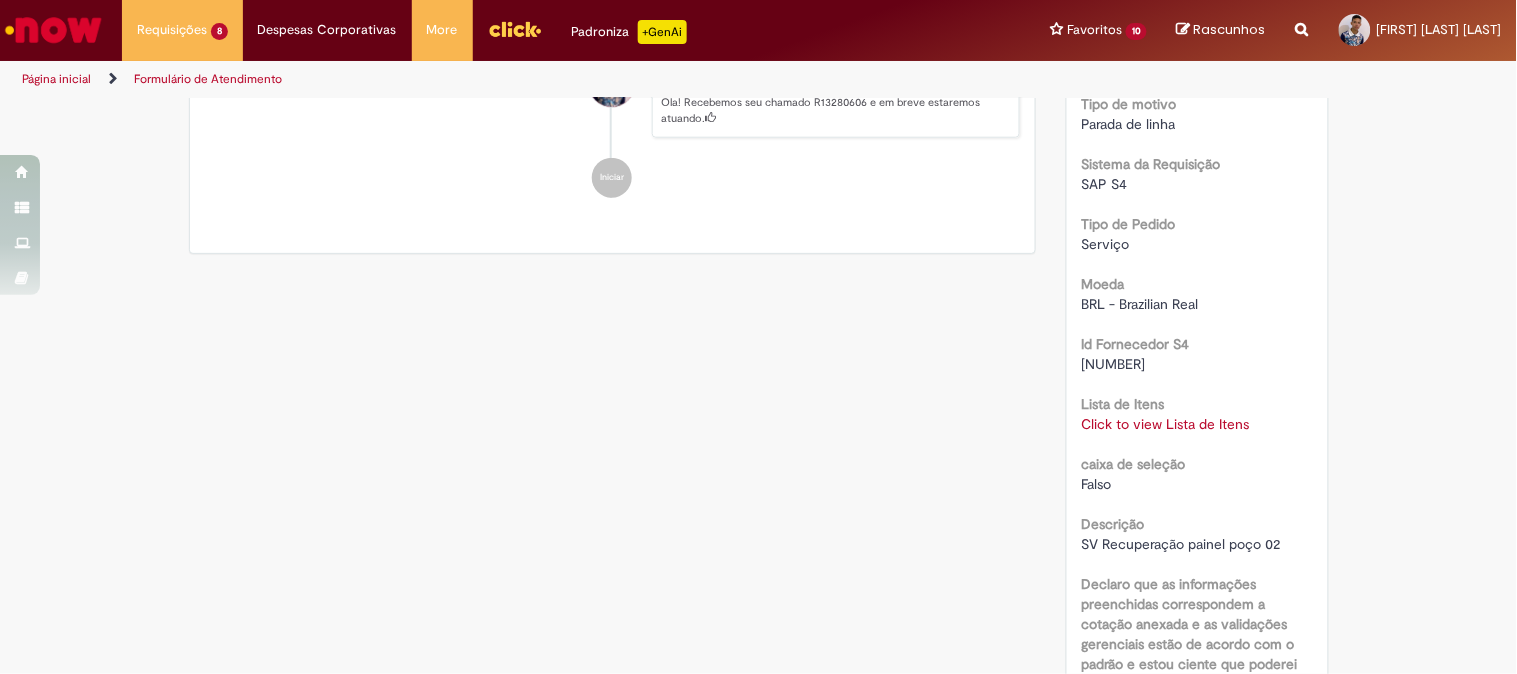 click on "Click to view Lista de Itens   Click to view Lista de Itens" at bounding box center (1197, 424) 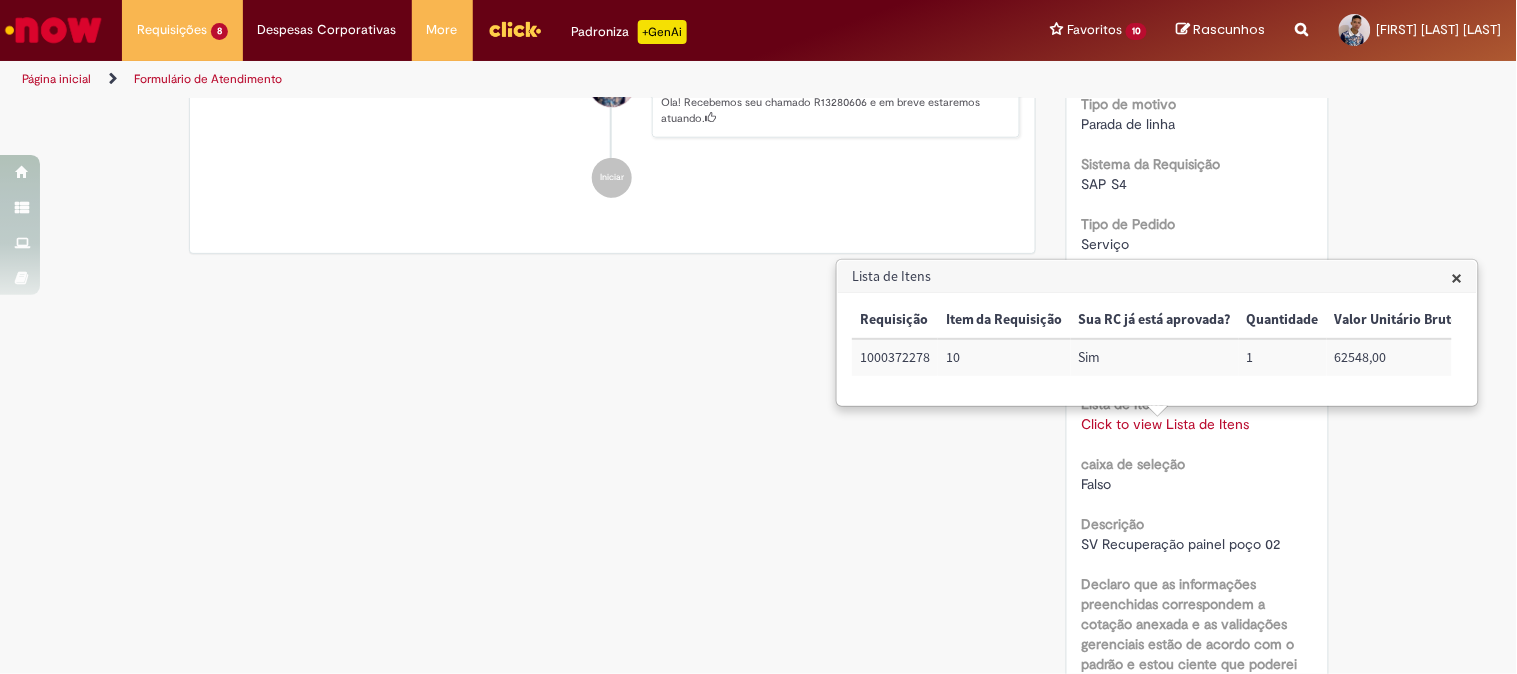 drag, startPoint x: 1134, startPoint y: 394, endPoint x: 1158, endPoint y: 390, distance: 24.33105 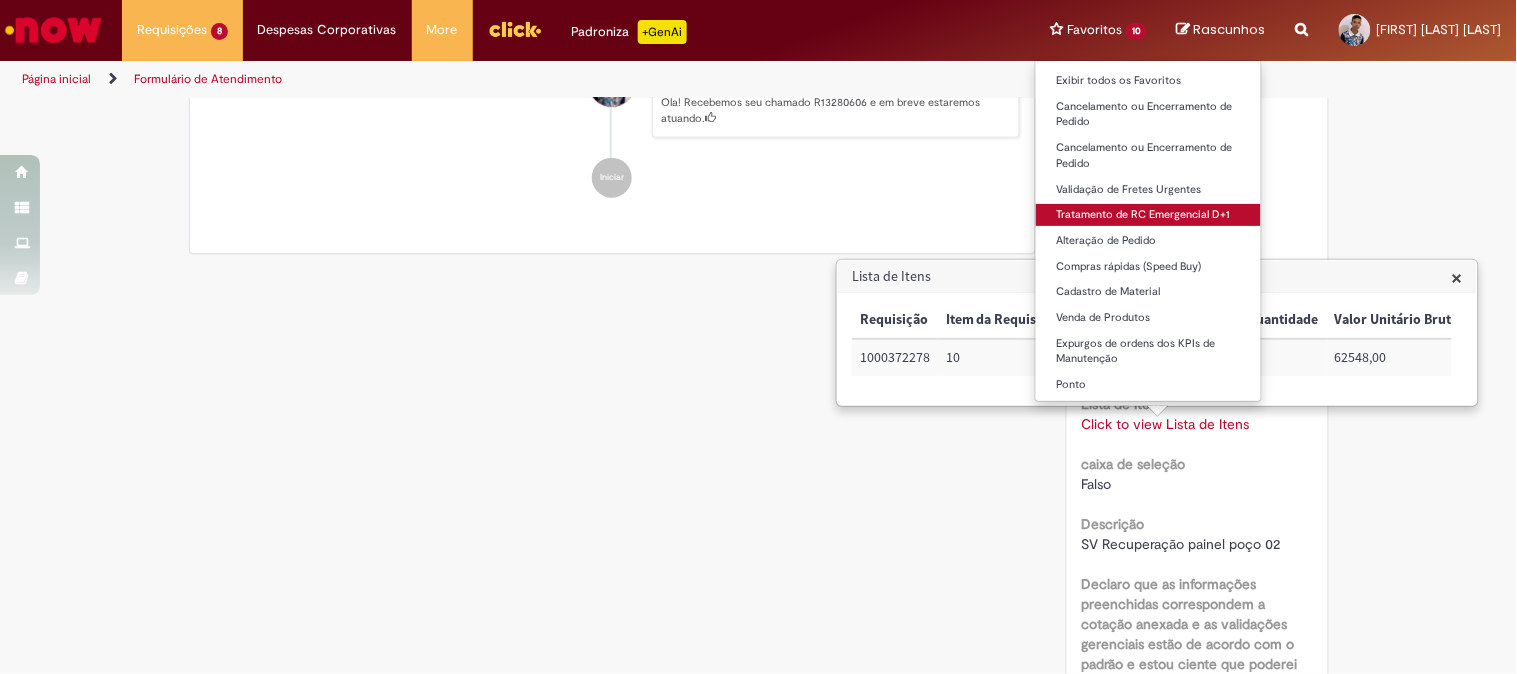 click on "Tratamento de RC Emergencial D+1" at bounding box center [1148, 215] 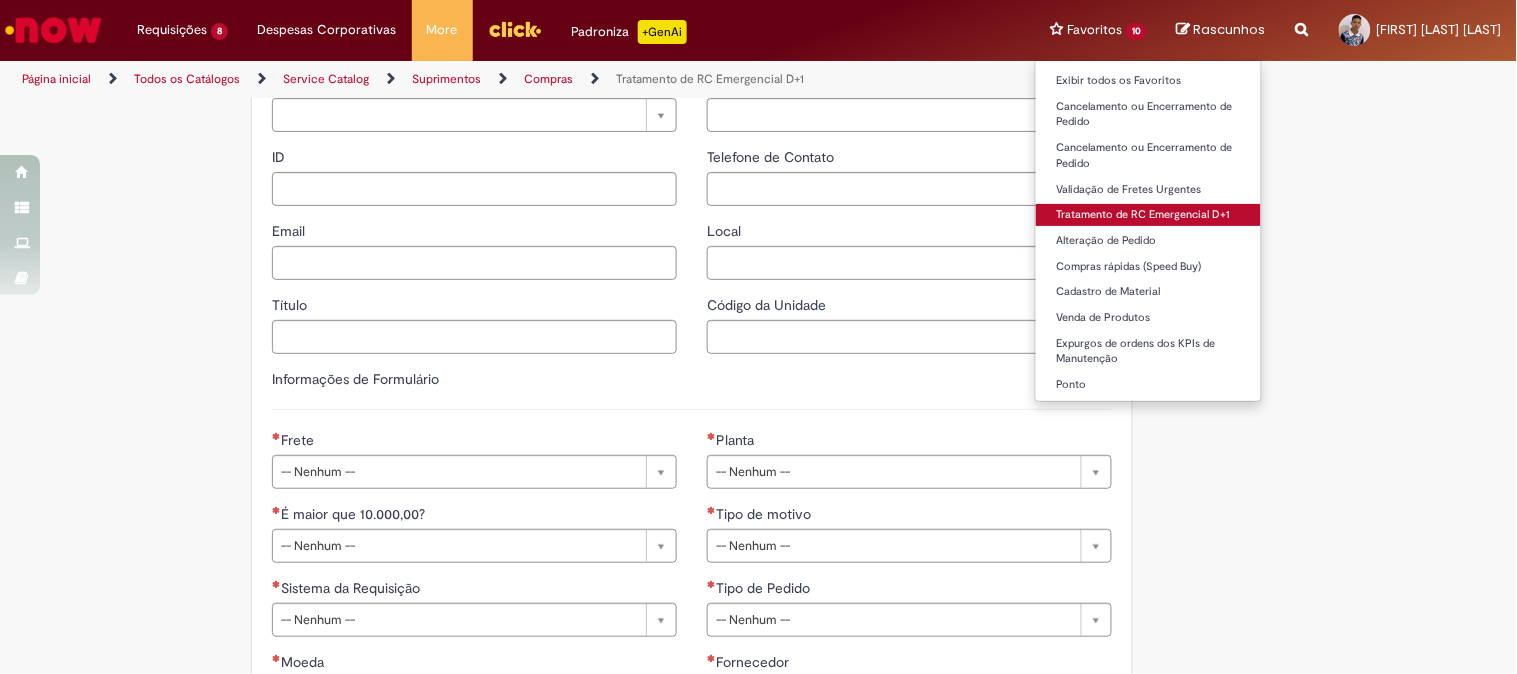 type on "********" 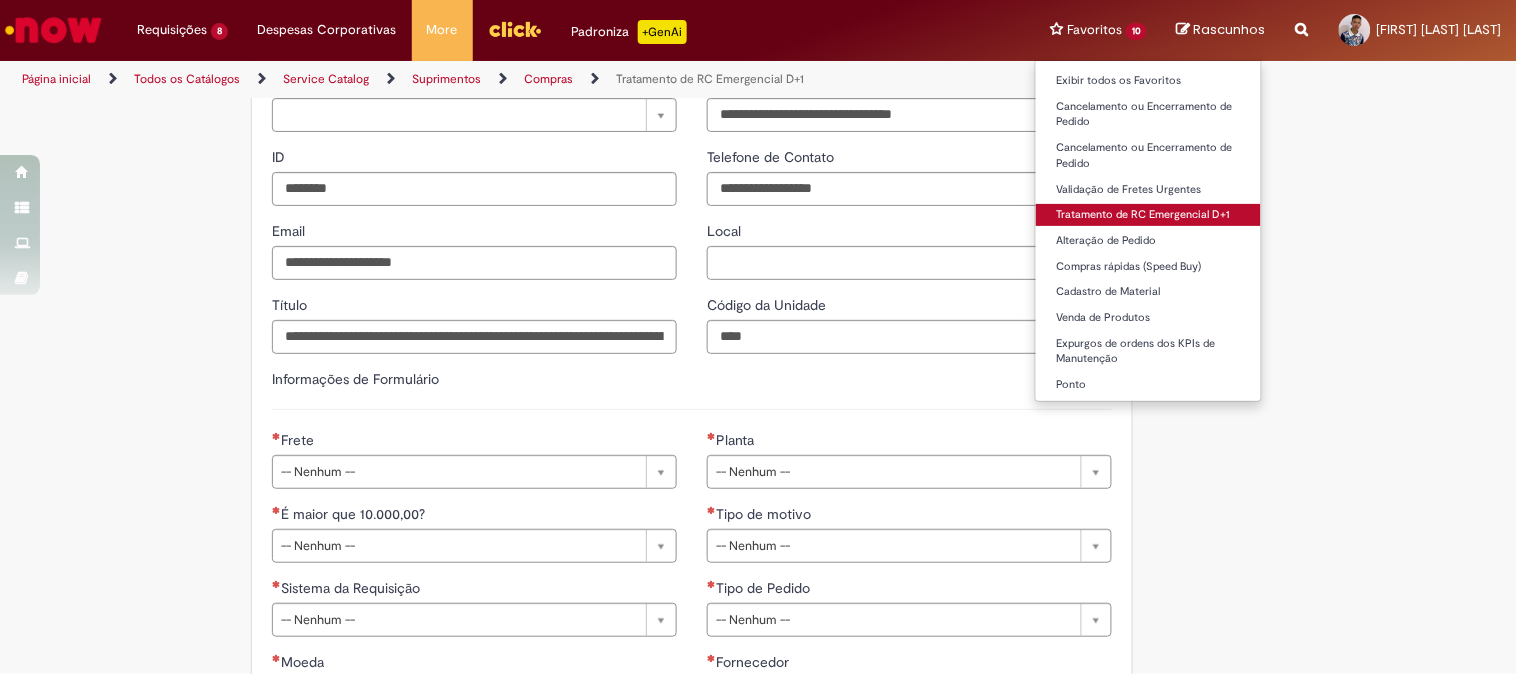 type on "**********" 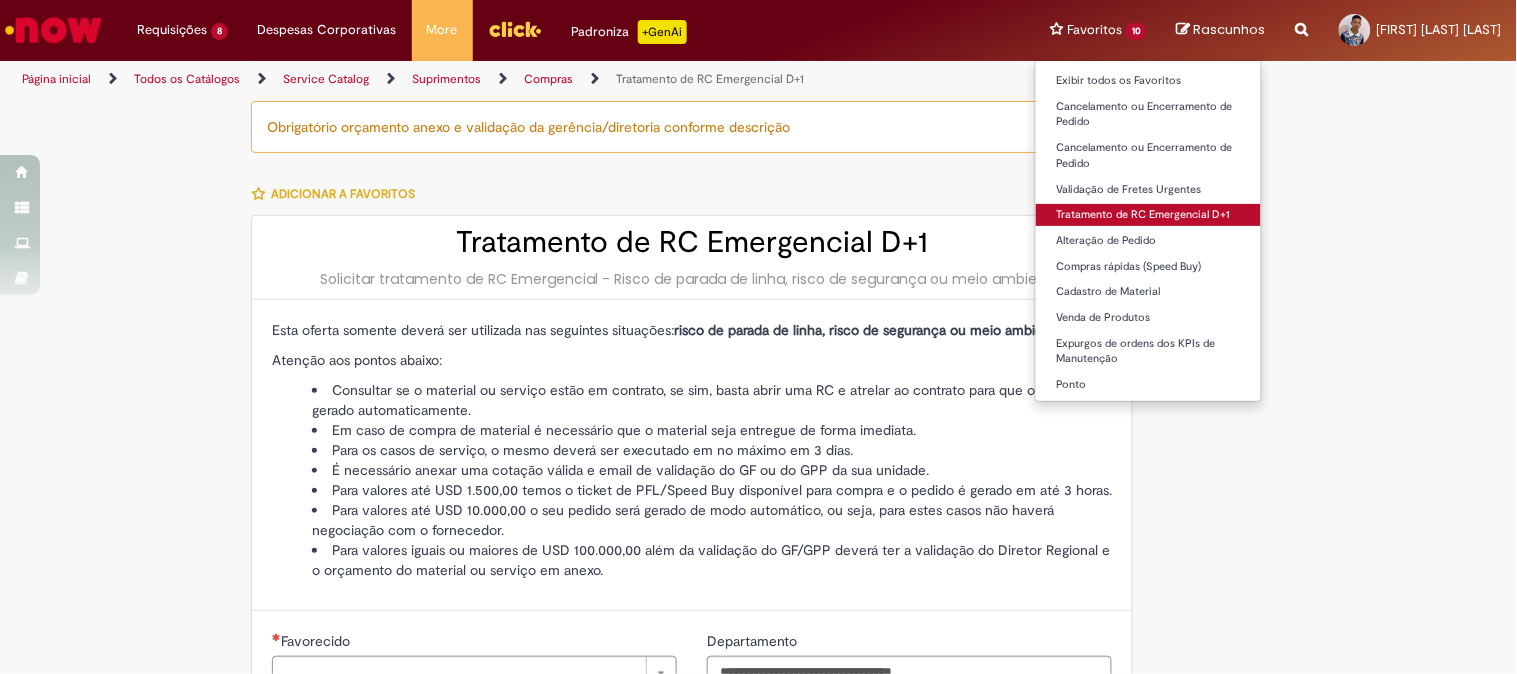 type on "**********" 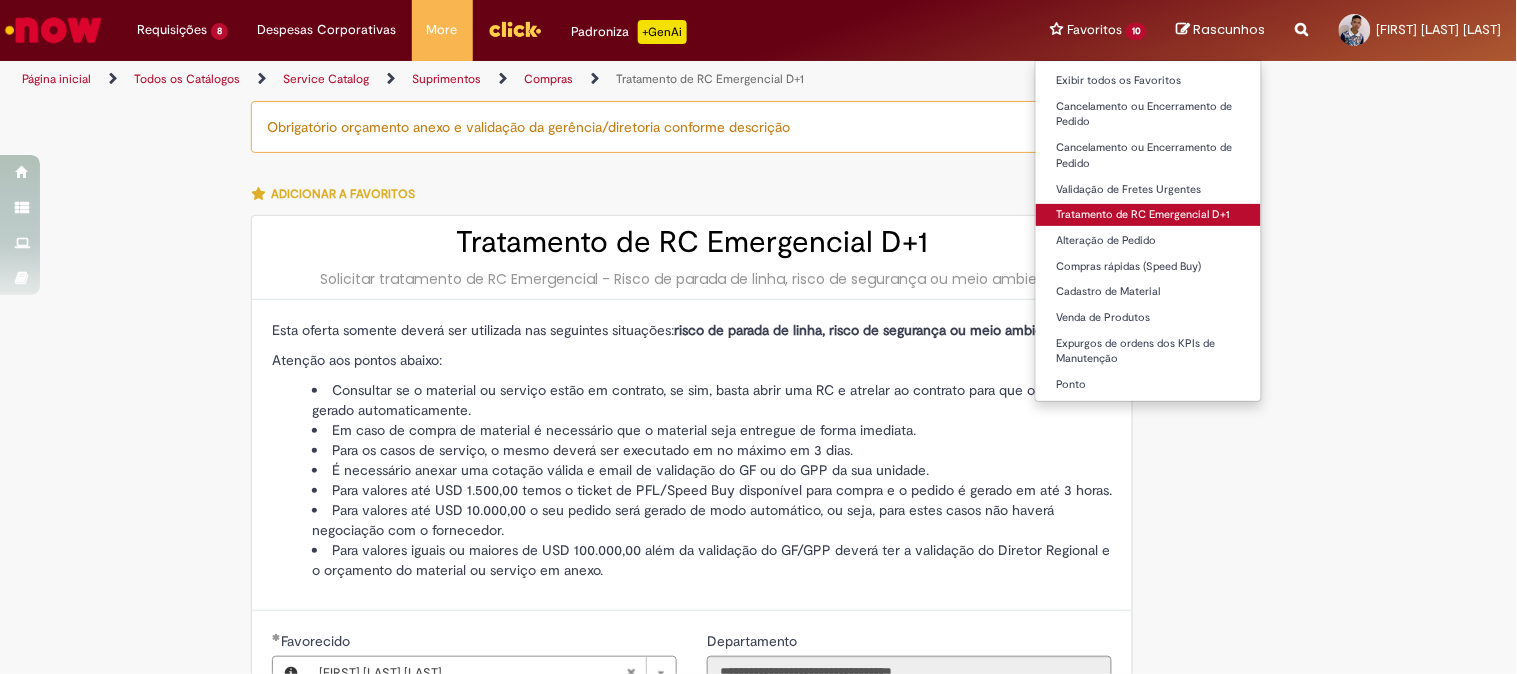 type on "**********" 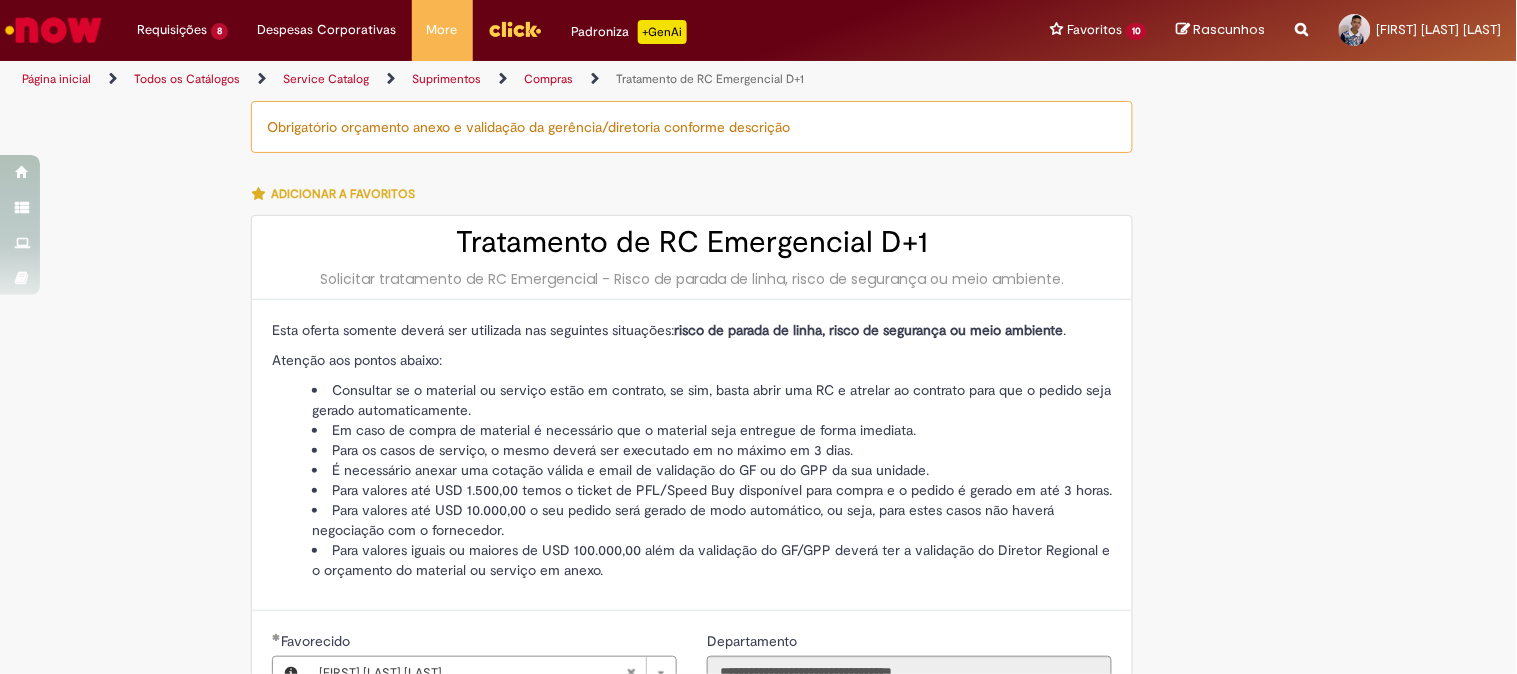 click on "Obrigatório orçamento anexo e validação da gerência/diretoria conforme descrição
Adicionar a Favoritos
Tratamento de RC Emergencial D+1
Solicitar tratamento de RC Emergencial - Risco de parada de linha, risco de segurança ou meio ambiente.
Esta oferta somente deverá ser utilizada nas seguintes situações:  risco de parada de linha, risco de segurança ou meio ambiente .
Atenção aos pontos abaixo:
Consultar se o material ou serviço estão em contrato, se sim, basta abrir uma RC e atrelar ao contrato para que o pedido seja gerado automaticamente.
Em caso de compra de material é necessário que o material seja entregue de forma imediata.
Para os casos de serviço, o mesmo deverá ser executado em no máximo em 3 dias.
É necessário anexar uma cotação válida e email de validação do GF ou do GPP da sua unidade.
**" at bounding box center (759, 1029) 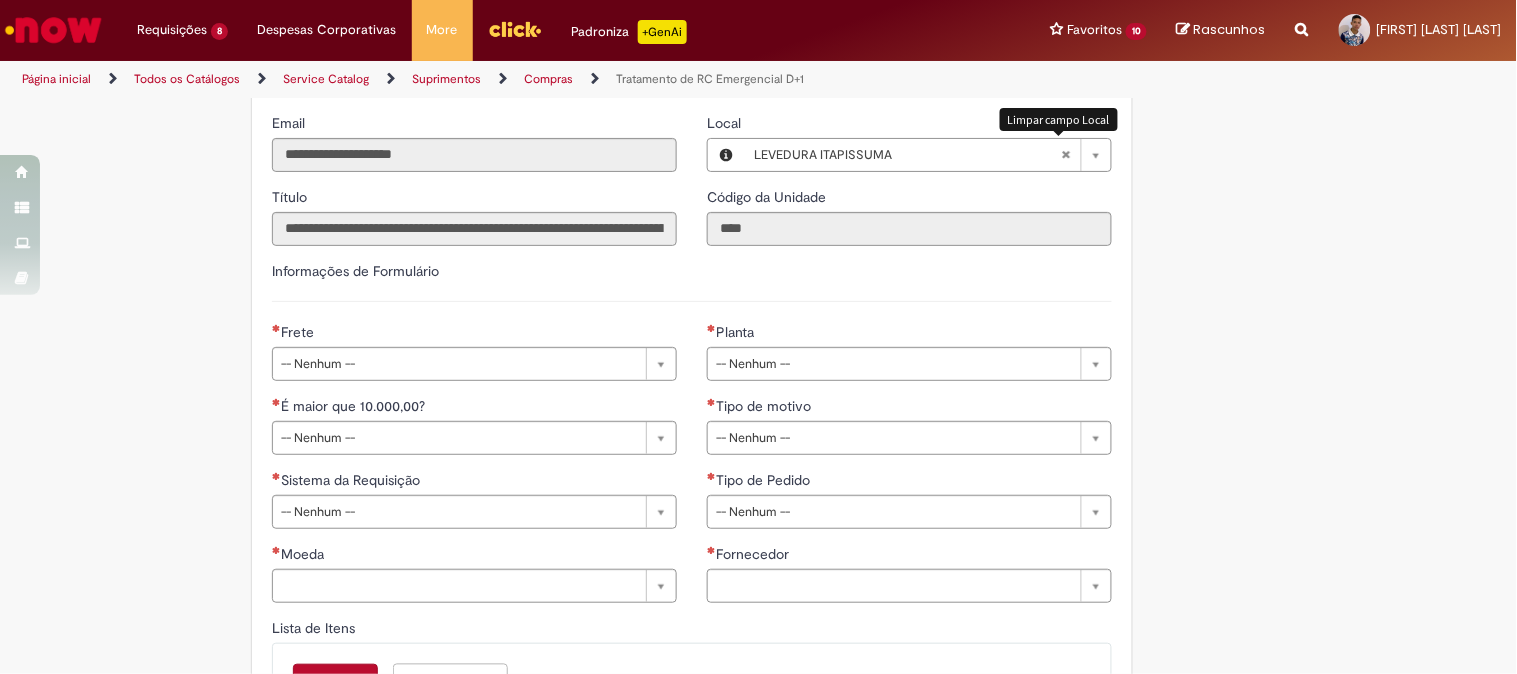 click at bounding box center [1066, 155] 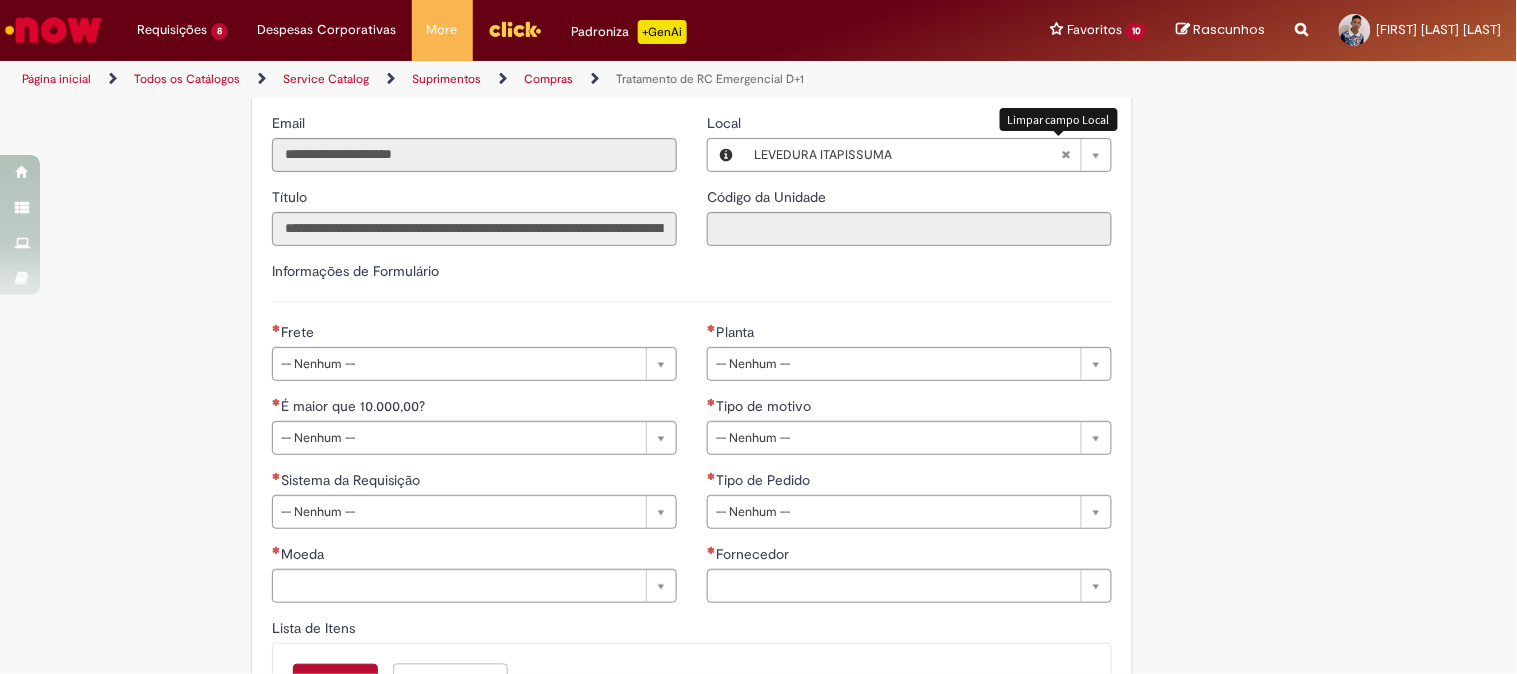 scroll, scrollTop: 0, scrollLeft: 0, axis: both 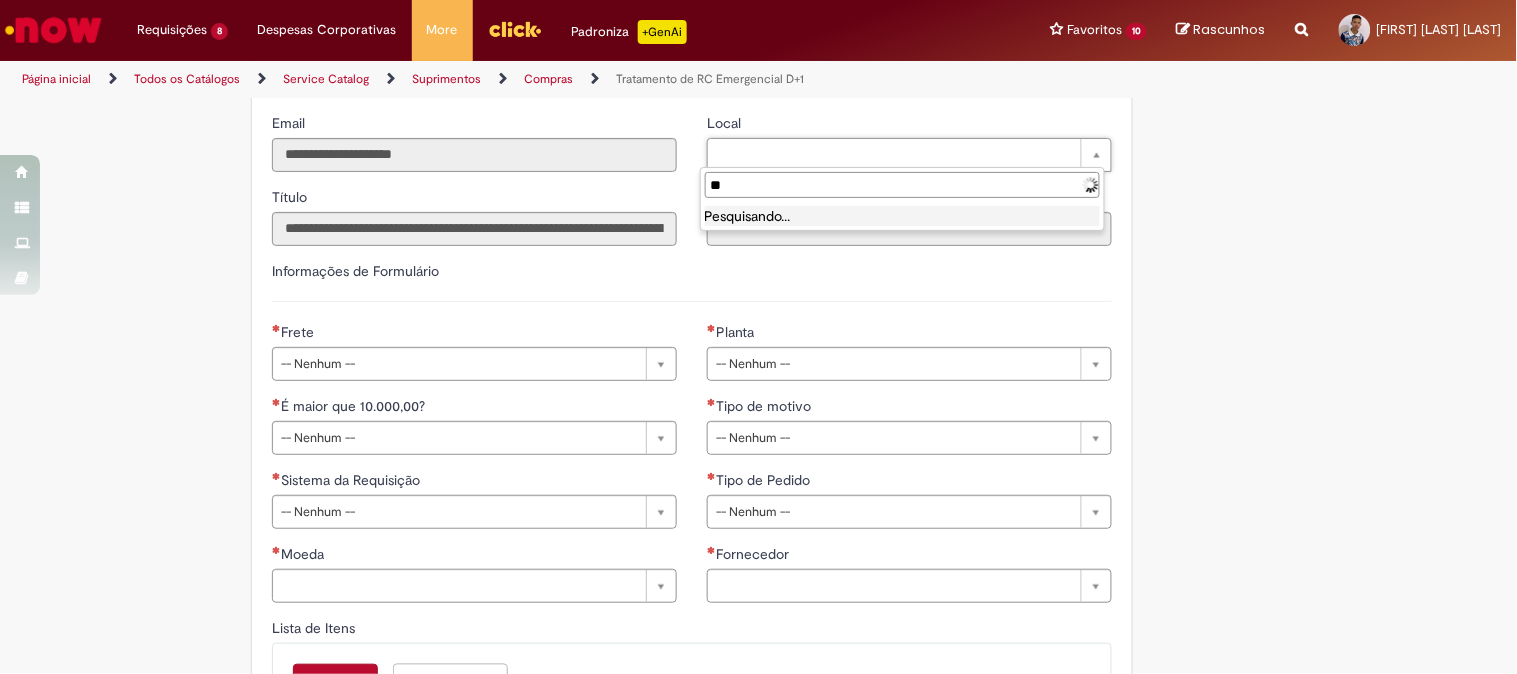 type on "*" 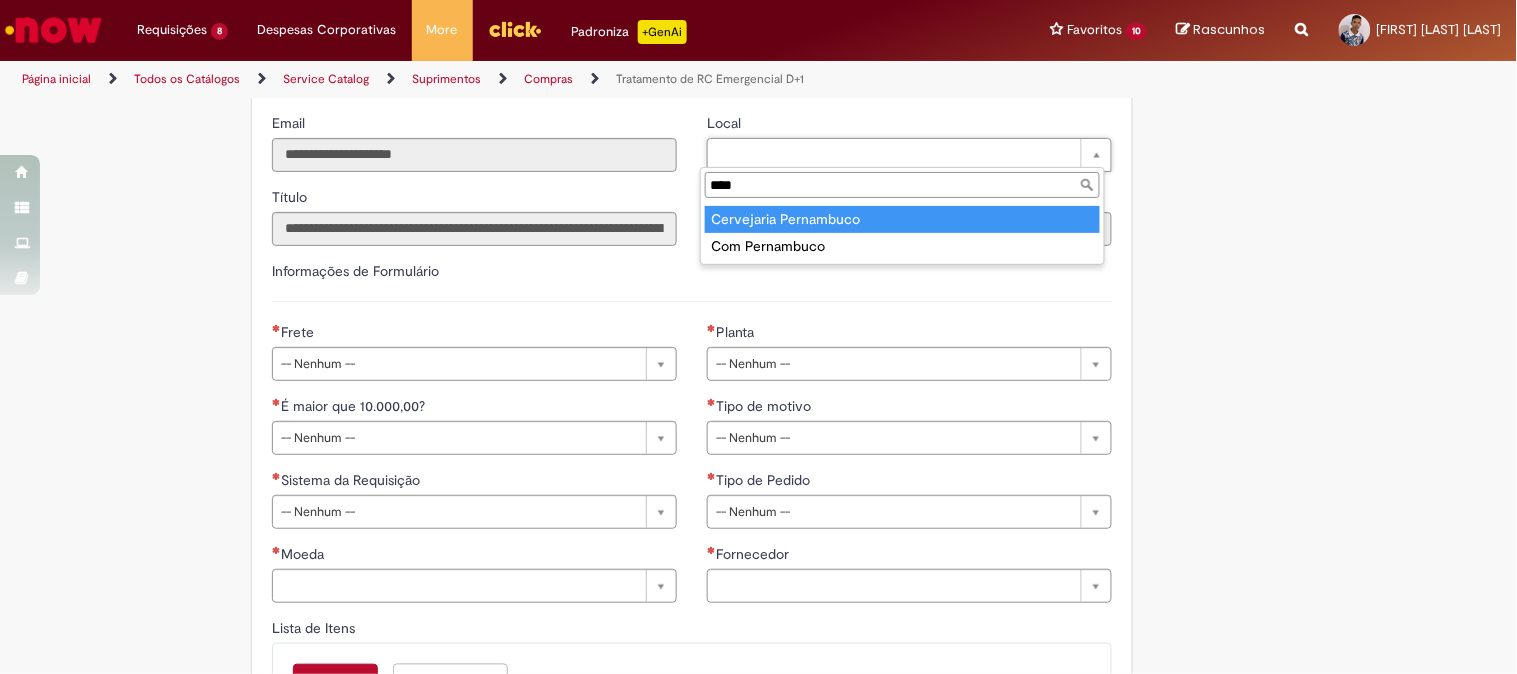 type on "****" 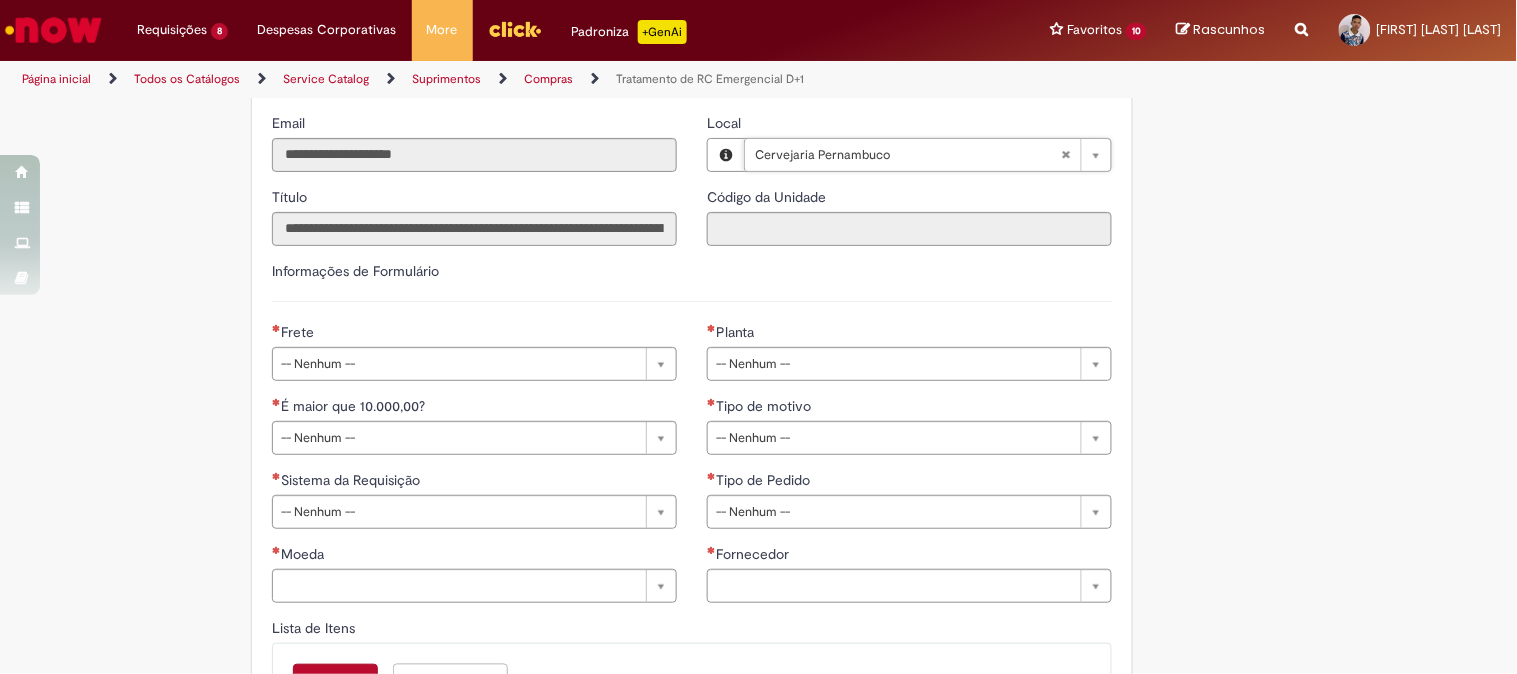 type on "****" 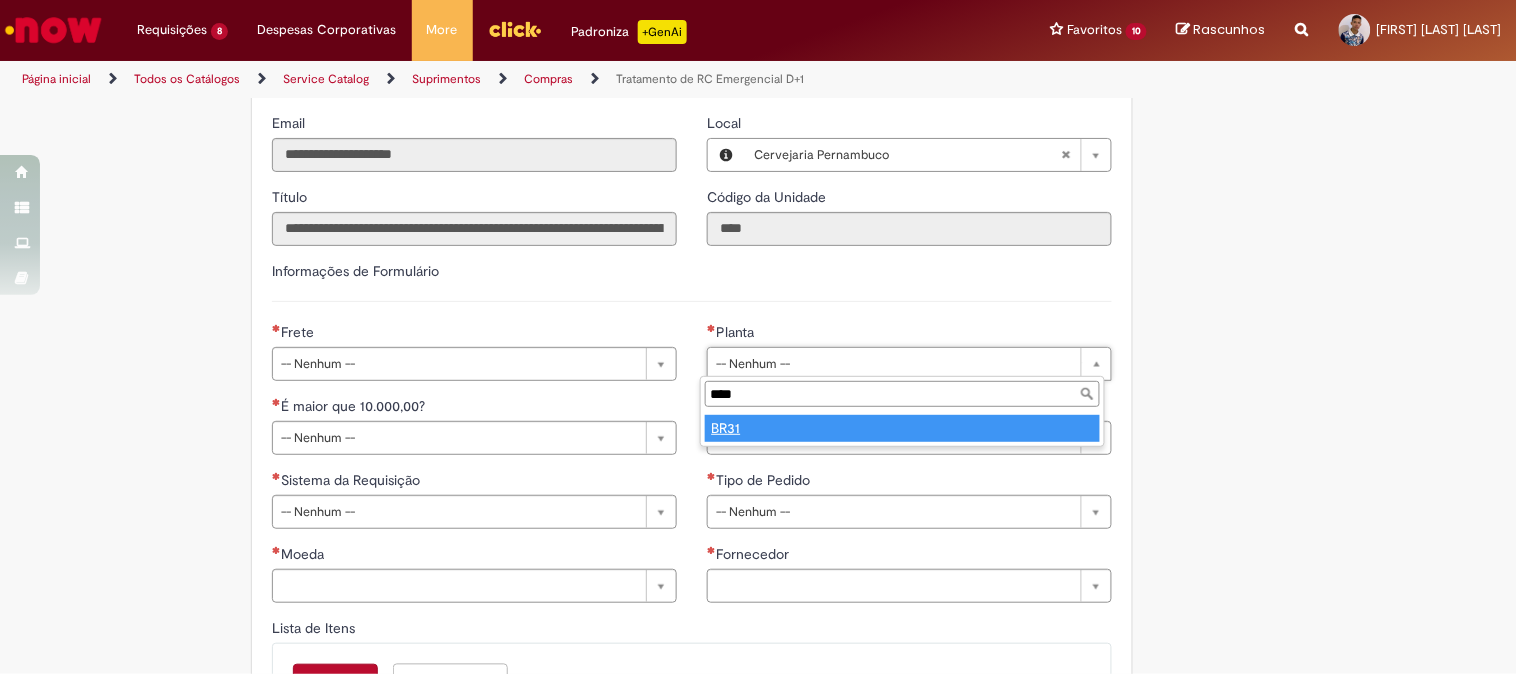 type on "****" 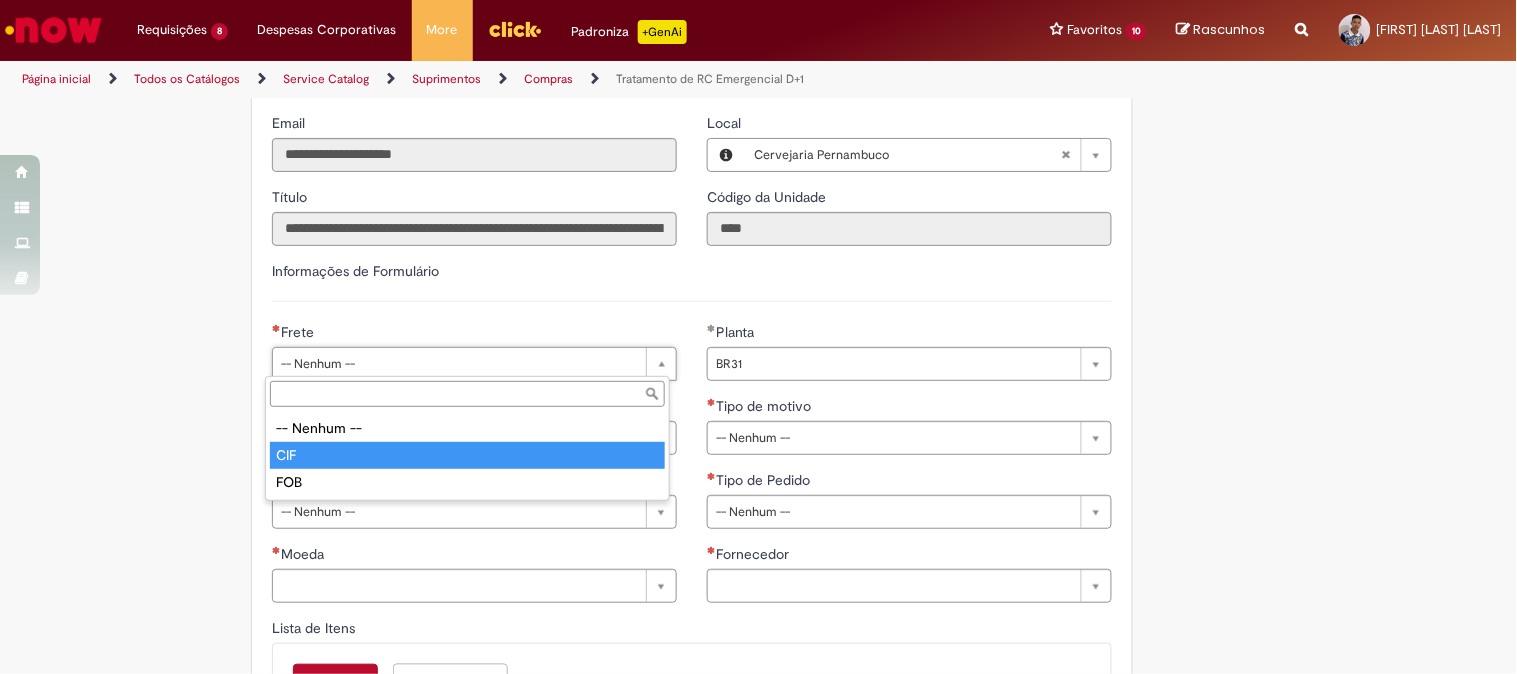 type on "***" 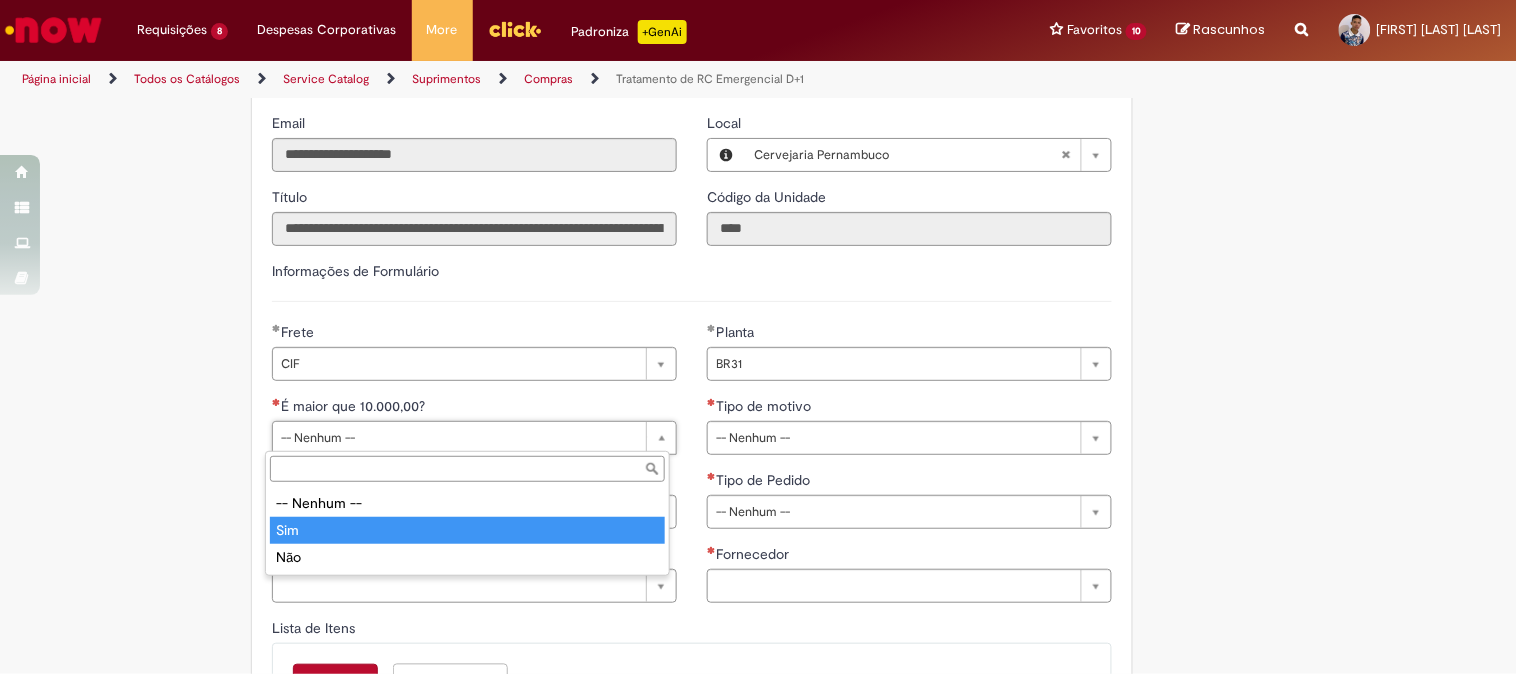 type on "***" 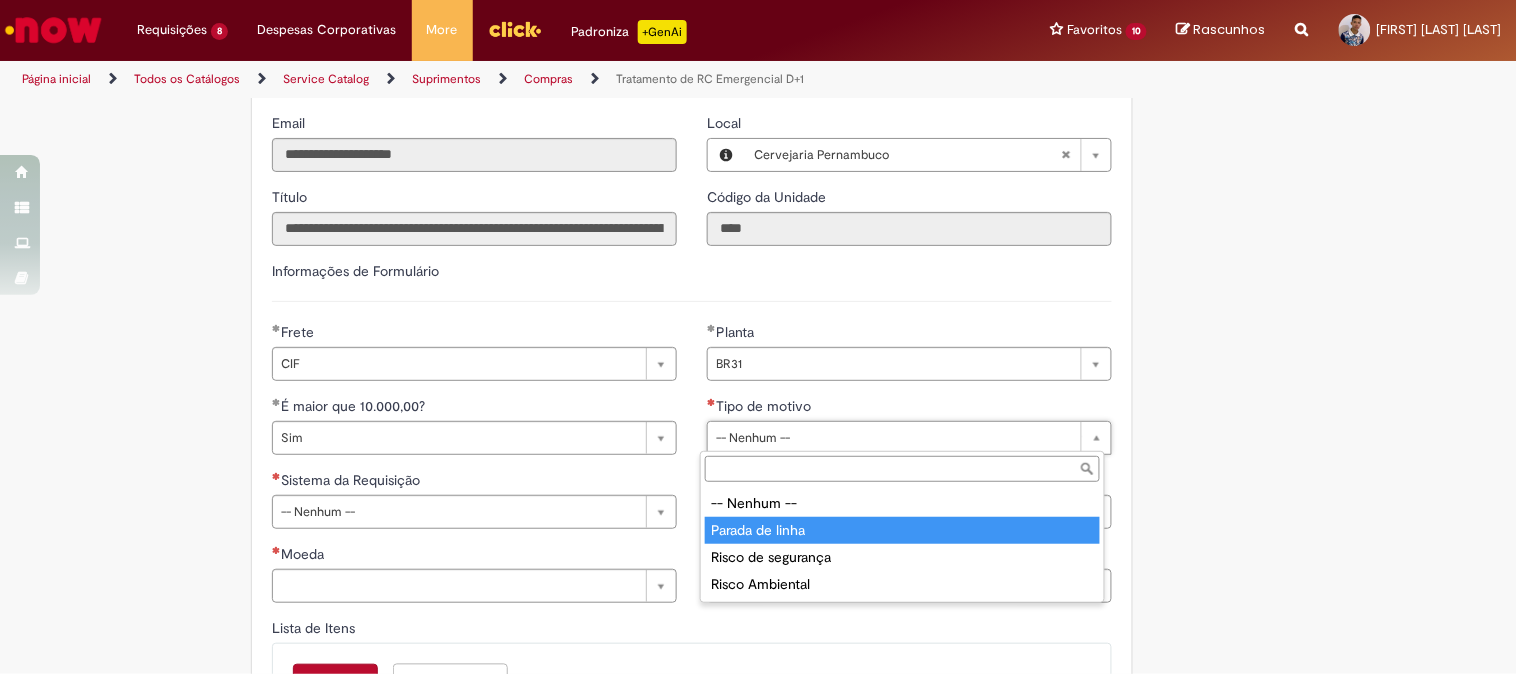 type on "**********" 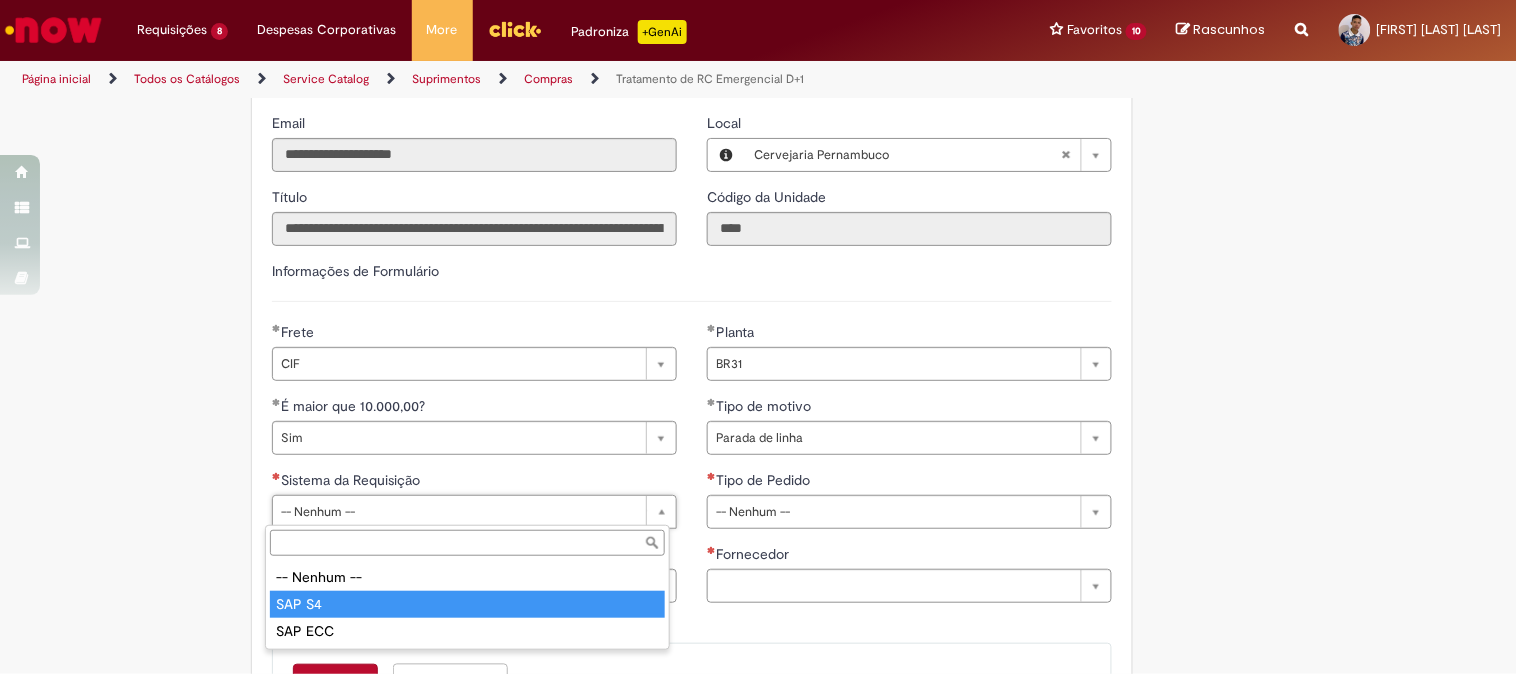 type on "******" 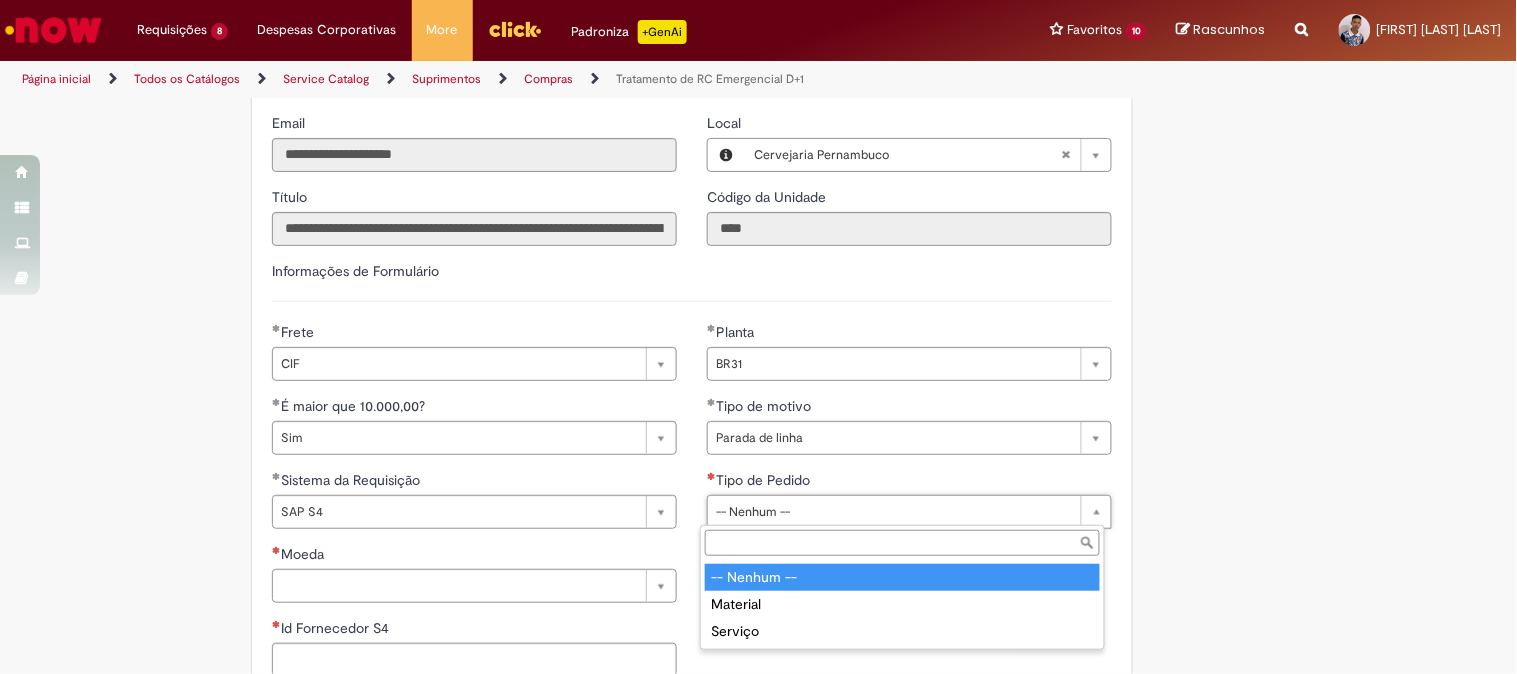drag, startPoint x: 844, startPoint y: 494, endPoint x: 834, endPoint y: 510, distance: 18.867962 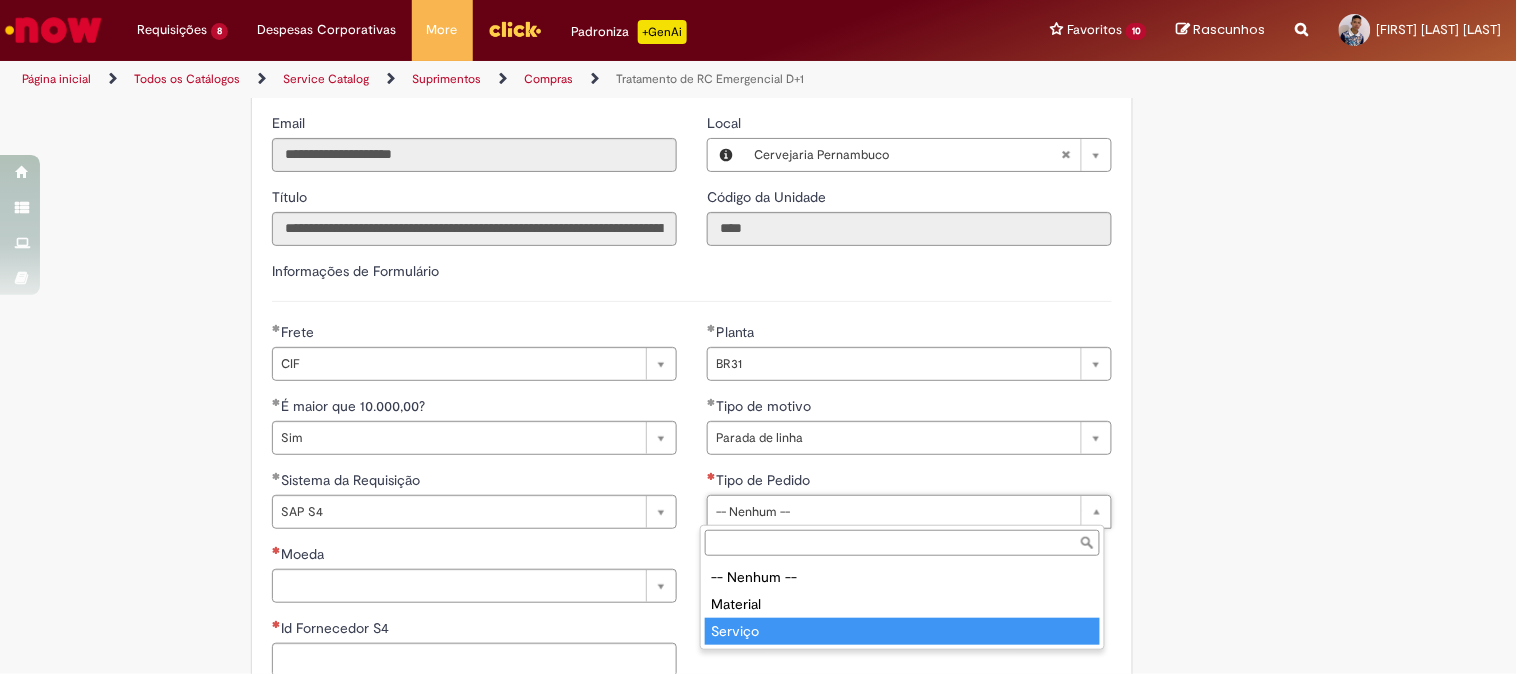 type on "*******" 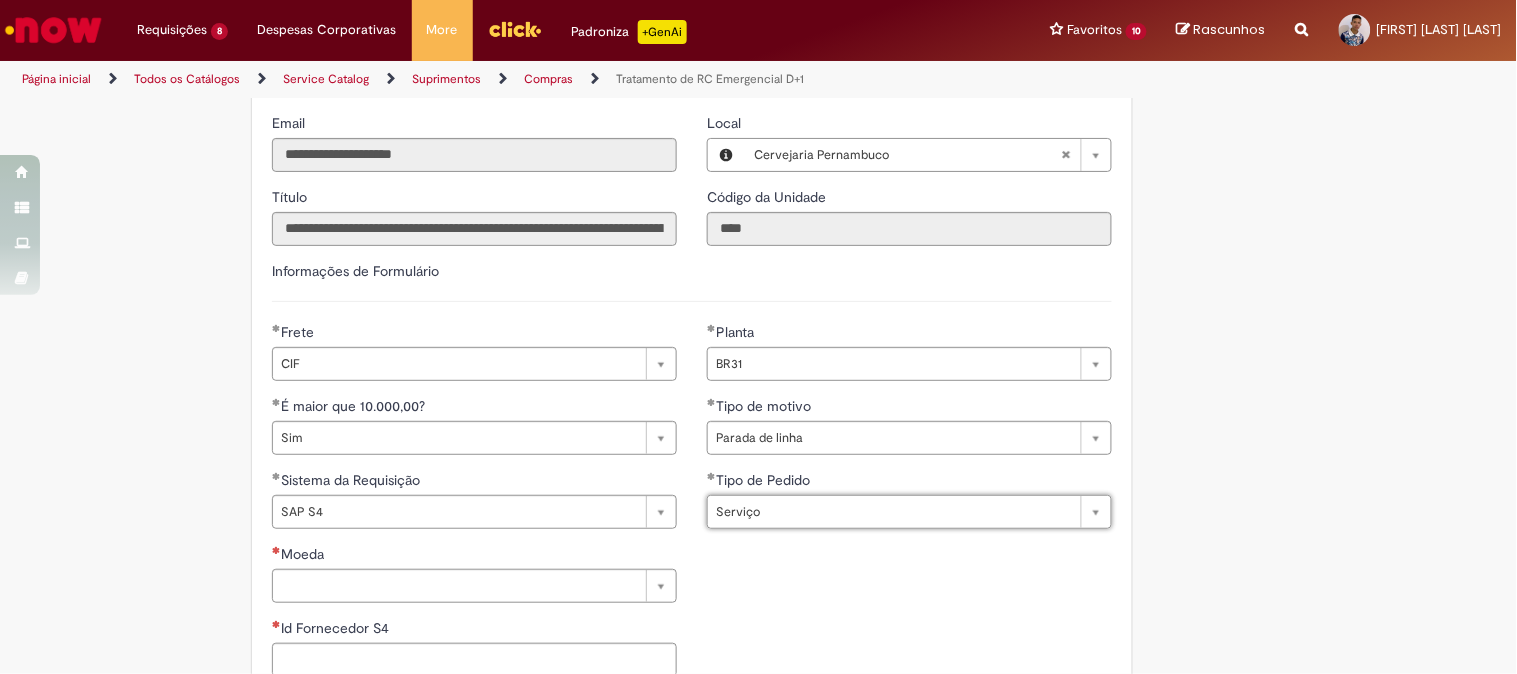 scroll, scrollTop: 1000, scrollLeft: 0, axis: vertical 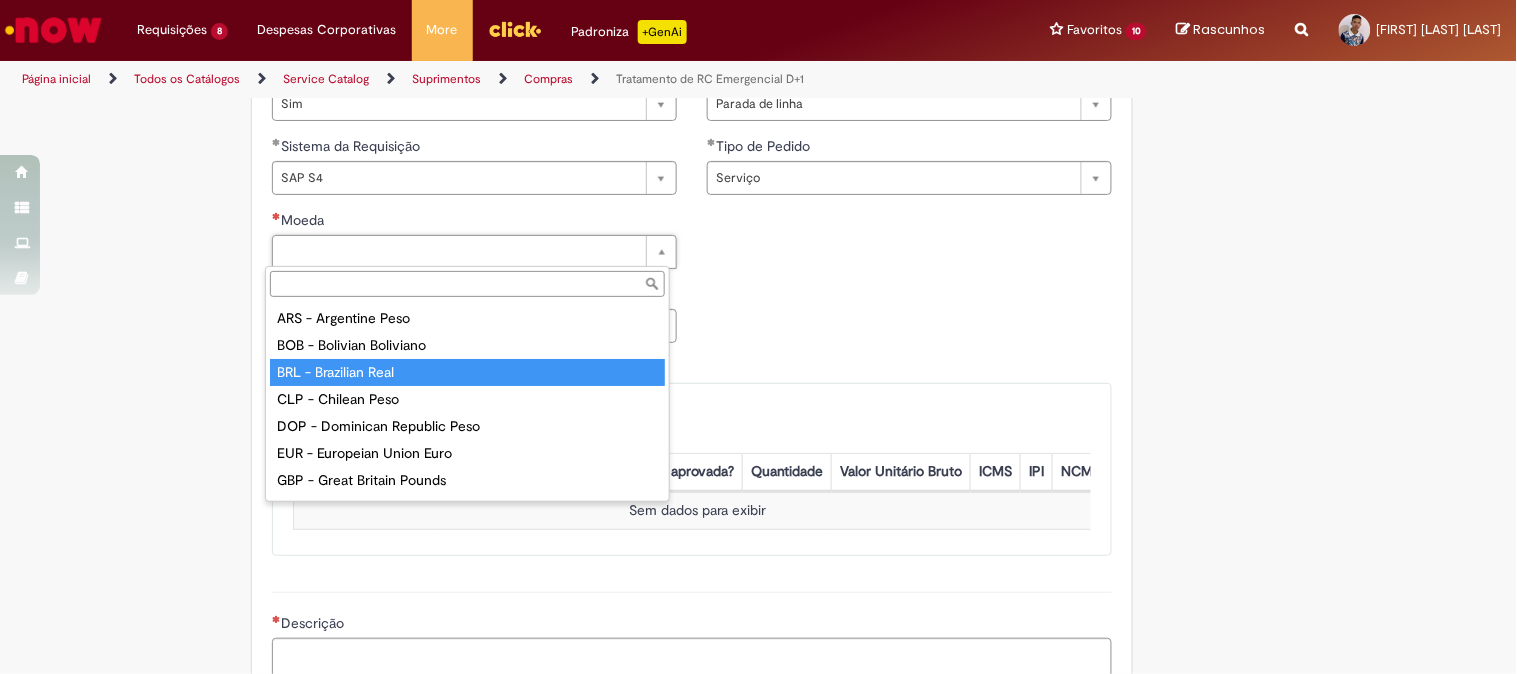 type on "**********" 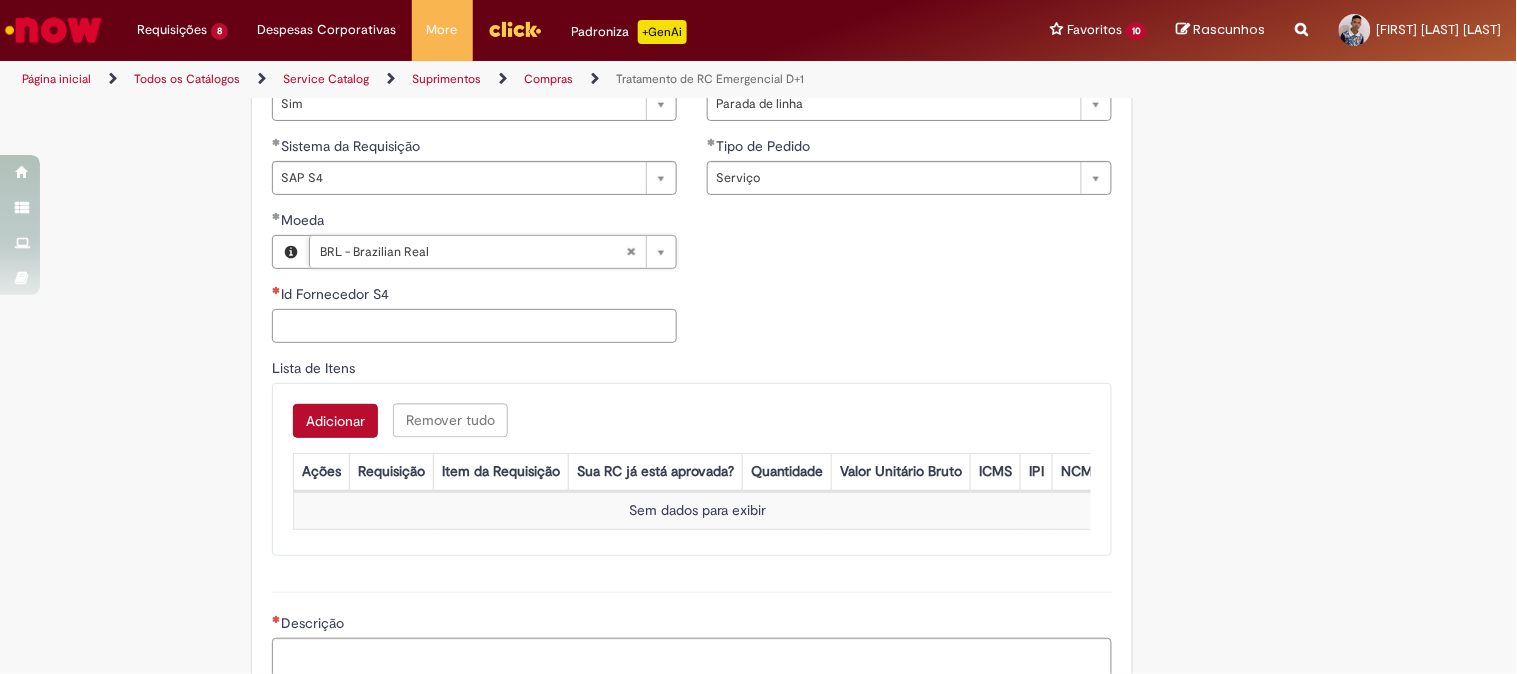 click on "Id Fornecedor S4" at bounding box center (474, 326) 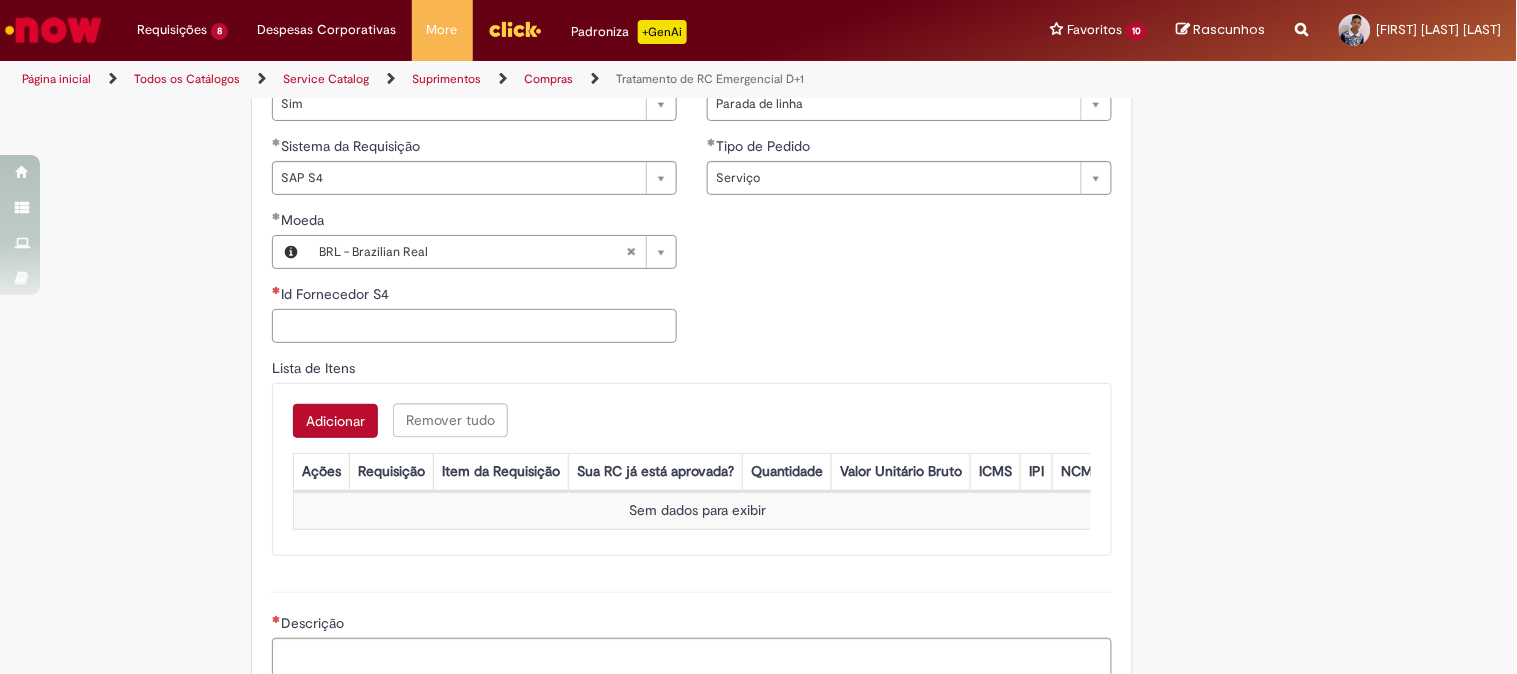 click on "Id Fornecedor S4" at bounding box center (474, 326) 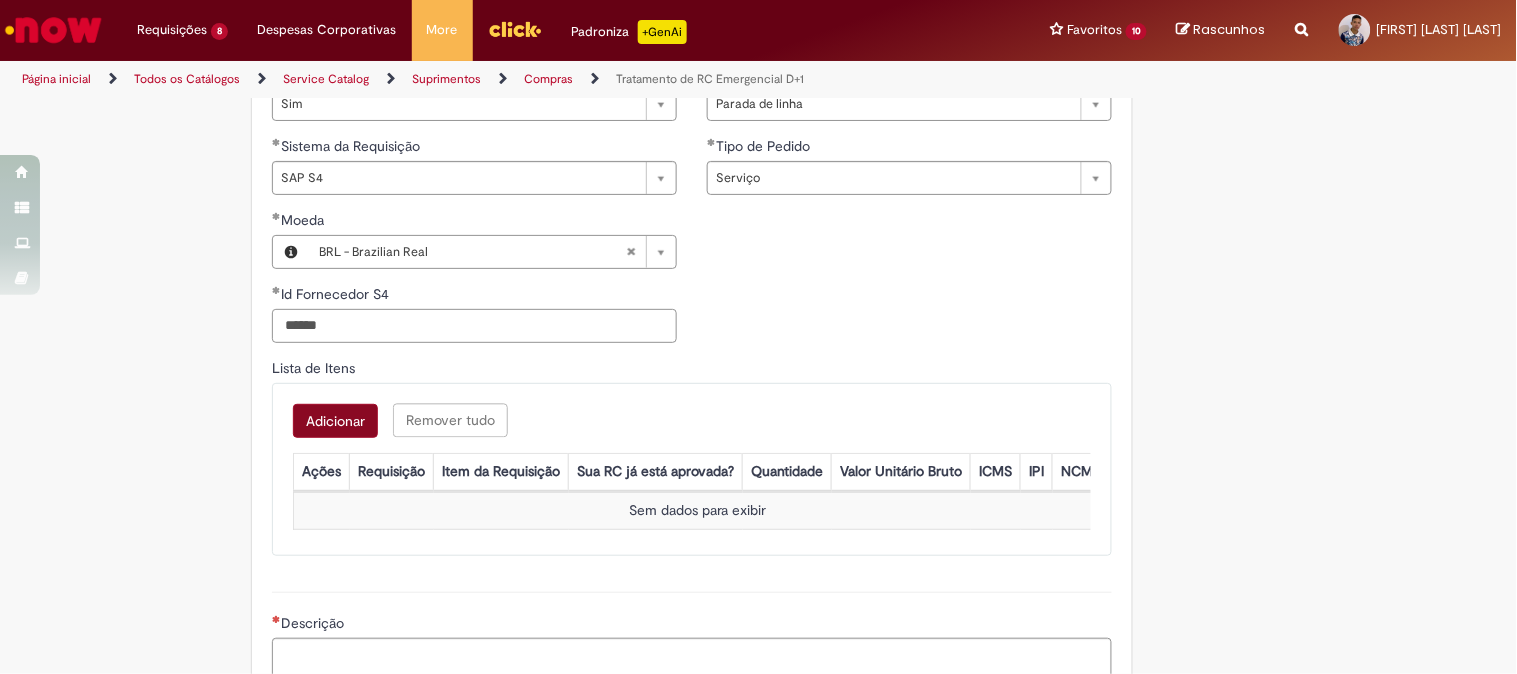 type on "******" 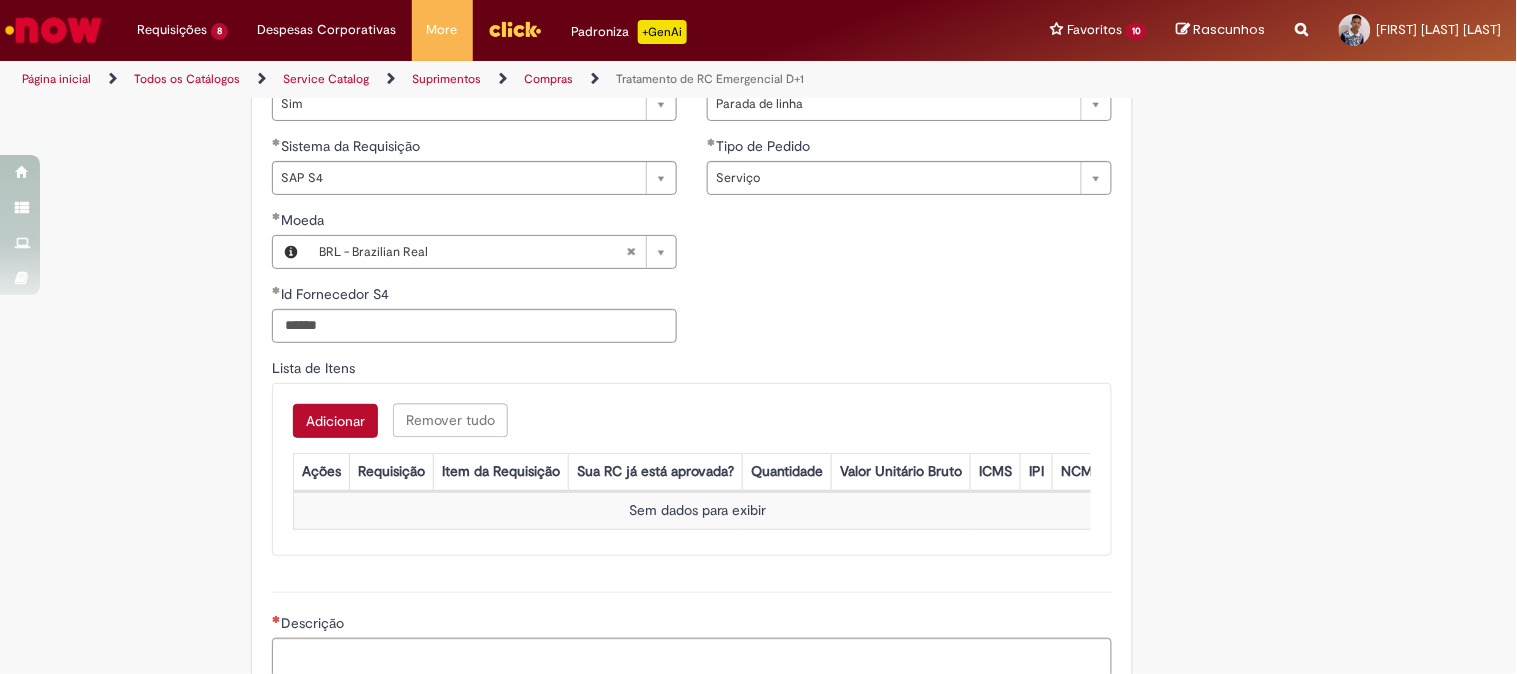 click on "Adicionar" at bounding box center (335, 421) 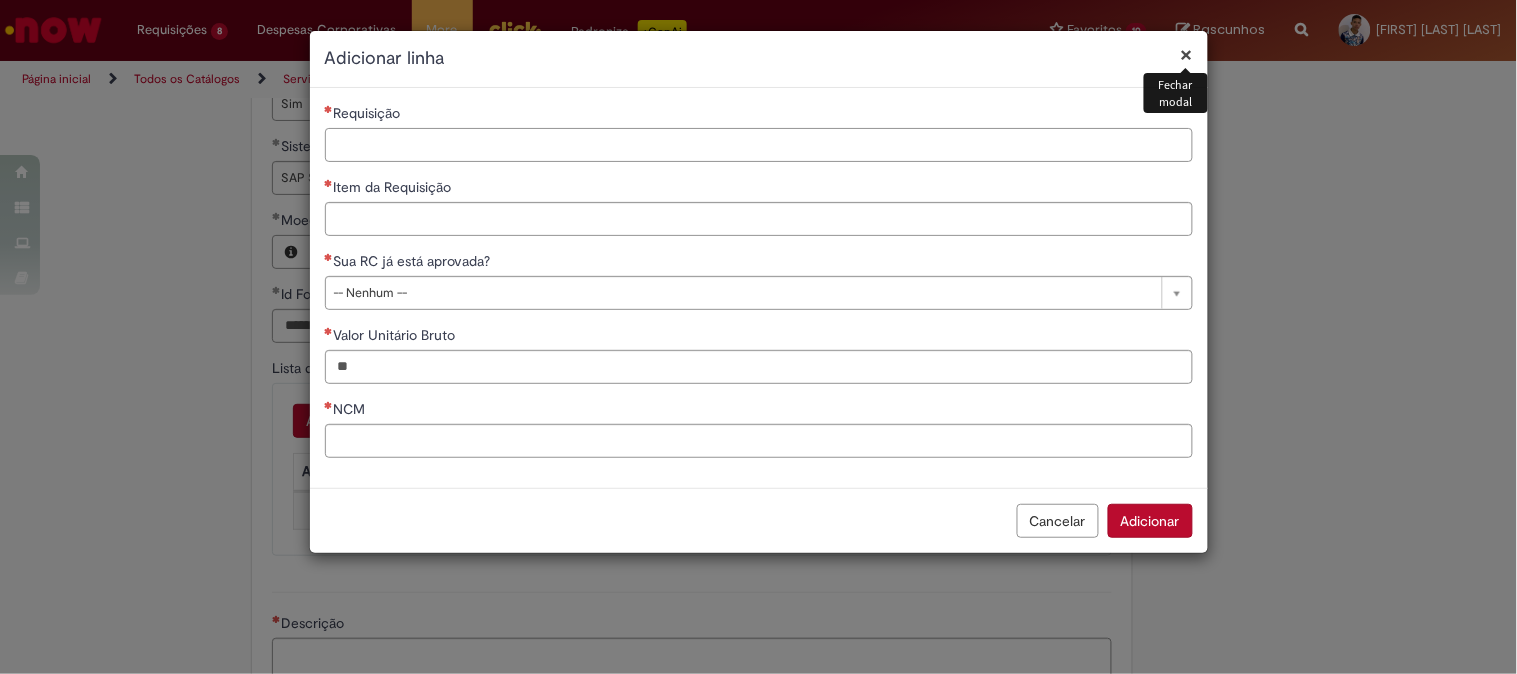click on "Requisição" at bounding box center (759, 145) 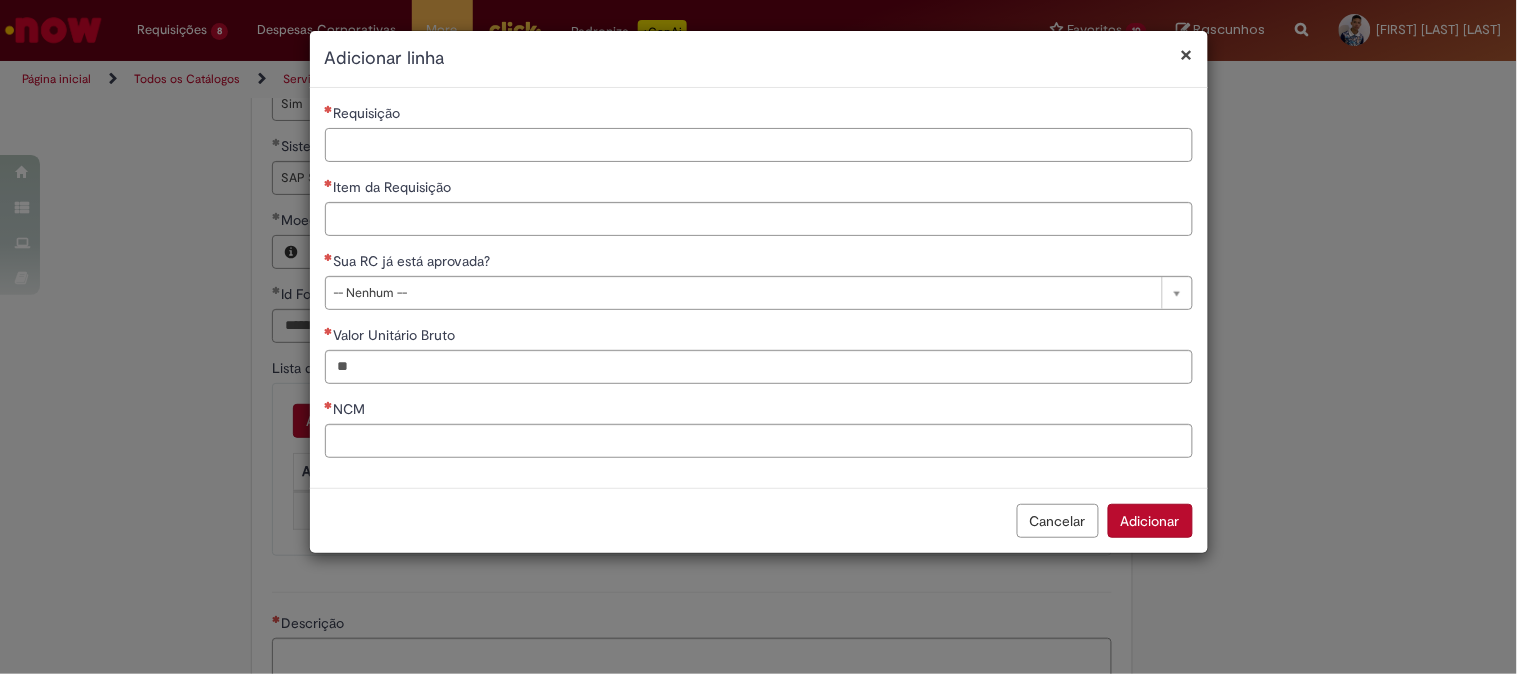 paste on "**********" 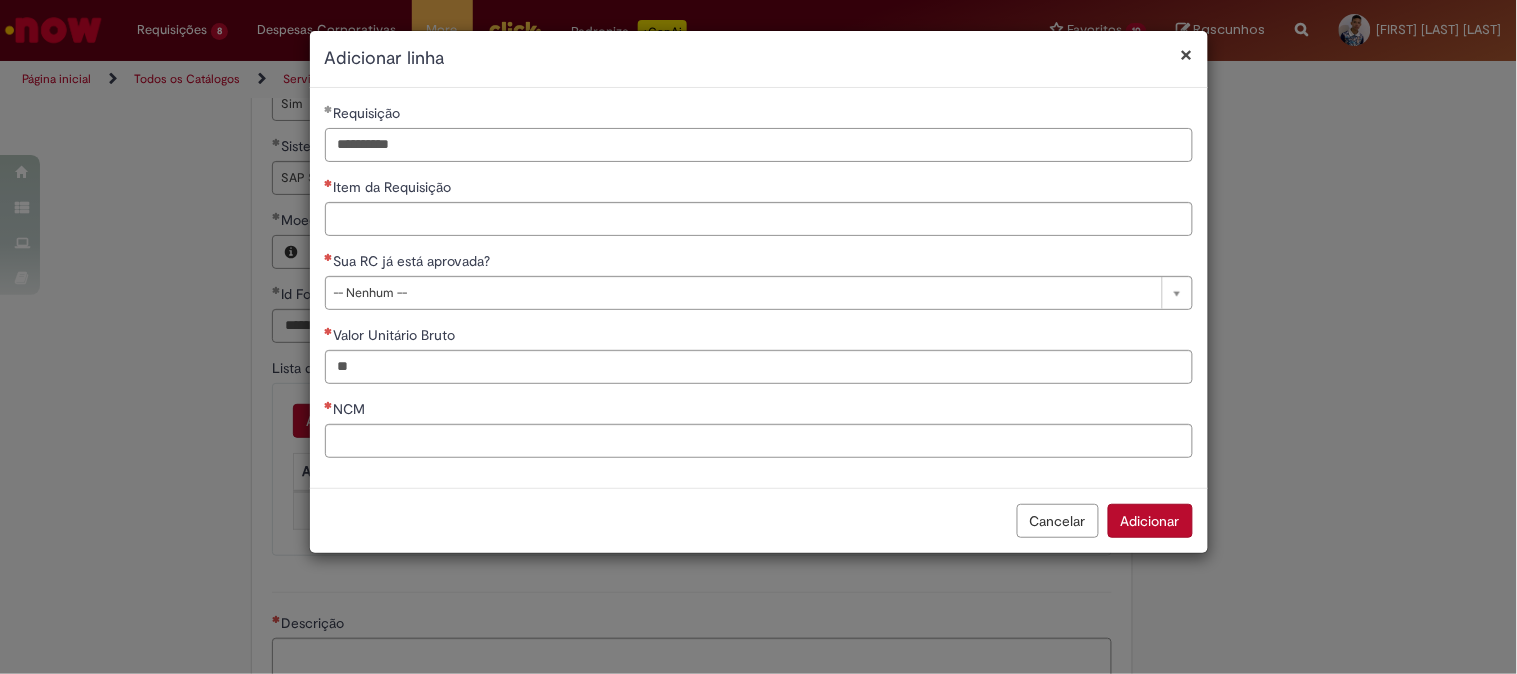 type on "**********" 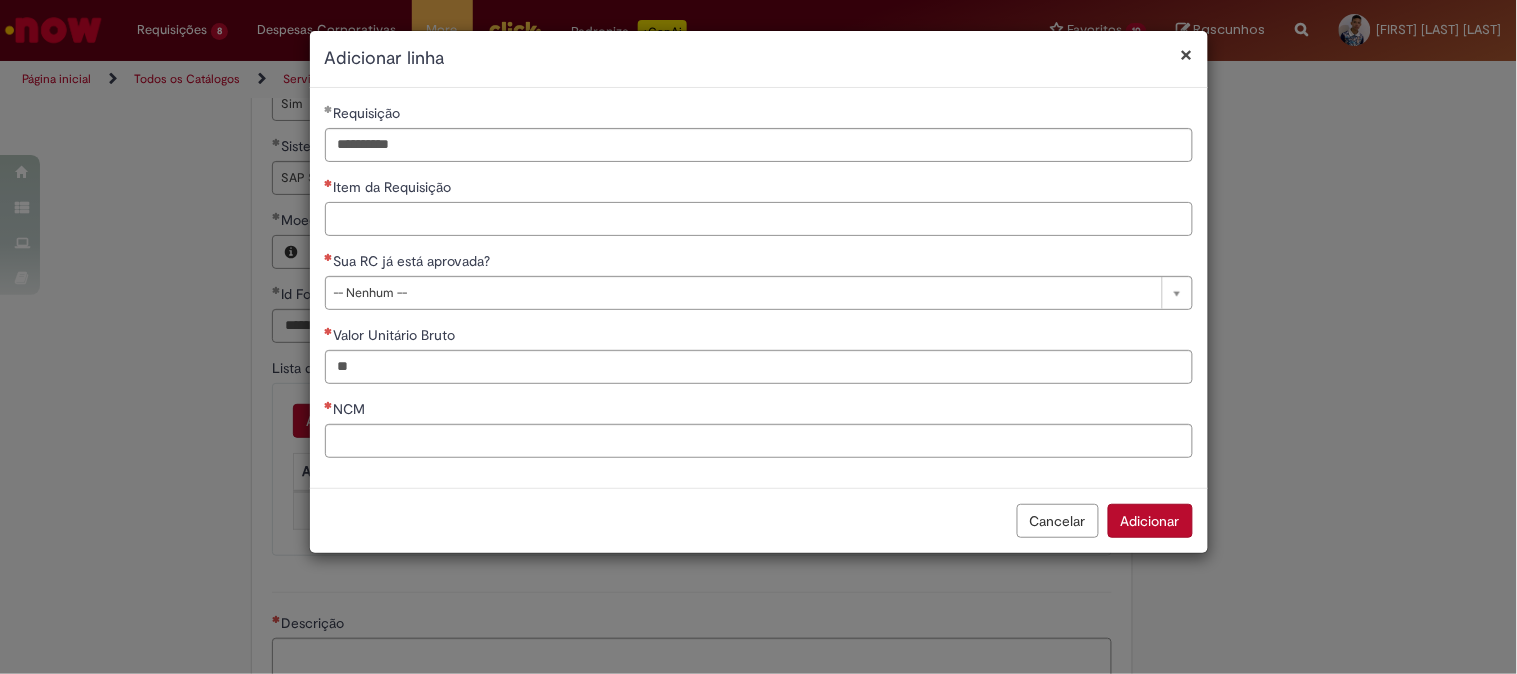click on "Item da Requisição" at bounding box center (759, 219) 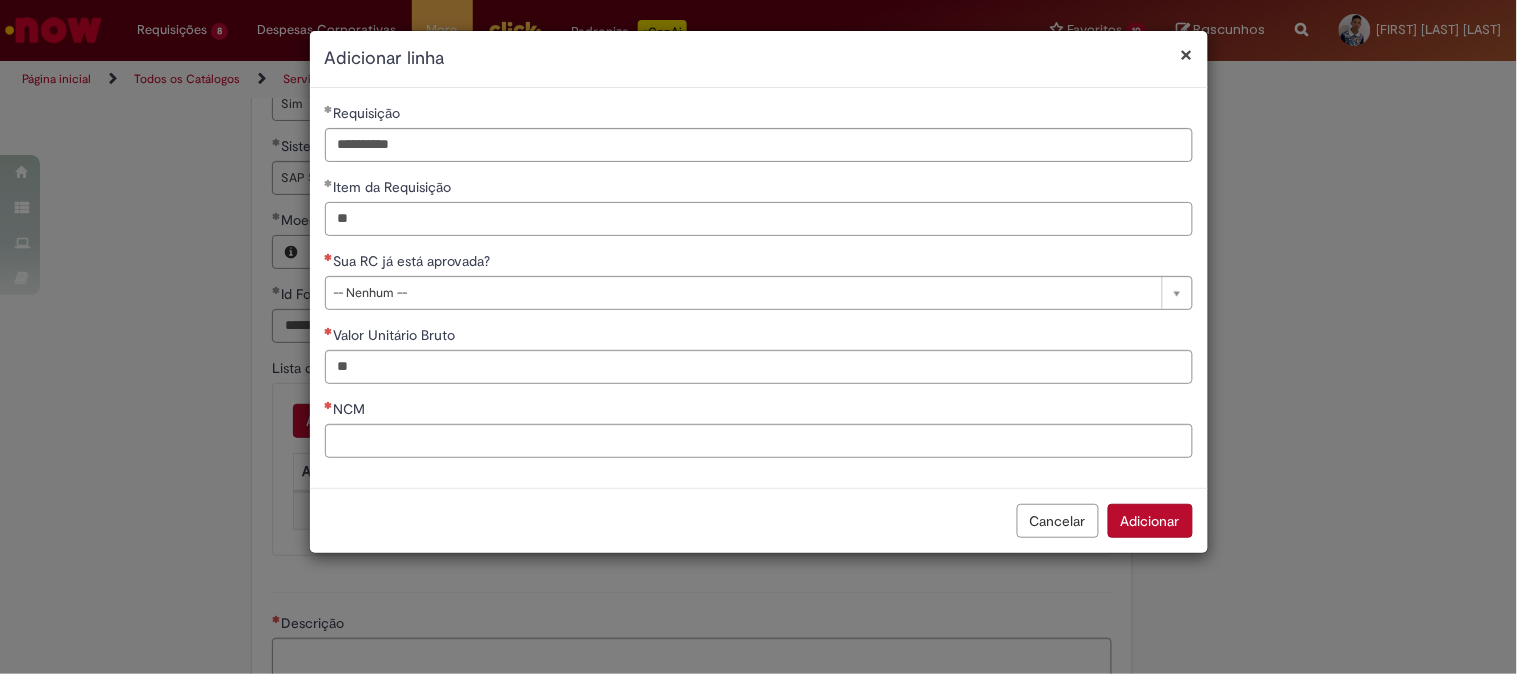 type on "**" 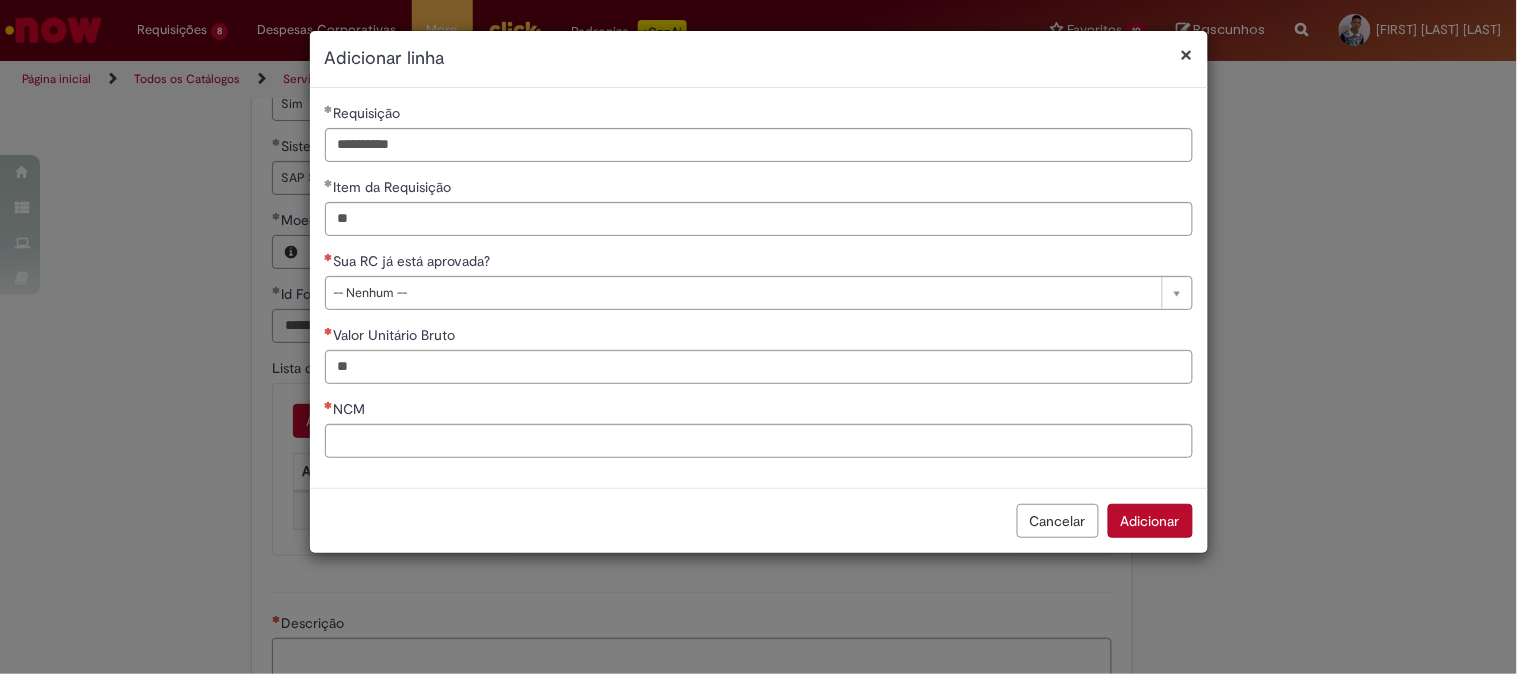 click on "Sua RC já está aprovada?" at bounding box center [414, 261] 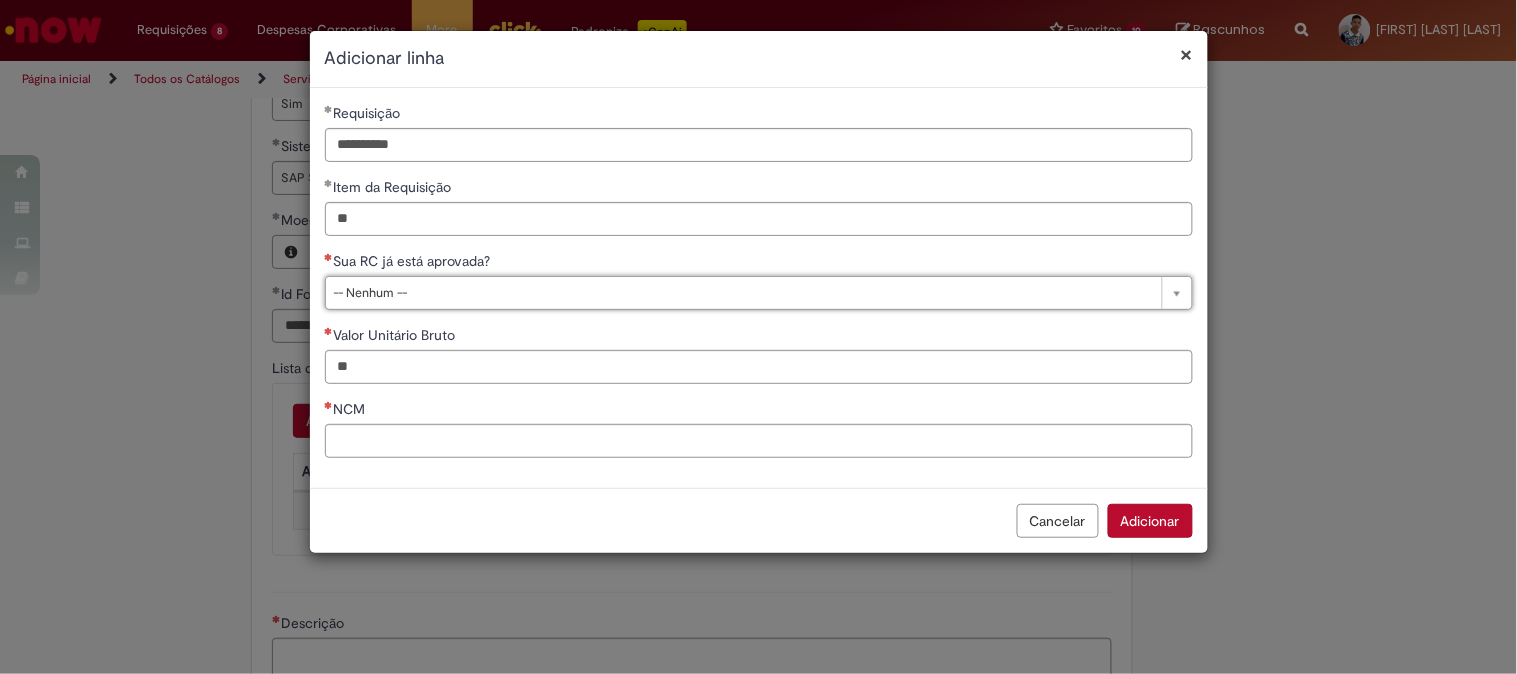 drag, startPoint x: 474, startPoint y: 278, endPoint x: 471, endPoint y: 288, distance: 10.440307 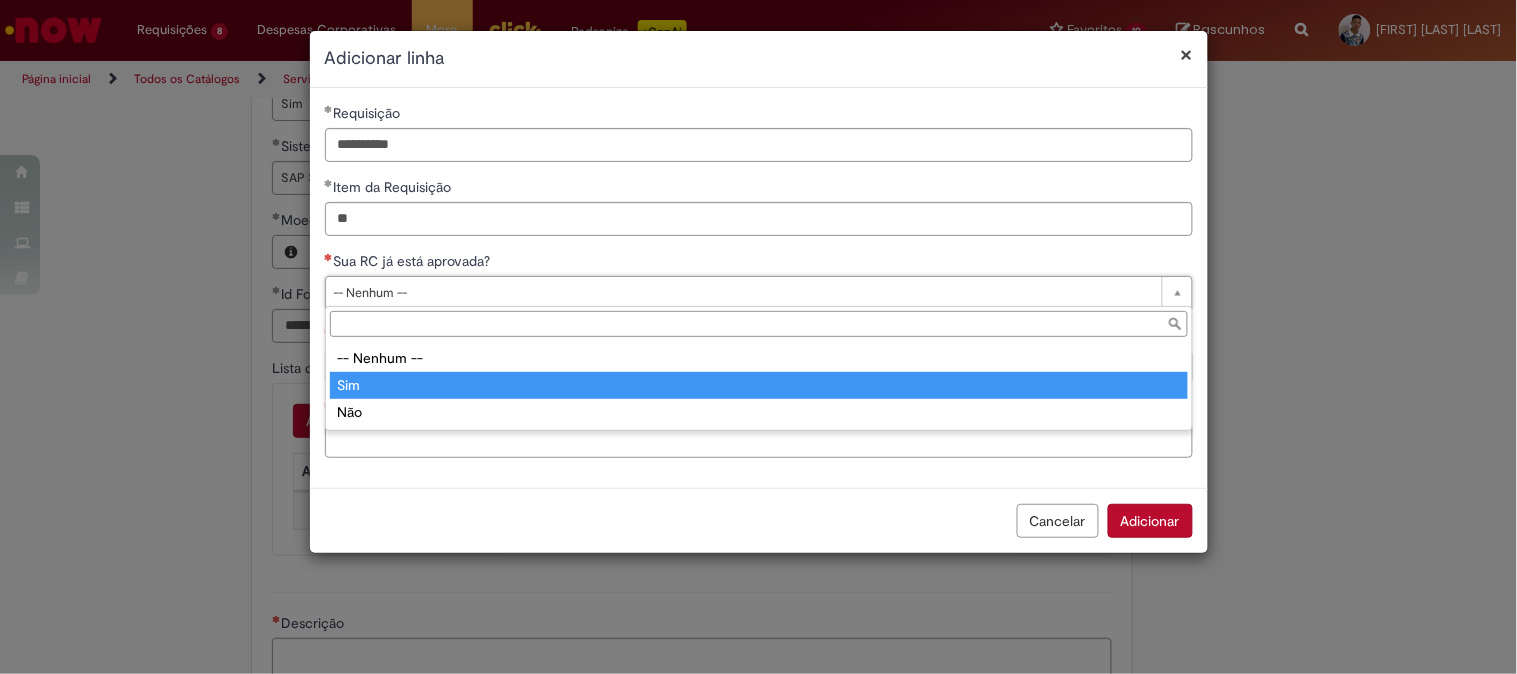 type on "***" 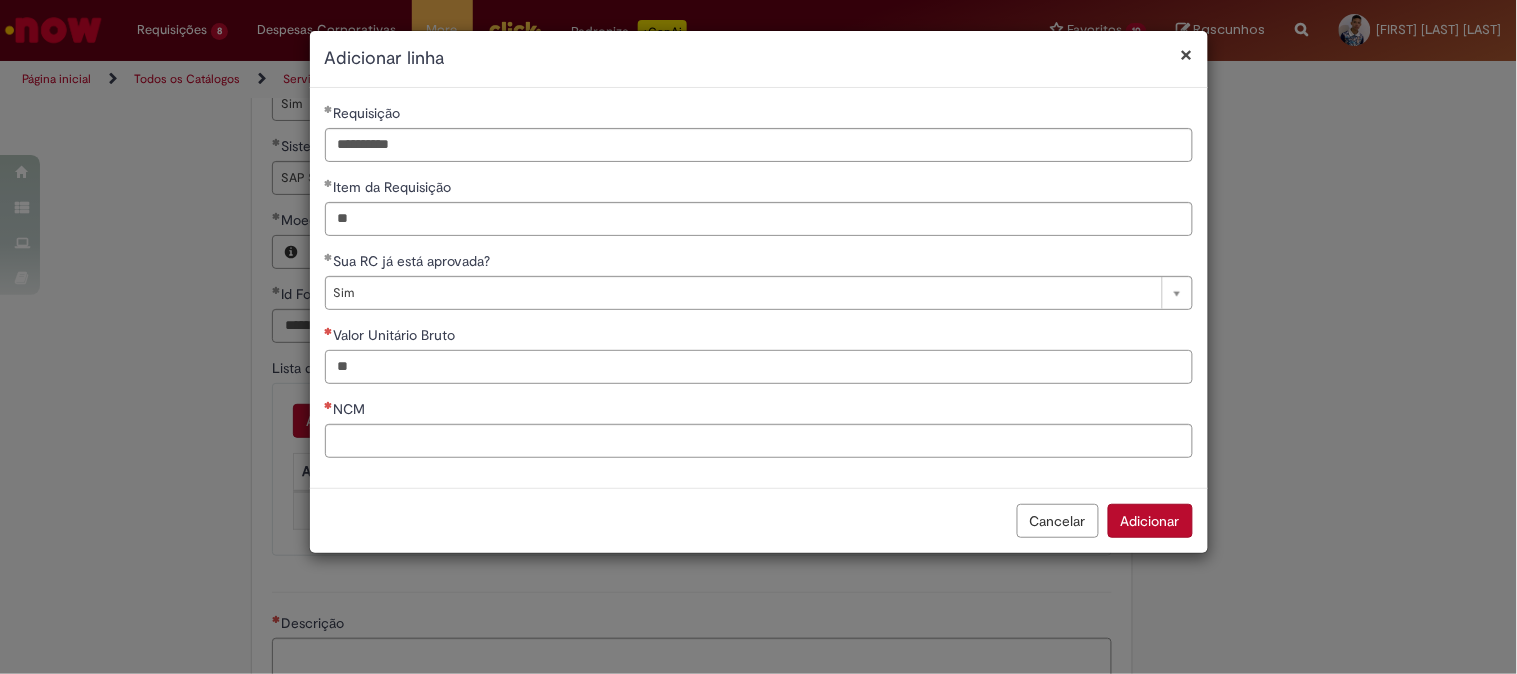 click on "Valor Unitário Bruto" at bounding box center [759, 367] 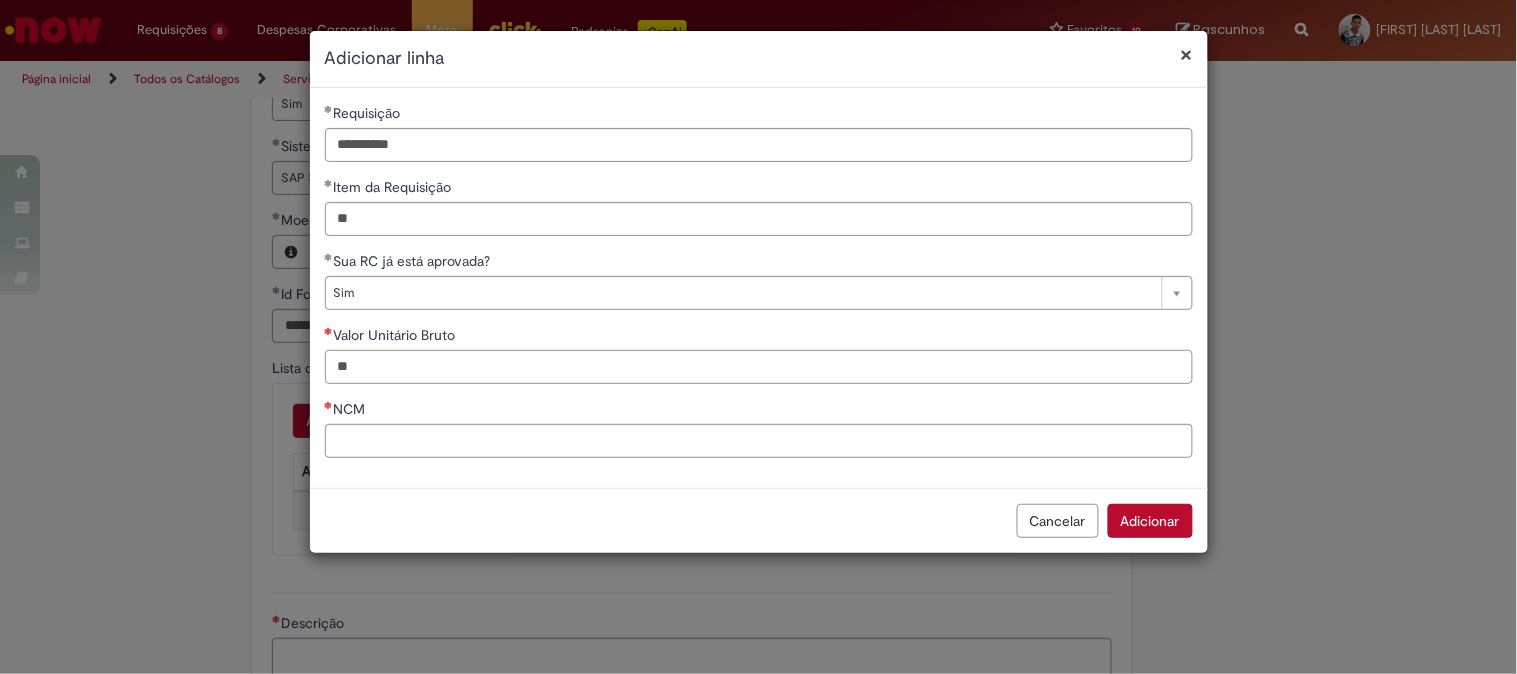 paste on "*********" 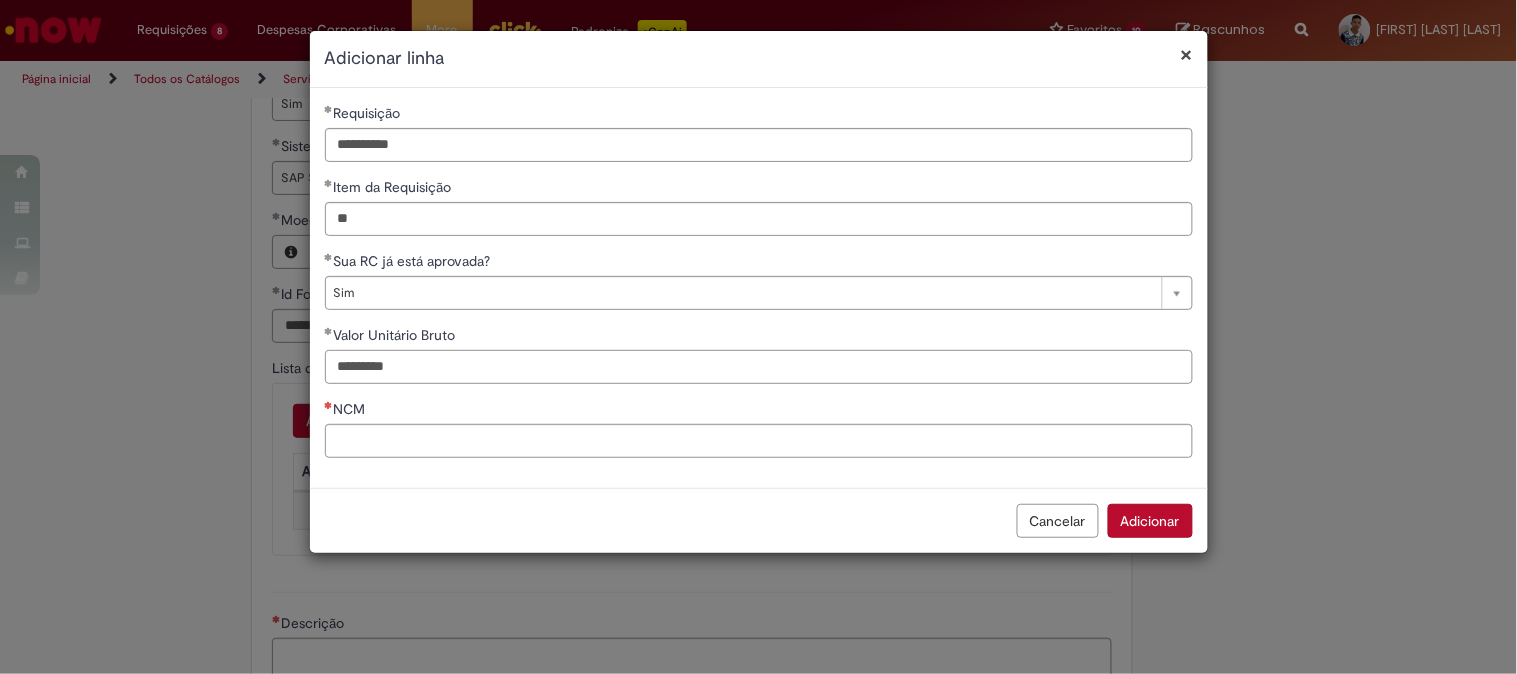 click on "*********" at bounding box center (759, 367) 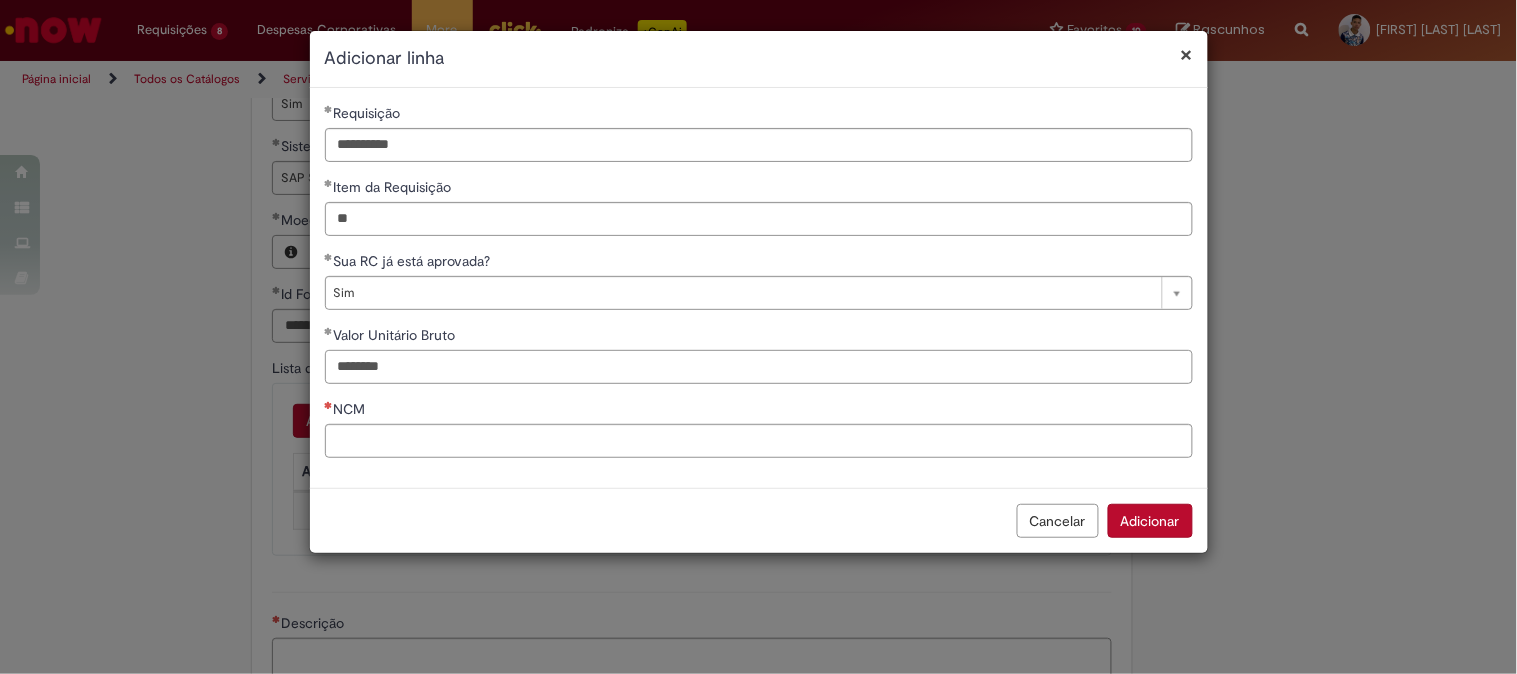 type on "********" 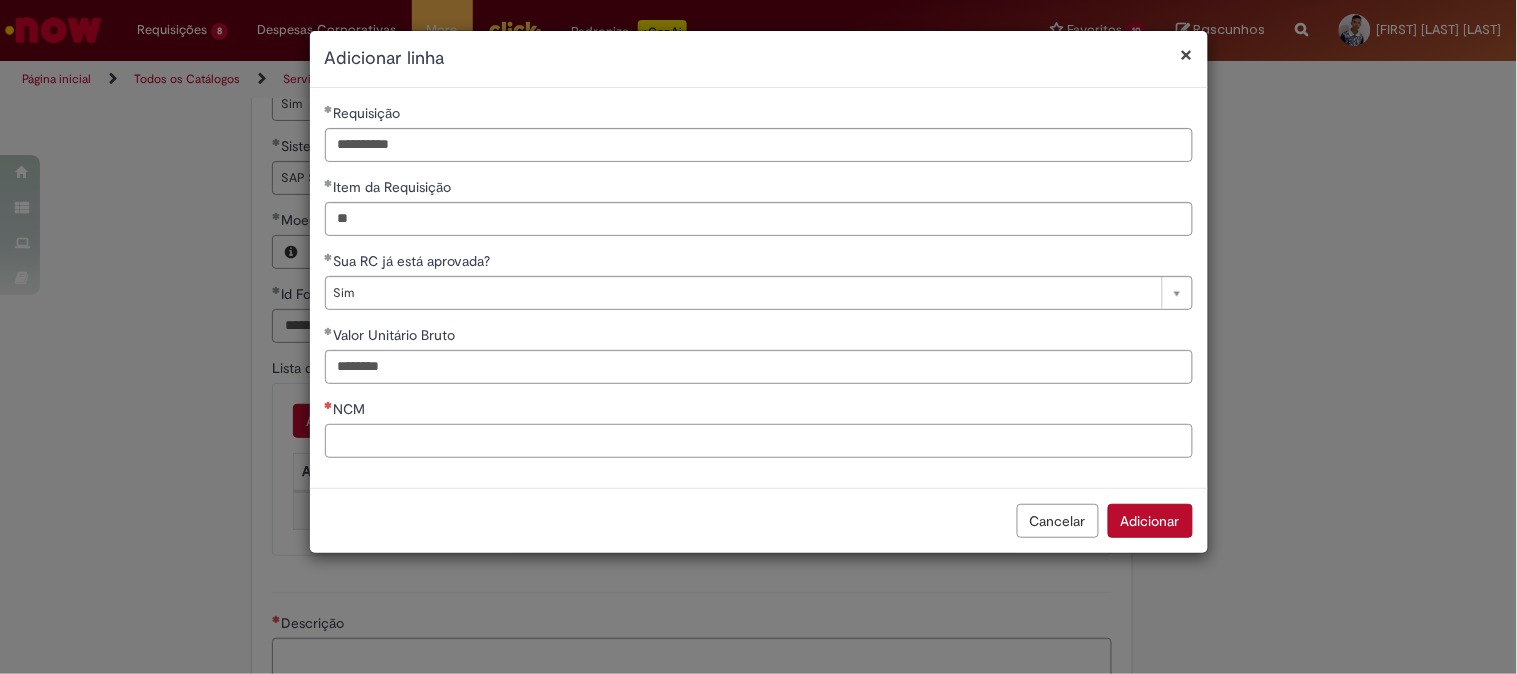 click on "NCM" at bounding box center (759, 441) 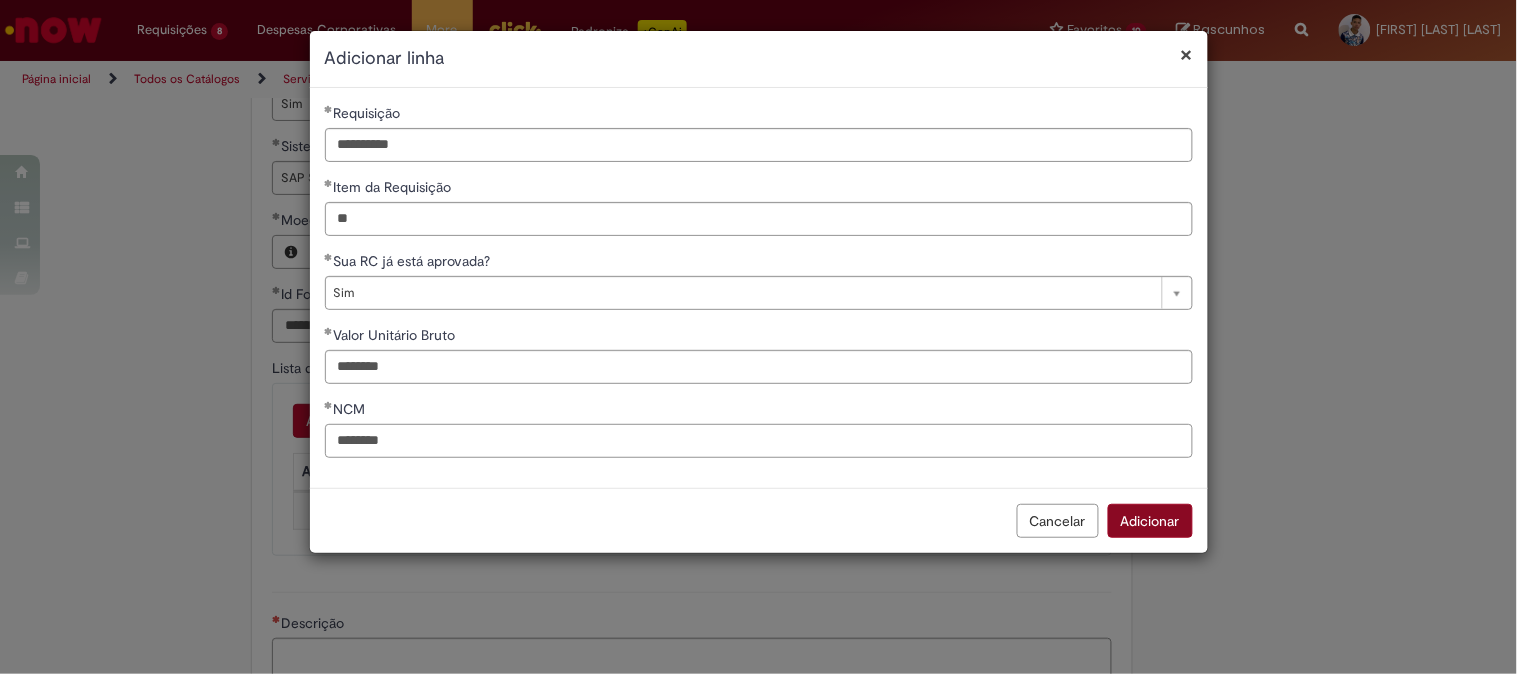 type on "********" 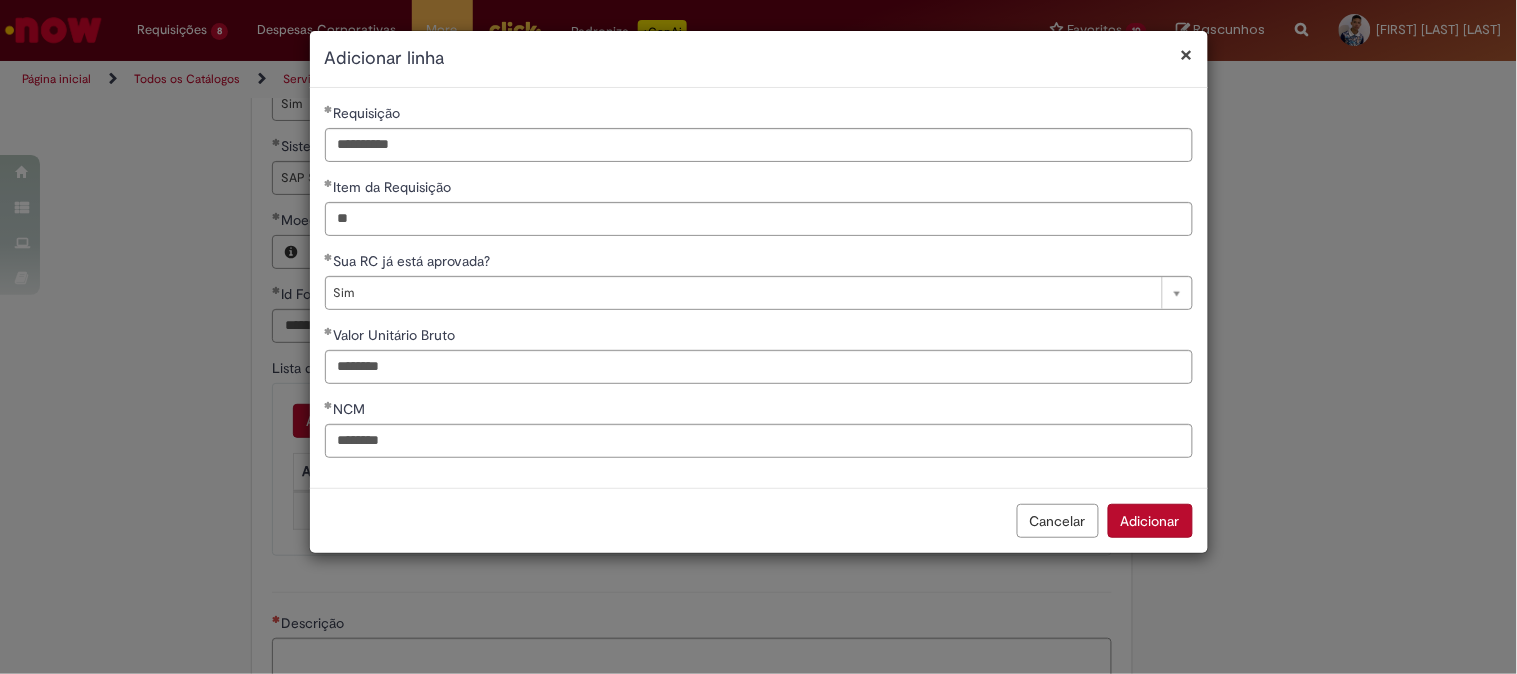 click on "Adicionar" at bounding box center [1150, 521] 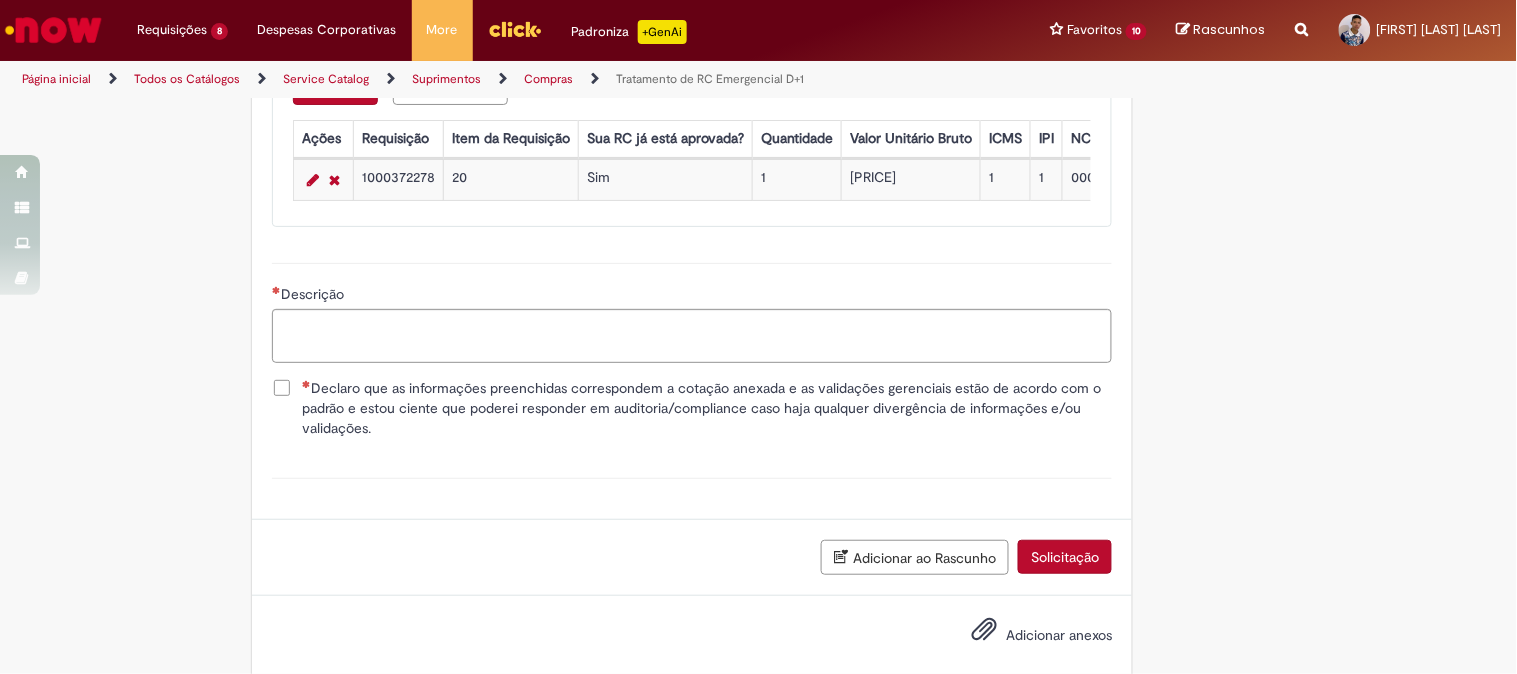 scroll, scrollTop: 1383, scrollLeft: 0, axis: vertical 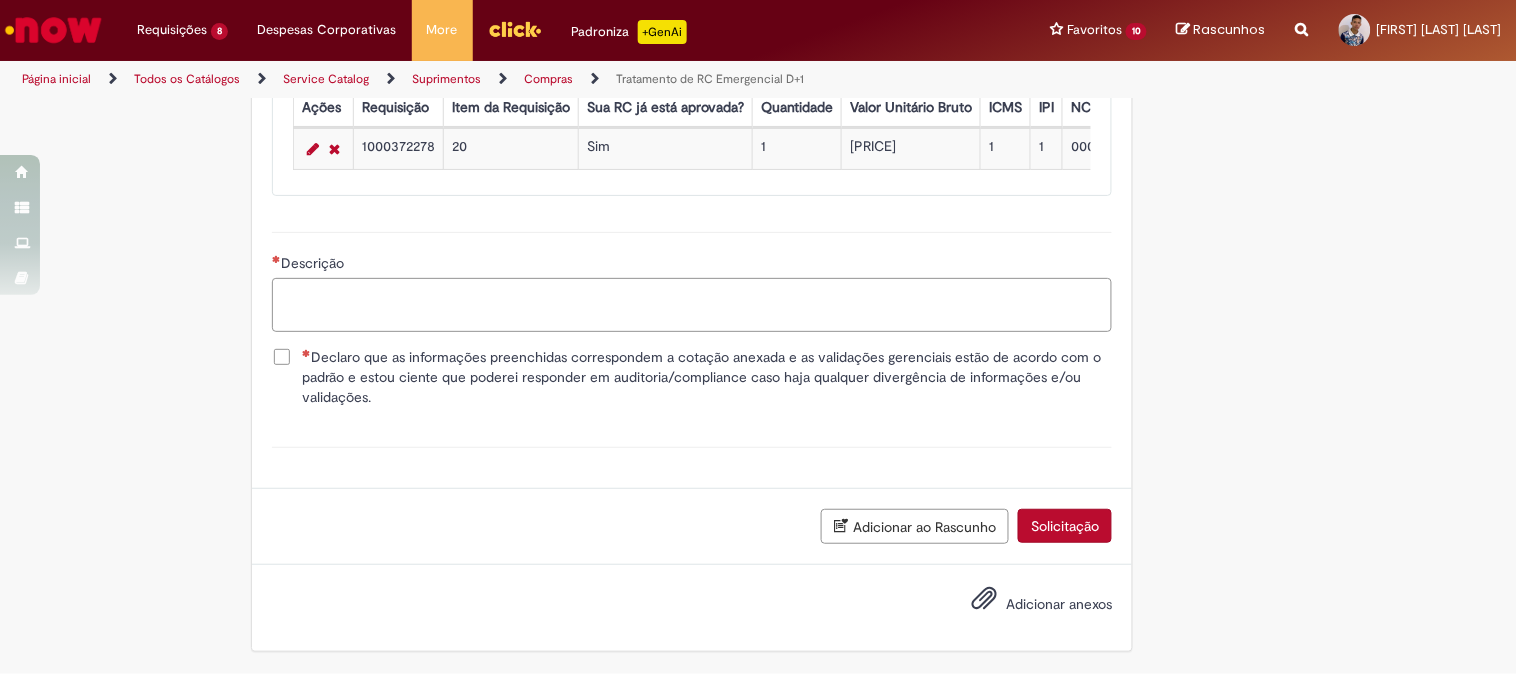 click on "Descrição" at bounding box center (692, 305) 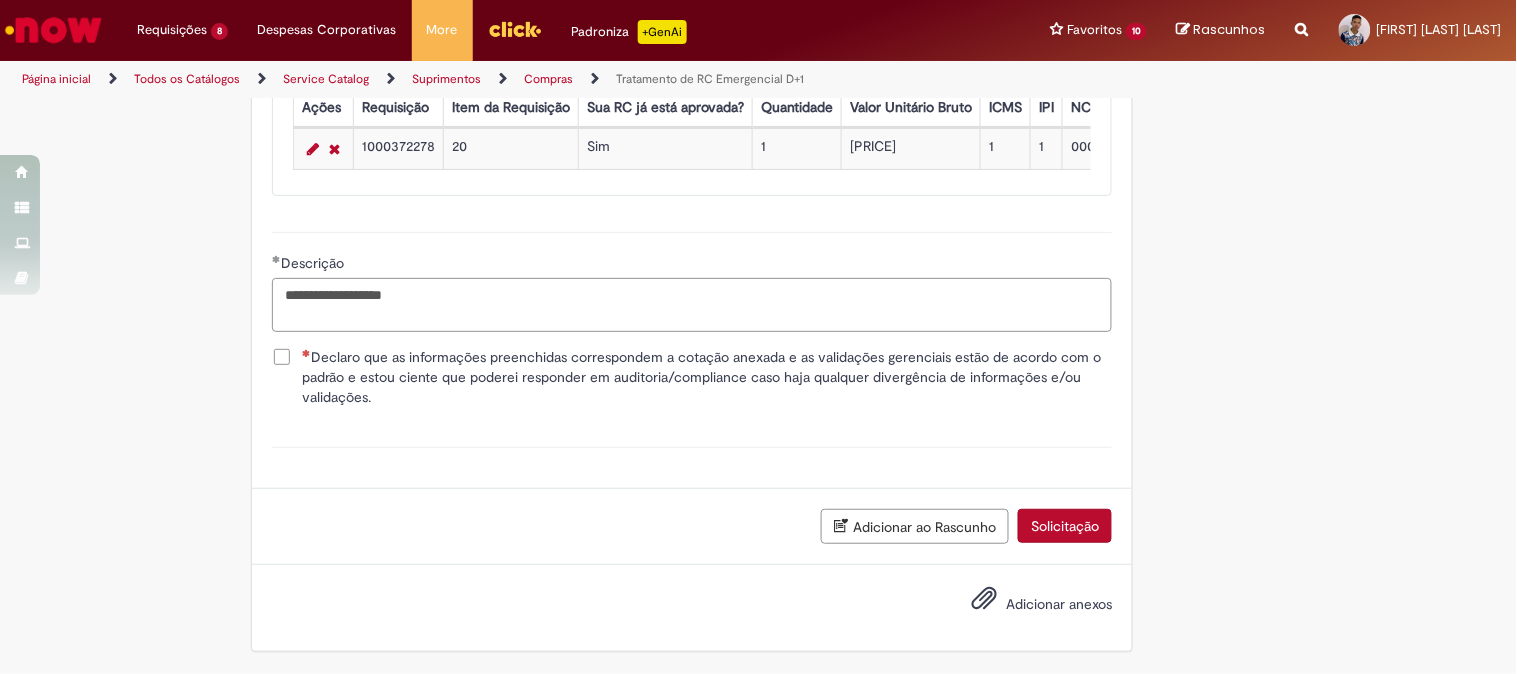 type on "**********" 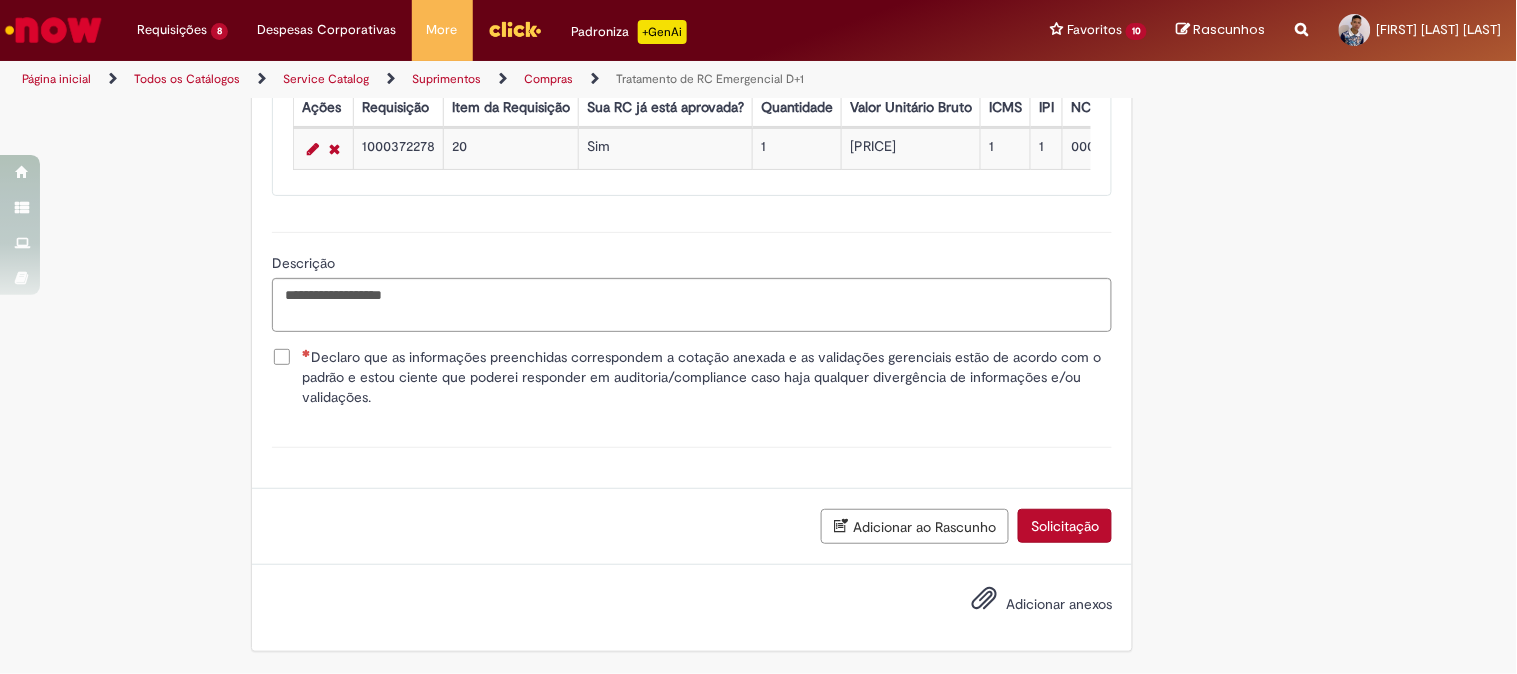 click on "Declaro que as informações preenchidas correspondem a cotação anexada e as validações gerenciais estão de acordo com o padrão e estou ciente que poderei responder em auditoria/compliance caso haja qualquer divergência de informações e/ou validações." at bounding box center [707, 377] 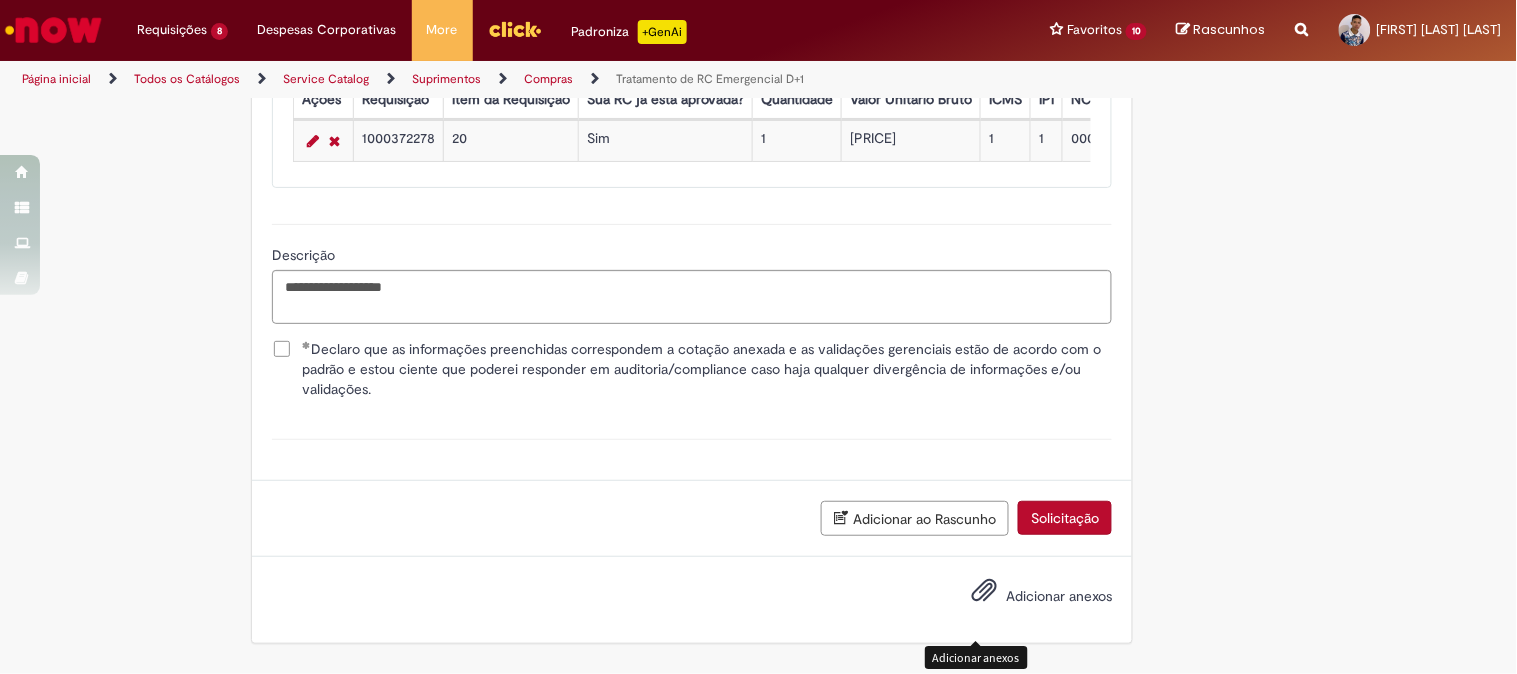 click on "Adicionar anexos" at bounding box center [1059, 596] 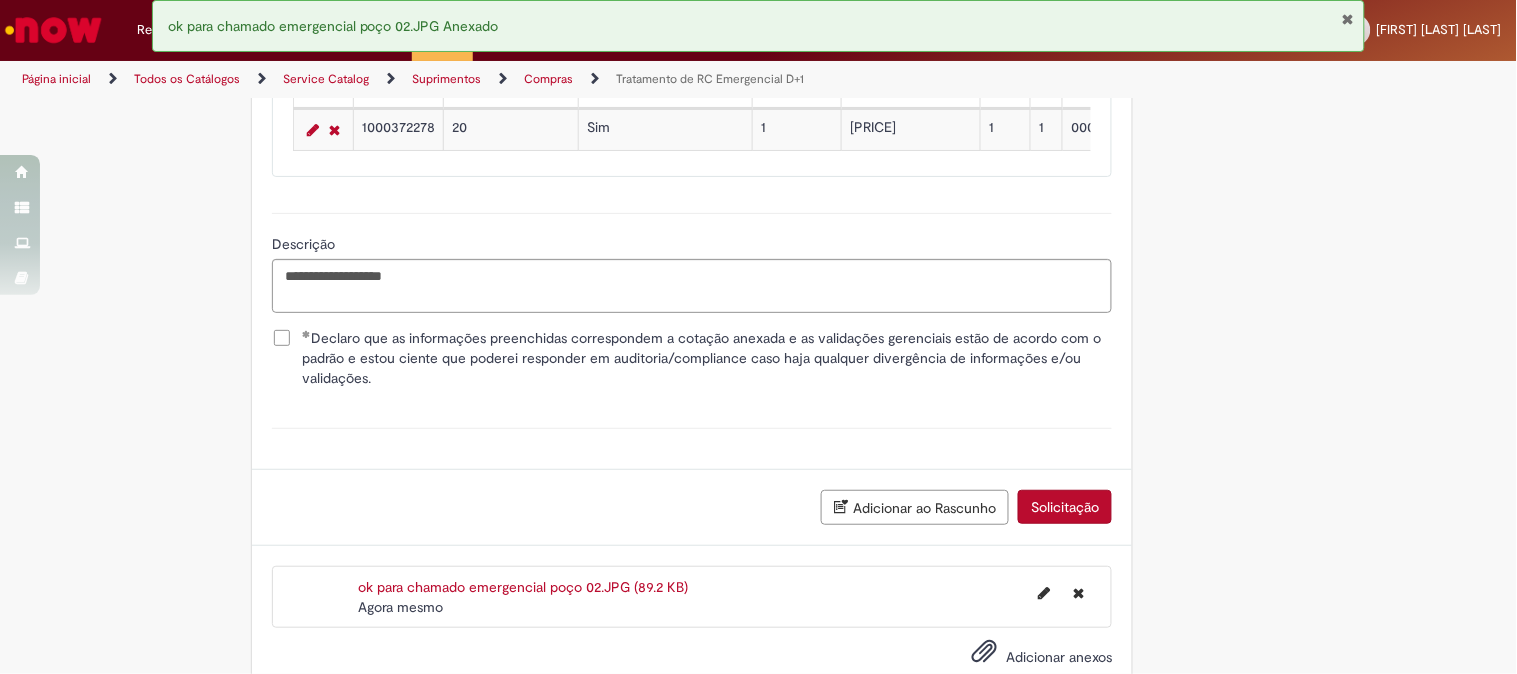 scroll, scrollTop: 1455, scrollLeft: 0, axis: vertical 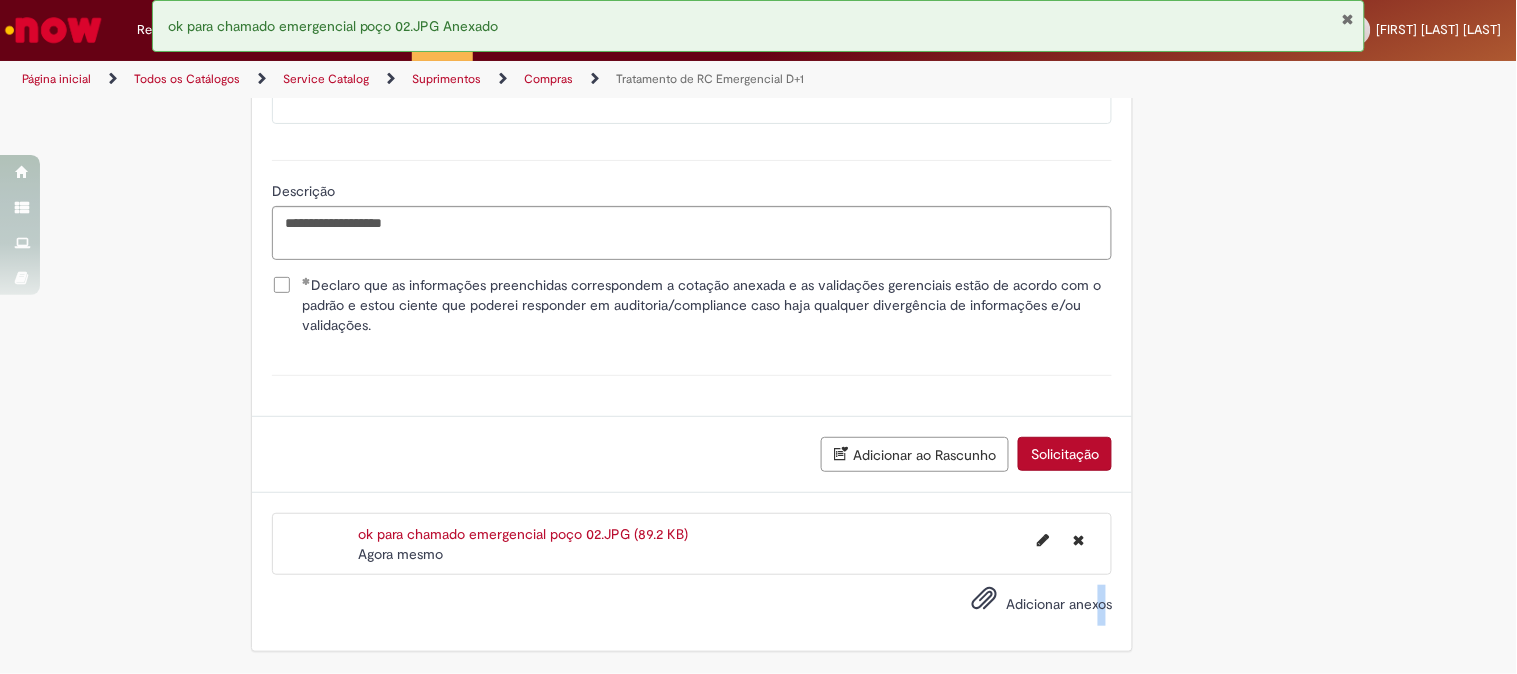 click on "Adicionar anexos" at bounding box center (1059, 604) 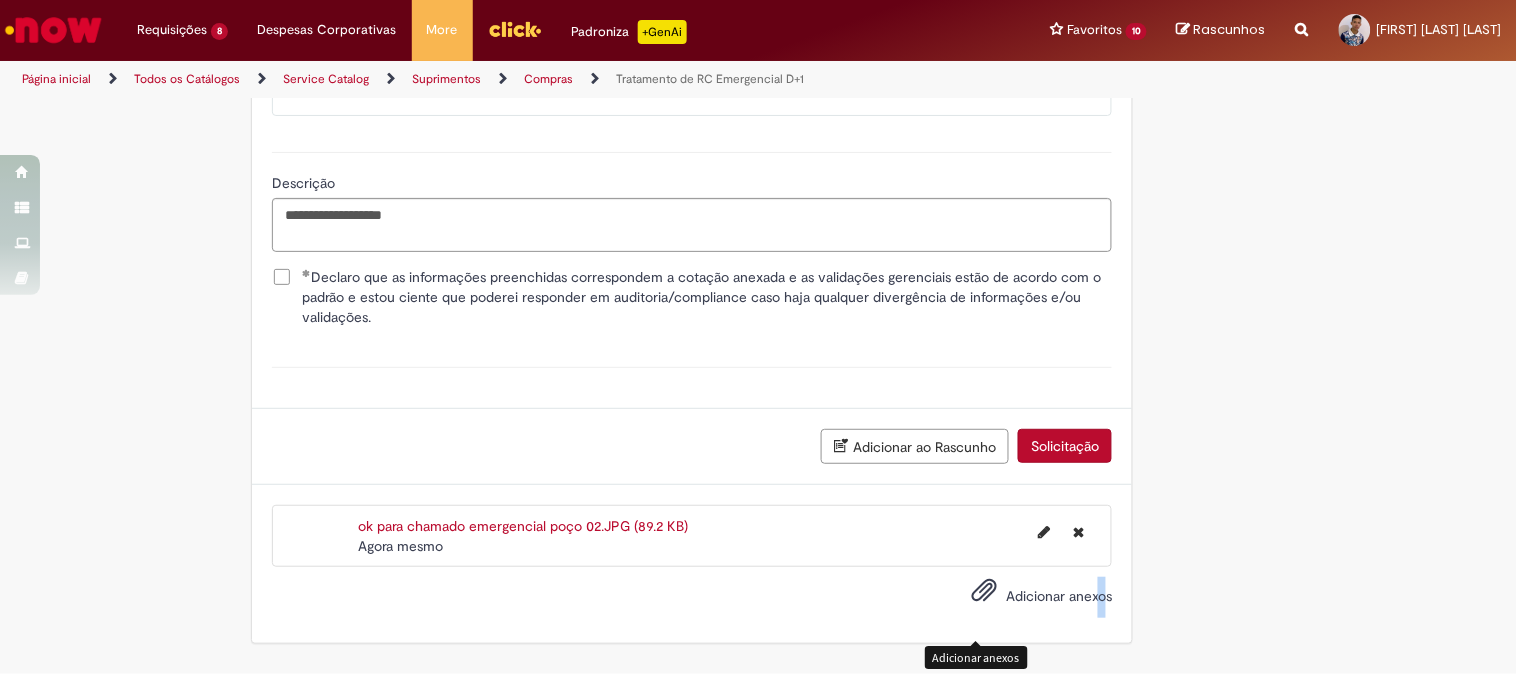 click at bounding box center [984, 591] 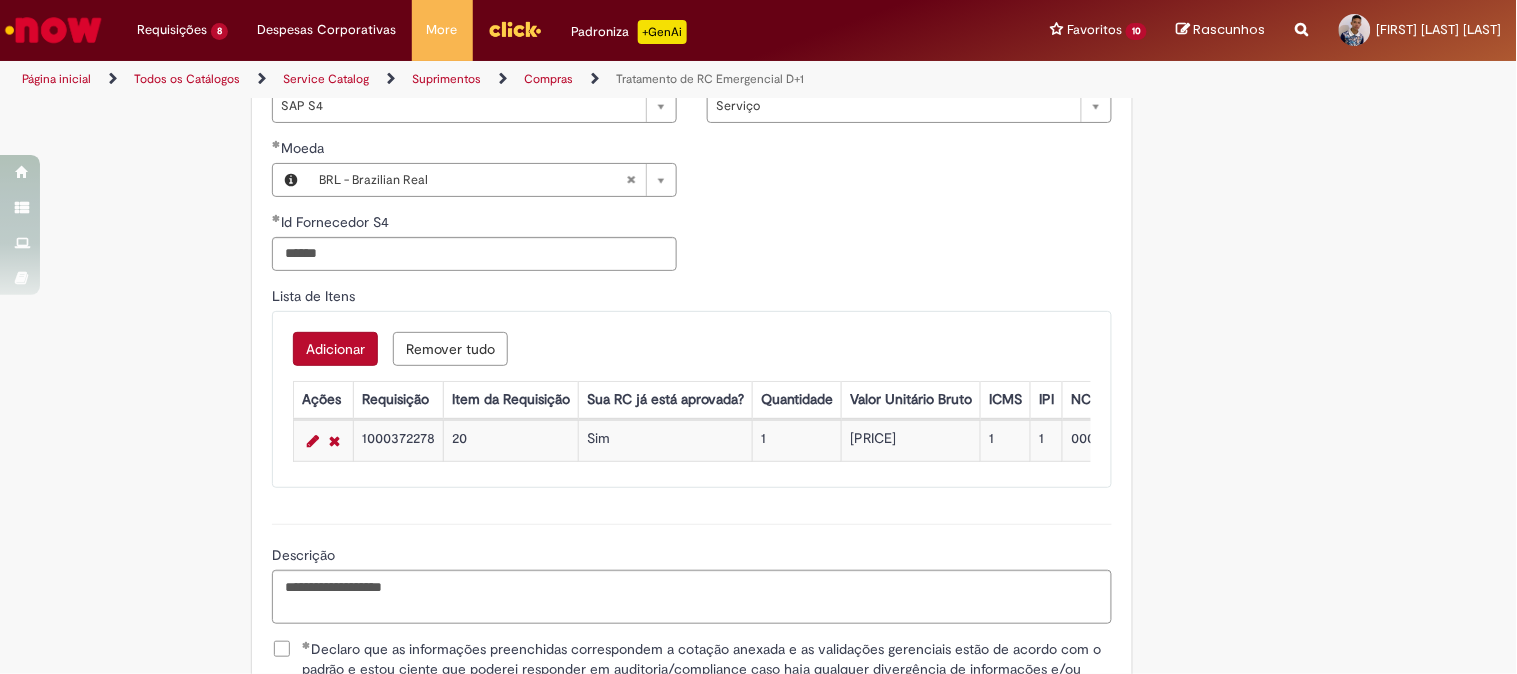 scroll, scrollTop: 1516, scrollLeft: 0, axis: vertical 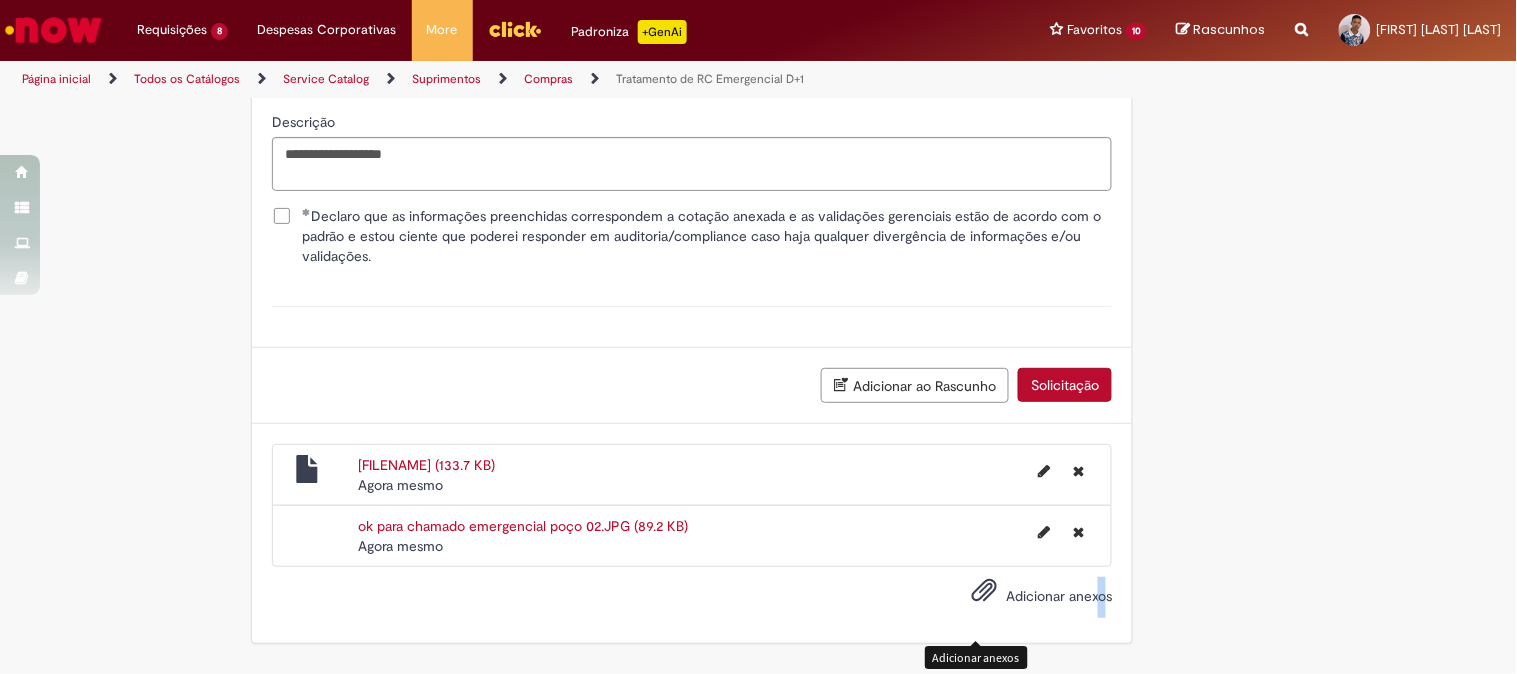 click on "Solicitação" at bounding box center (1065, 385) 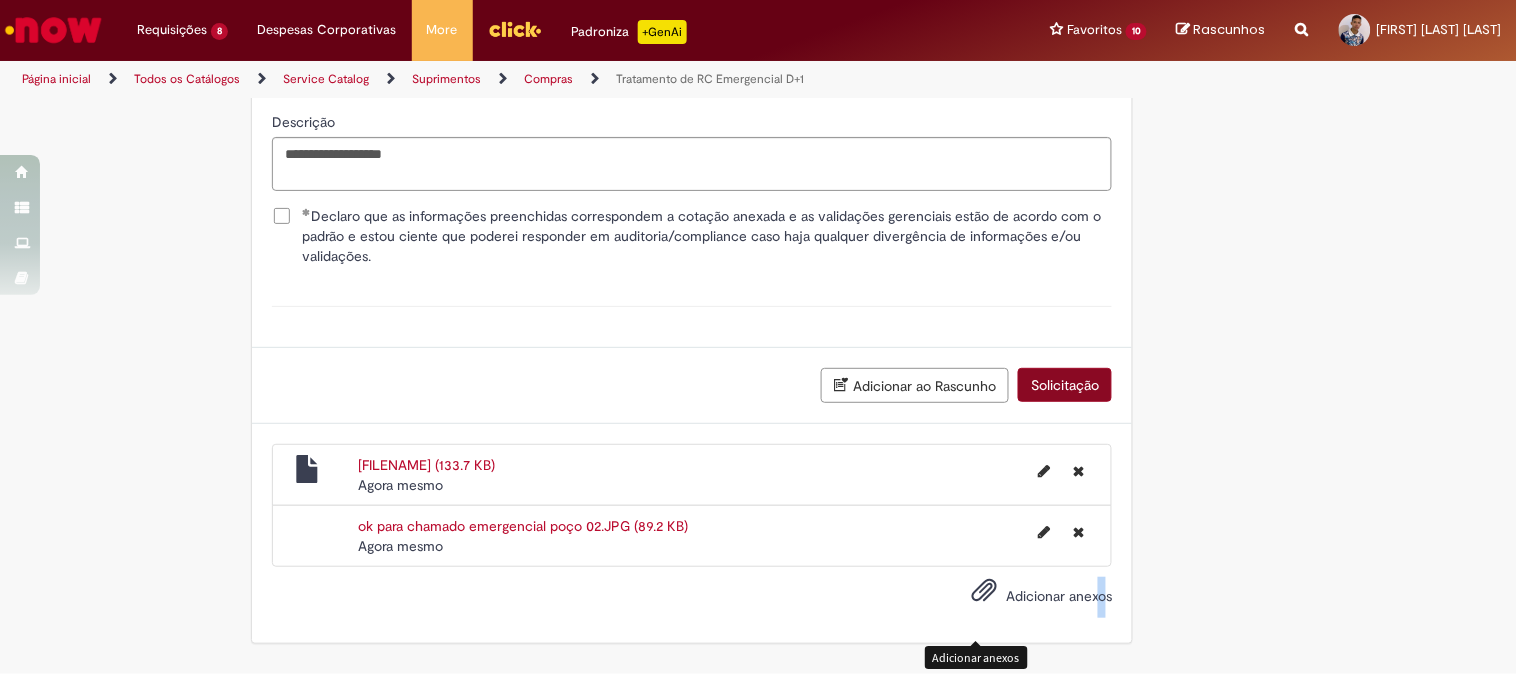scroll, scrollTop: 1470, scrollLeft: 0, axis: vertical 